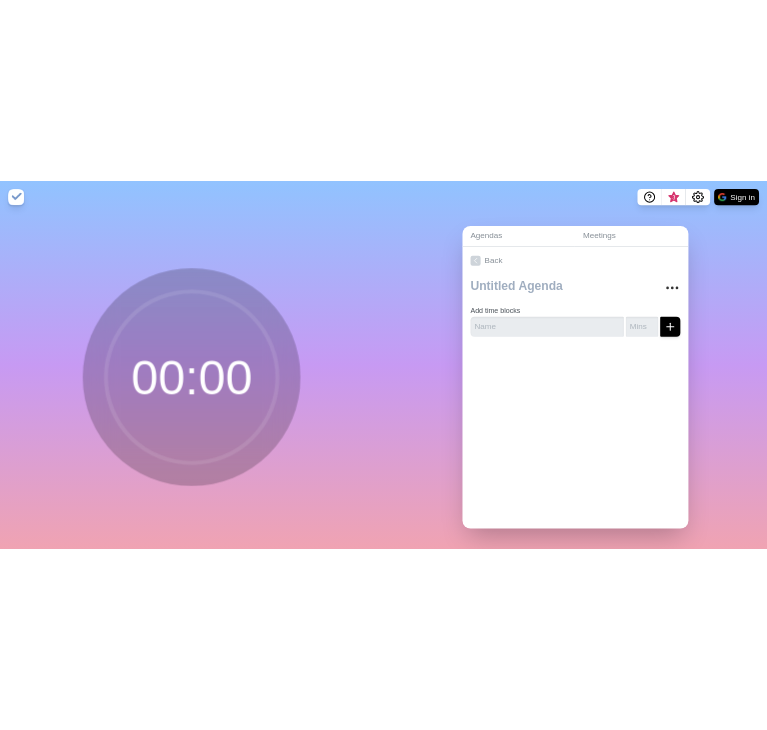 scroll, scrollTop: 0, scrollLeft: 0, axis: both 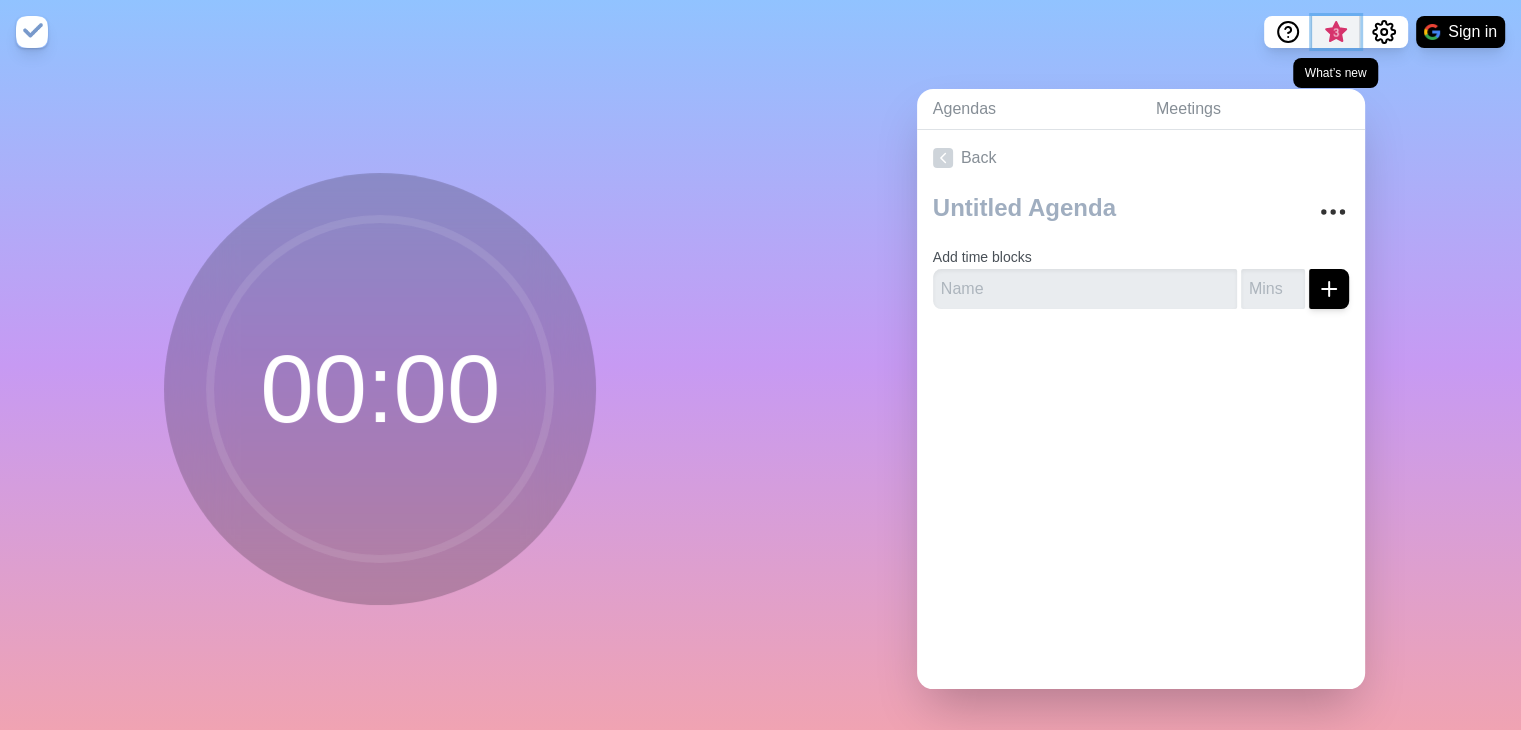 click on "3" at bounding box center [1336, 33] 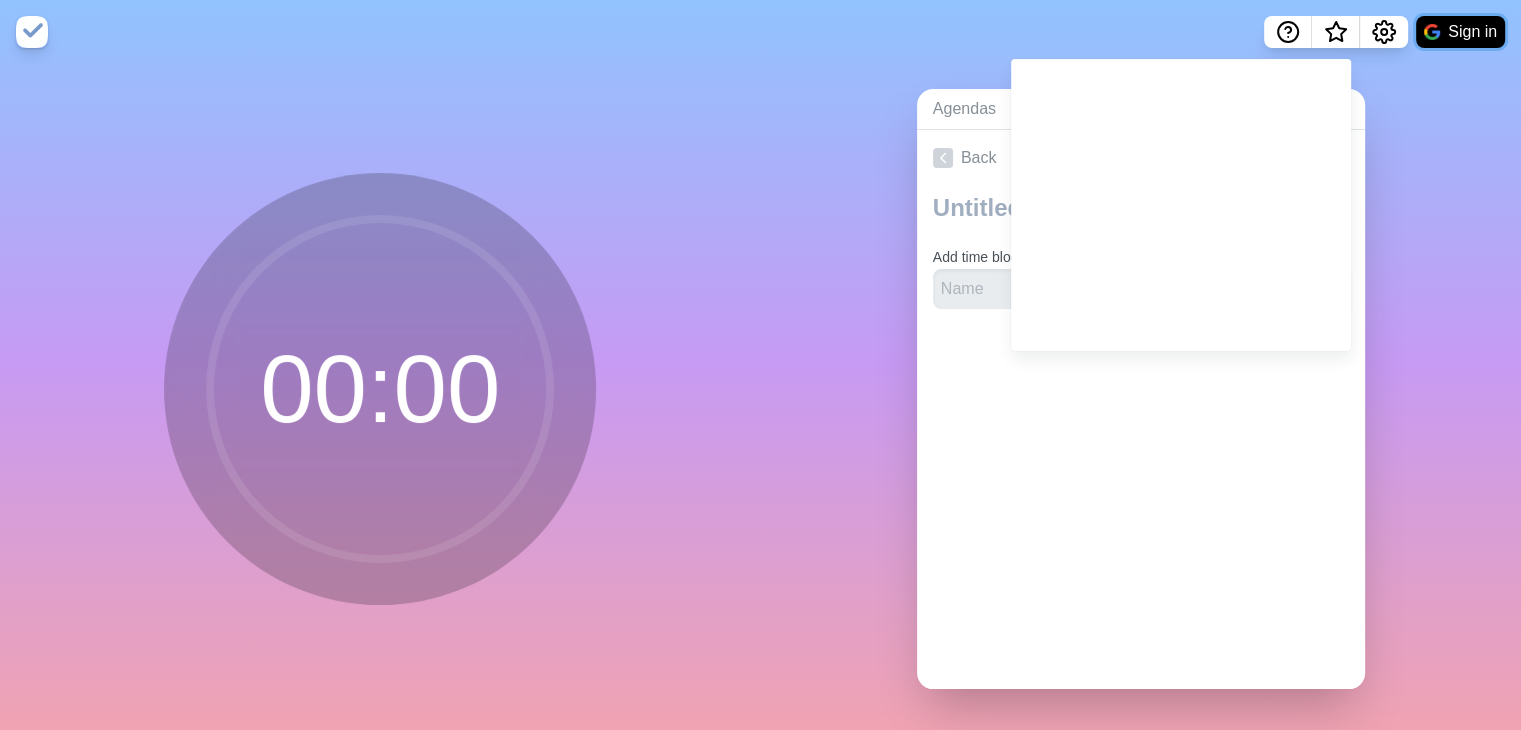 click on "Sign in" at bounding box center [1460, 32] 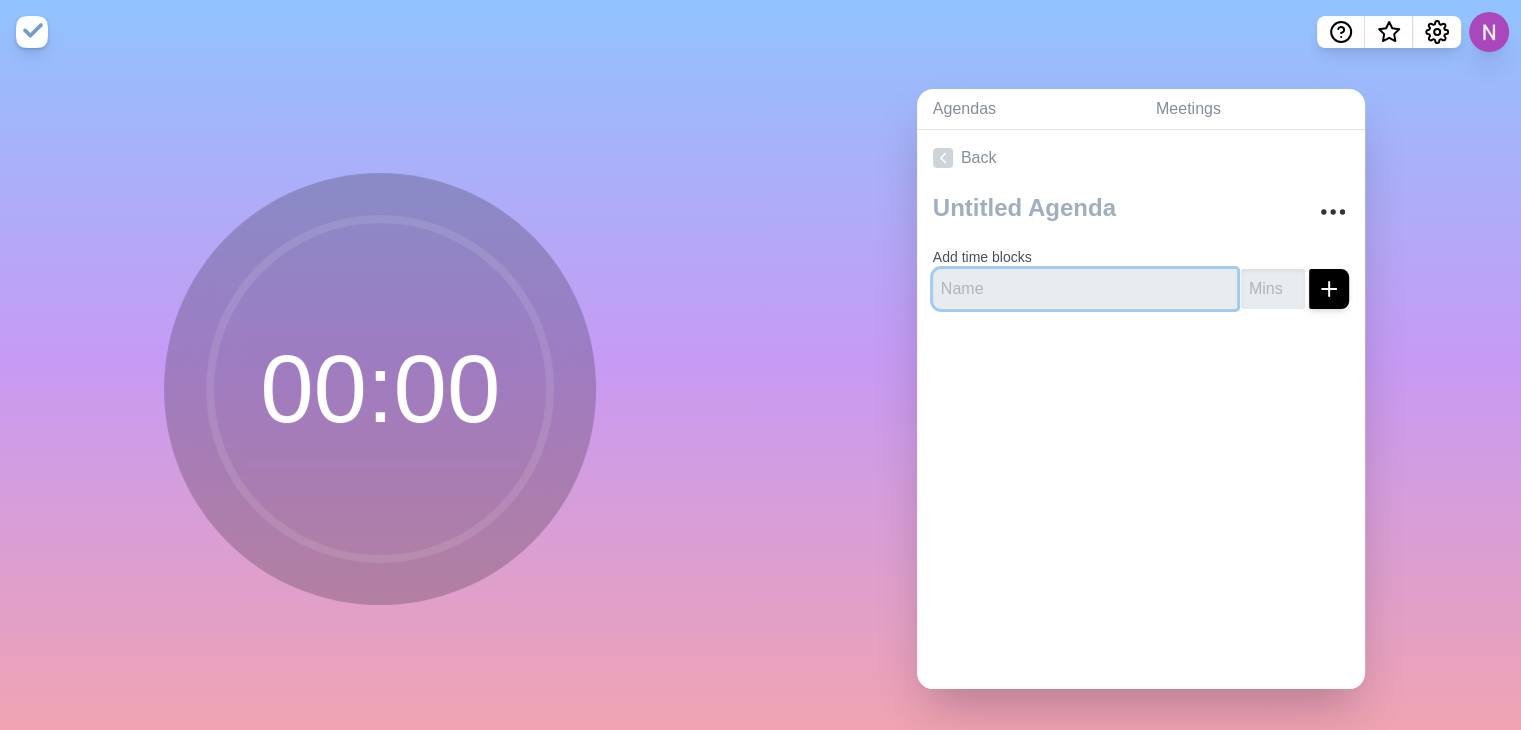 click at bounding box center [1085, 289] 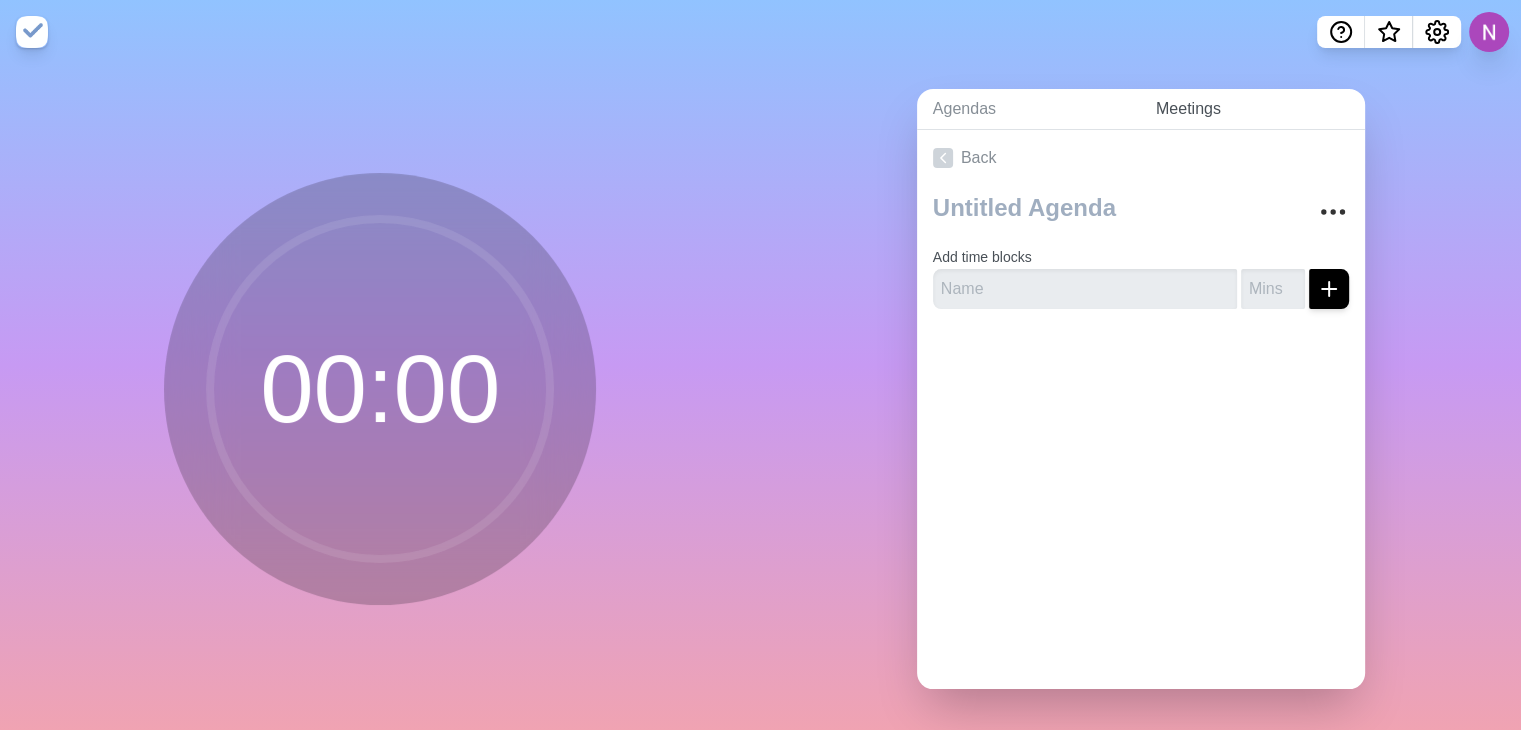 click on "Meetings" at bounding box center (1252, 109) 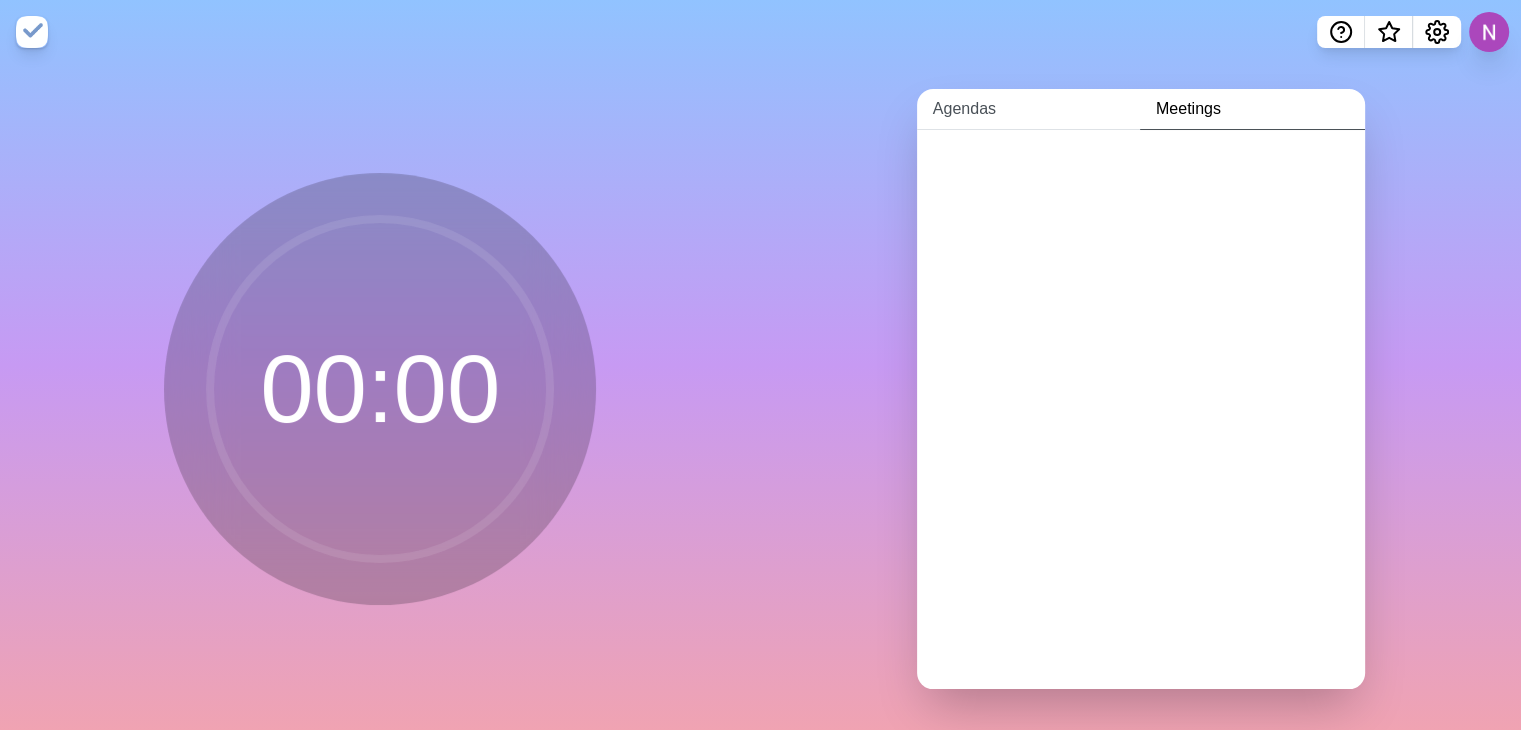 click on "Agendas" at bounding box center [1028, 109] 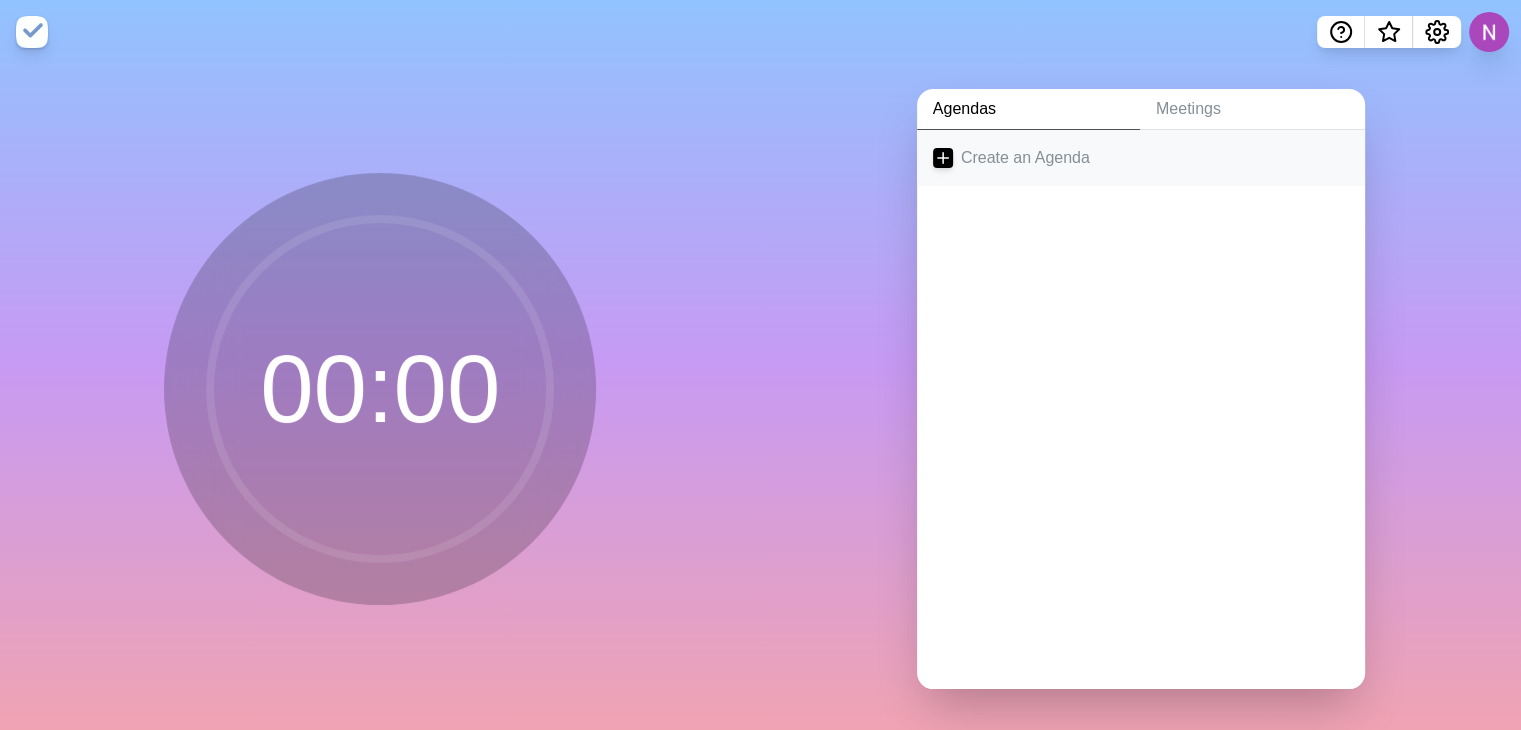 click 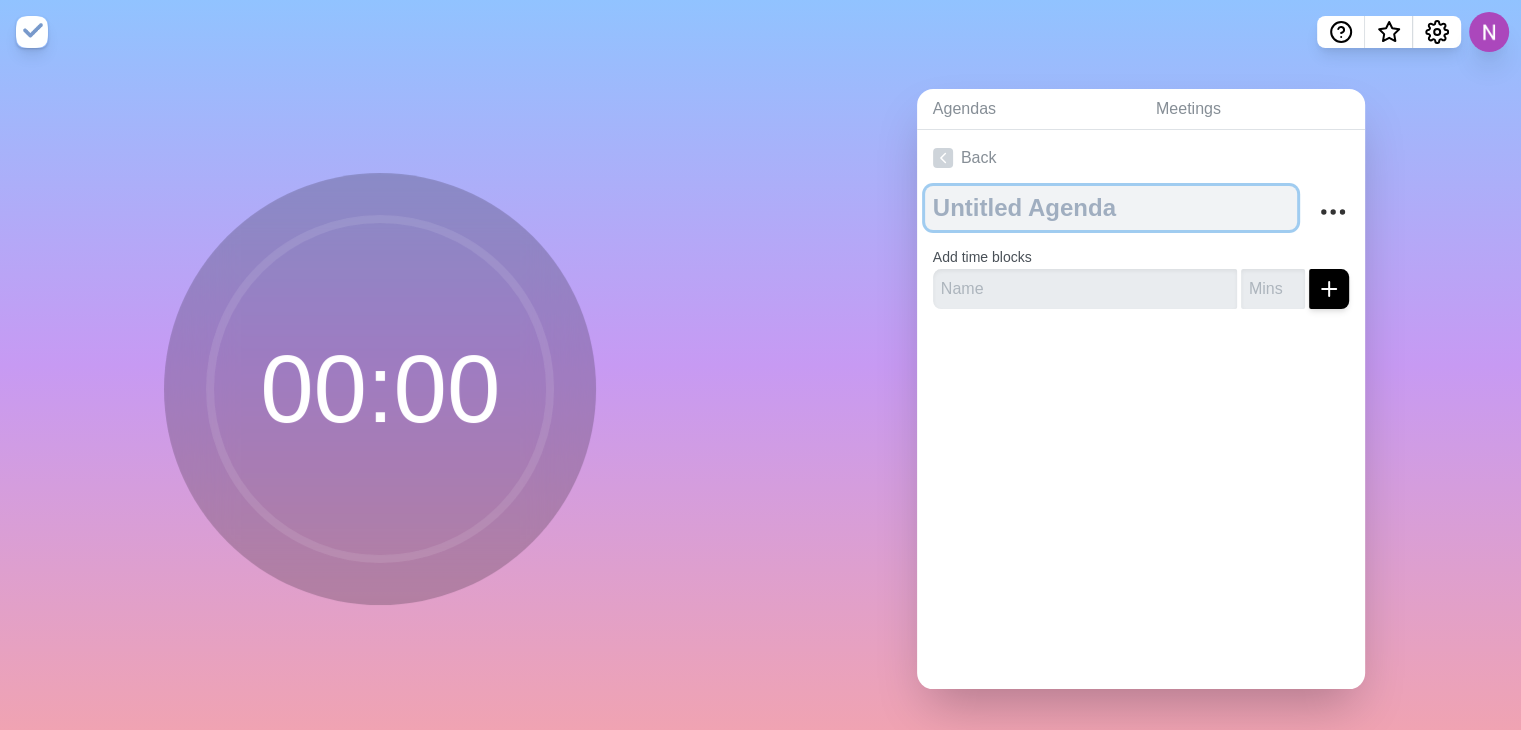 click at bounding box center [1111, 208] 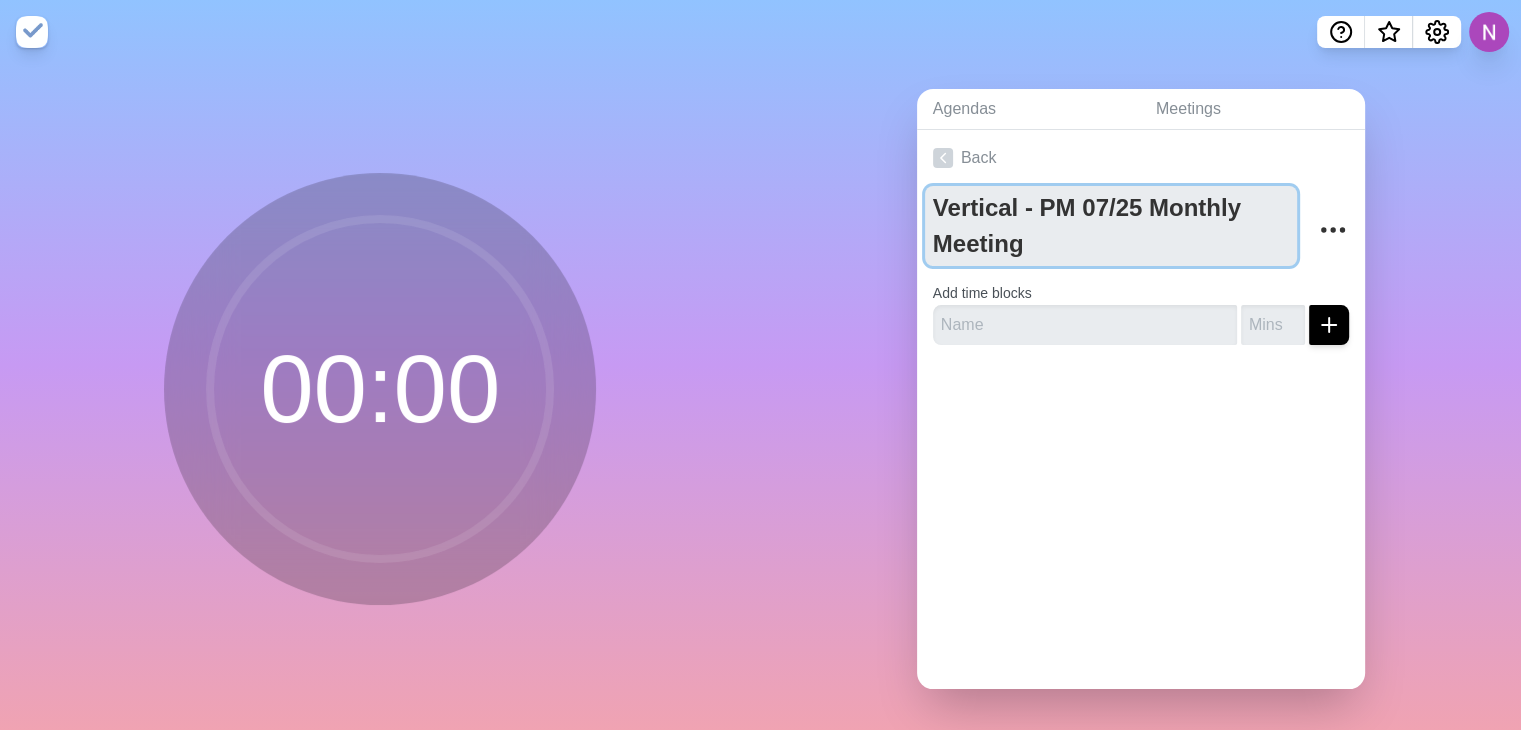 type on "Vertical - PM 07/25 Monthly Meeting" 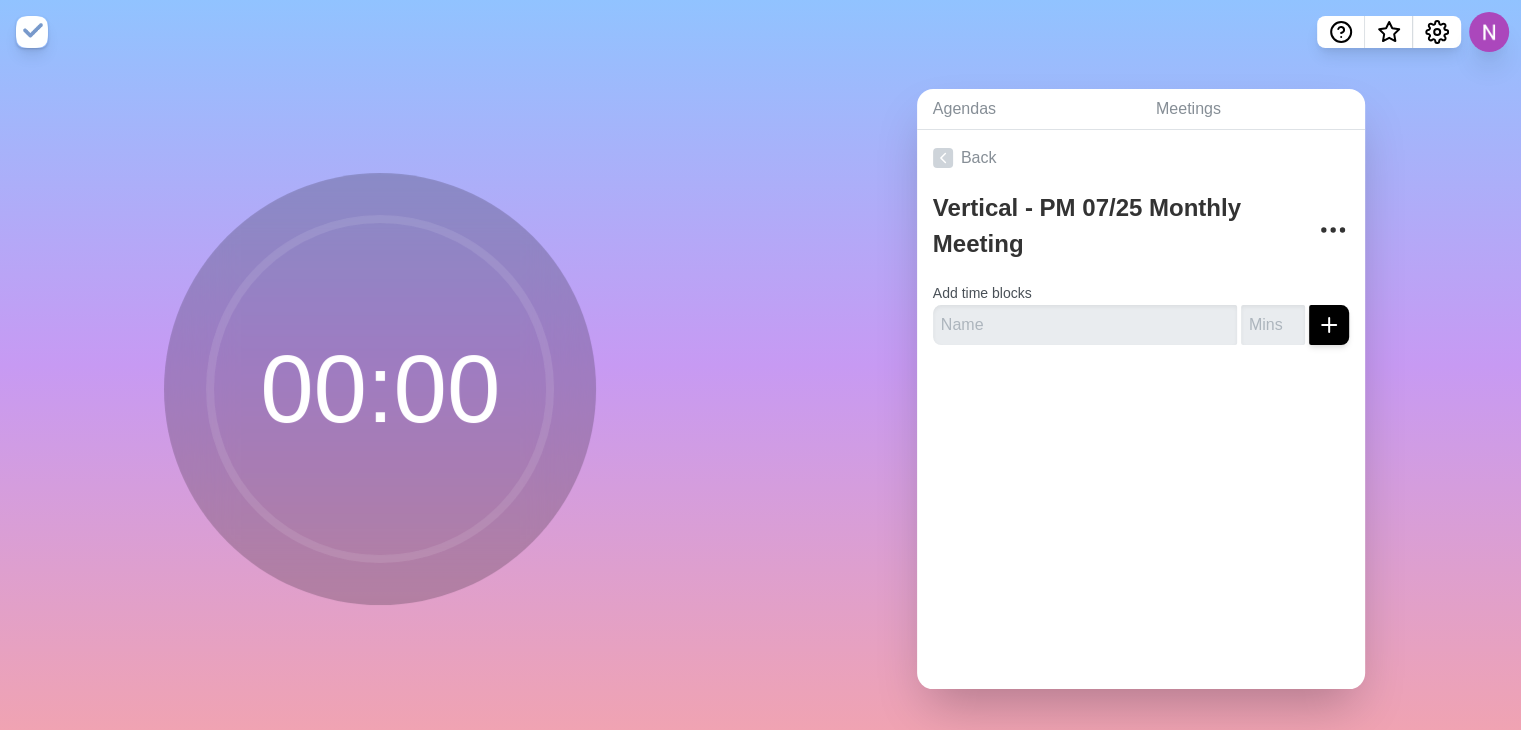 click on "Back     Vertical - PM 07/25 Monthly Meeting               Add time blocks" at bounding box center (1141, 409) 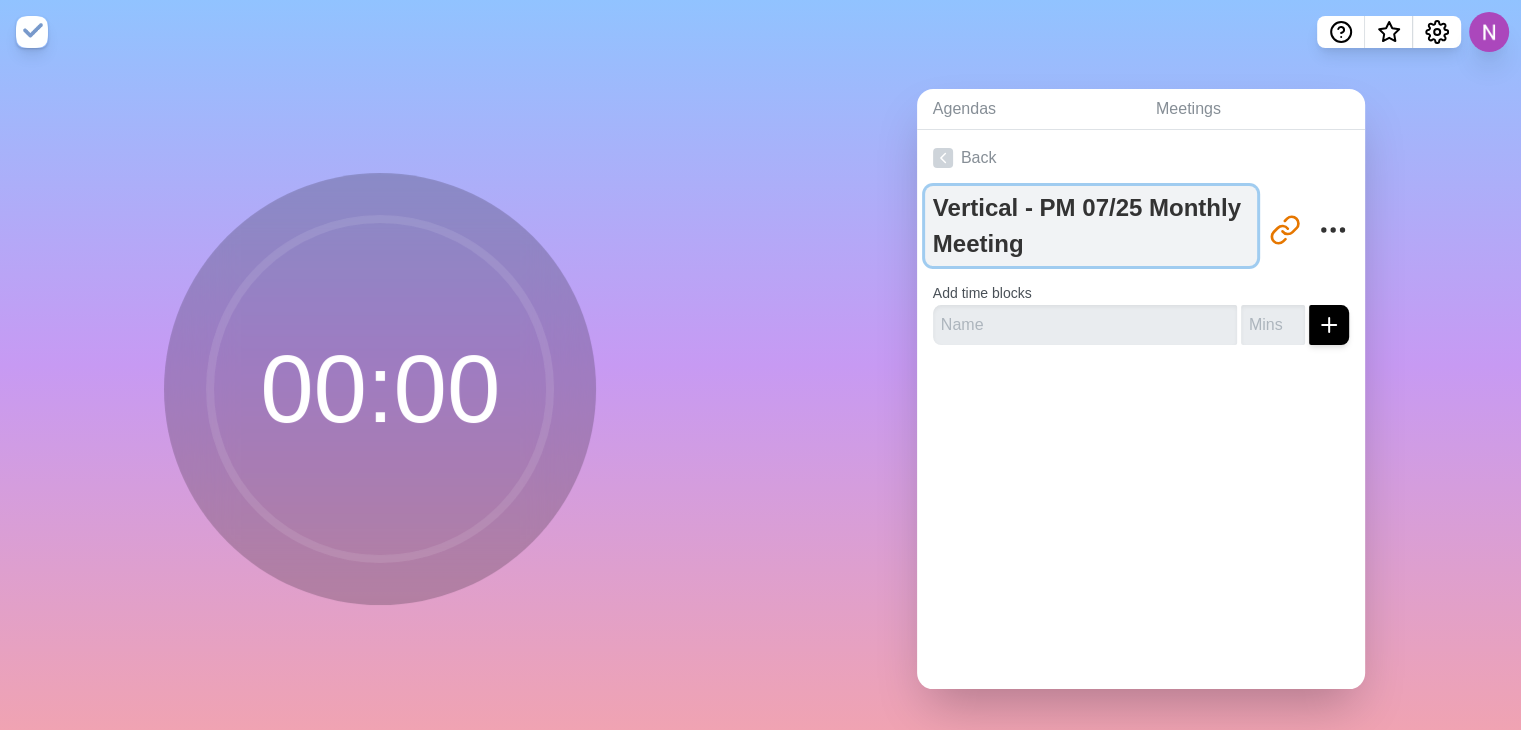 click on "Vertical - PM 07/25 Monthly Meeting" at bounding box center (1091, 226) 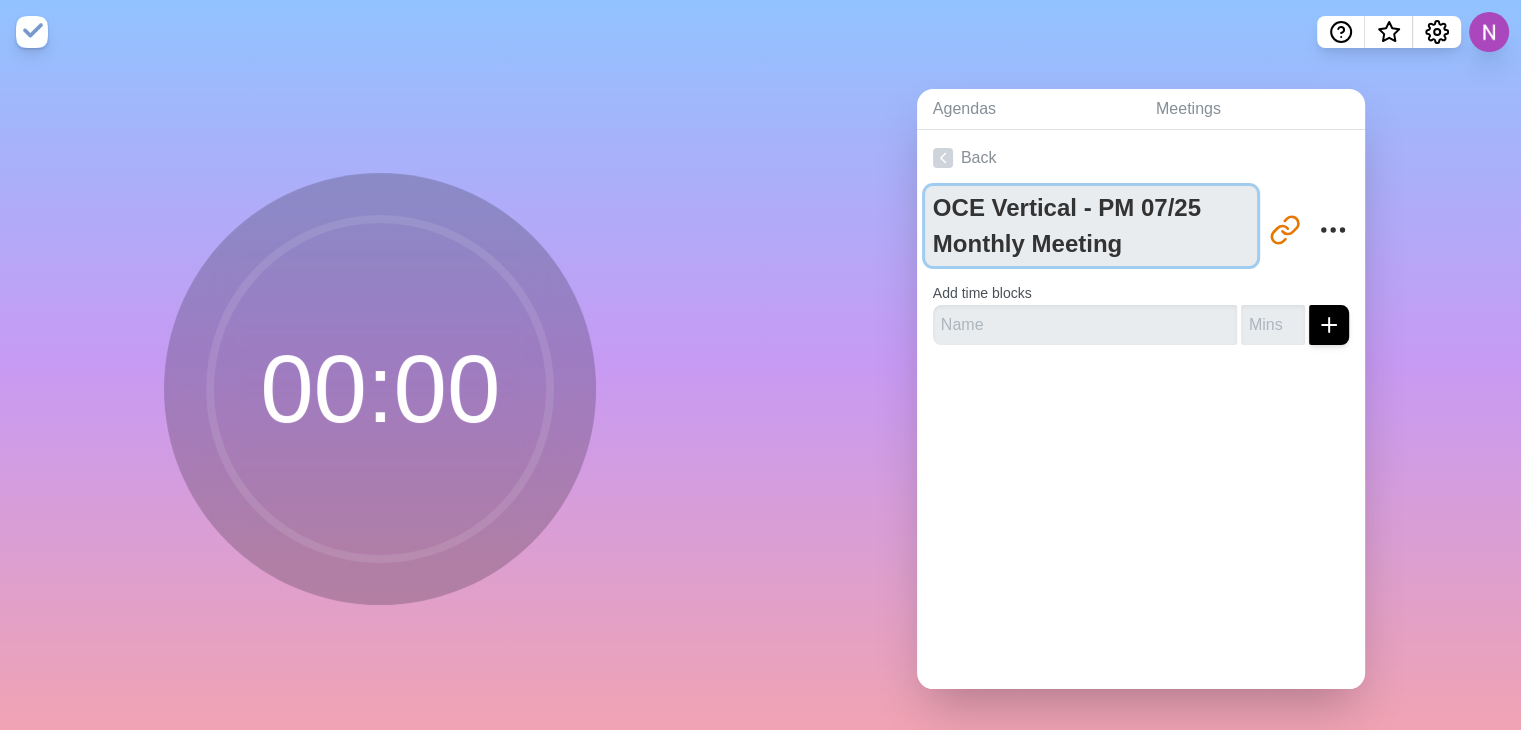 type on "OCE Vertical - PM 07/25 Monthly Meeting" 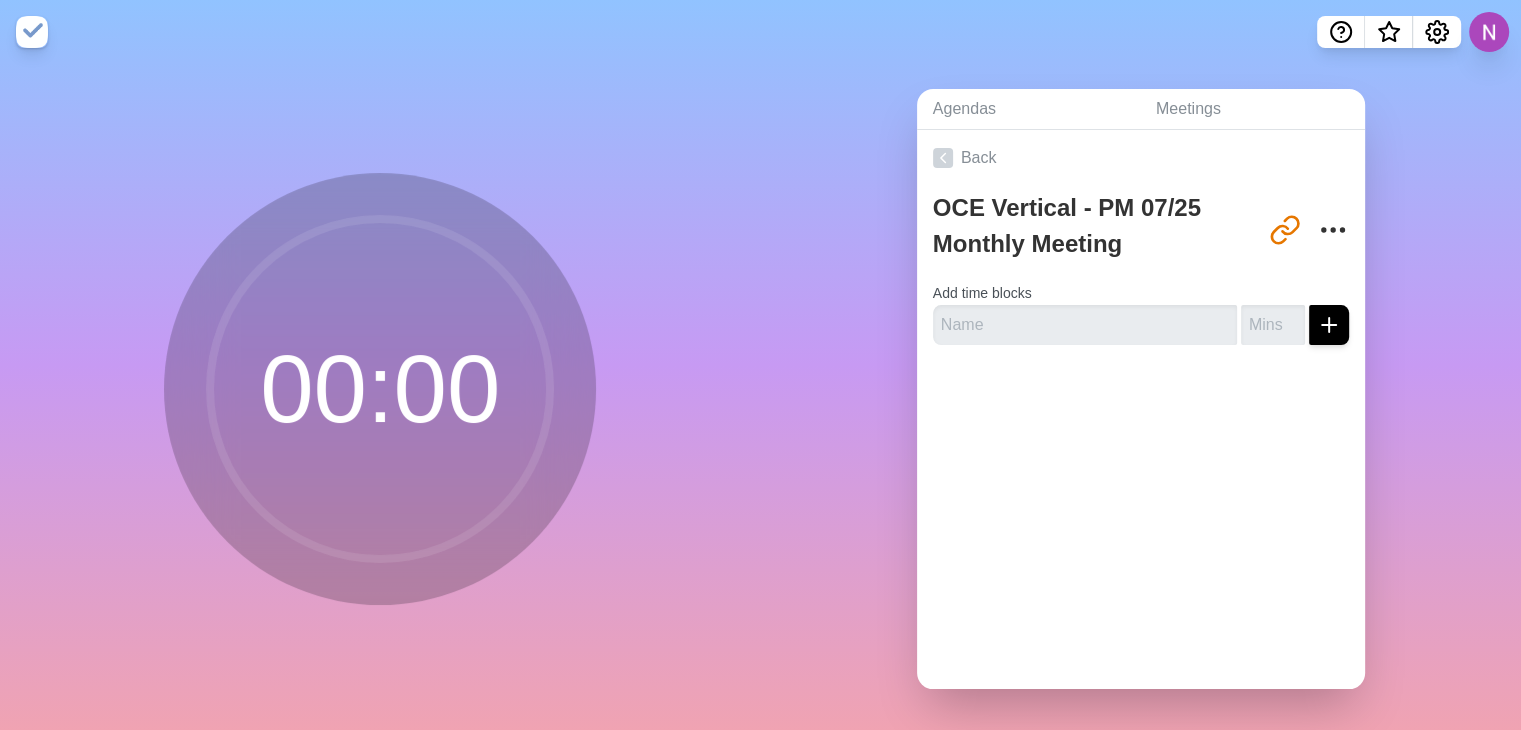 click on "Back     OCE Vertical - PM 07/25 Monthly Meeting   [URL][DOMAIN_NAME]               Add time blocks" at bounding box center [1141, 409] 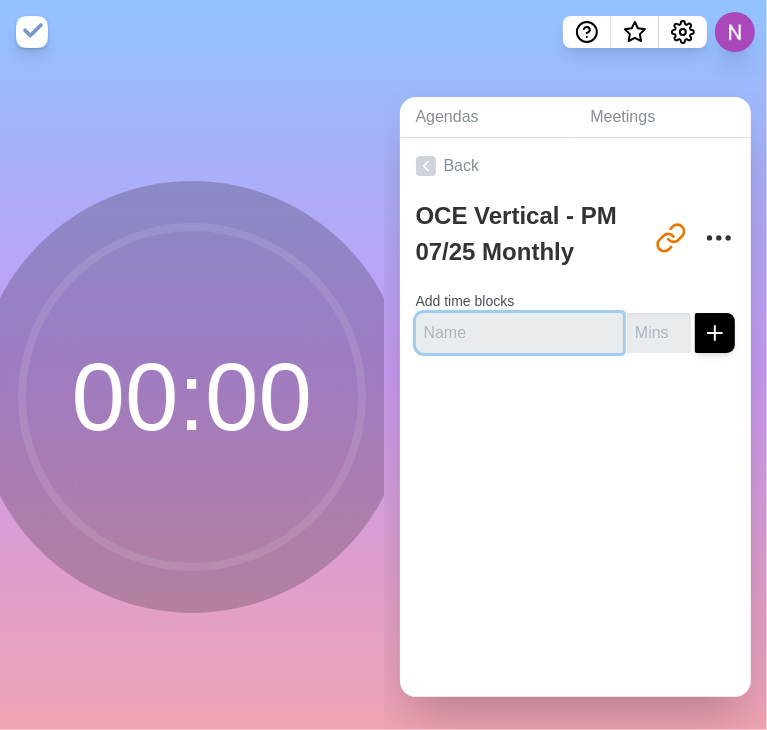 click at bounding box center (520, 333) 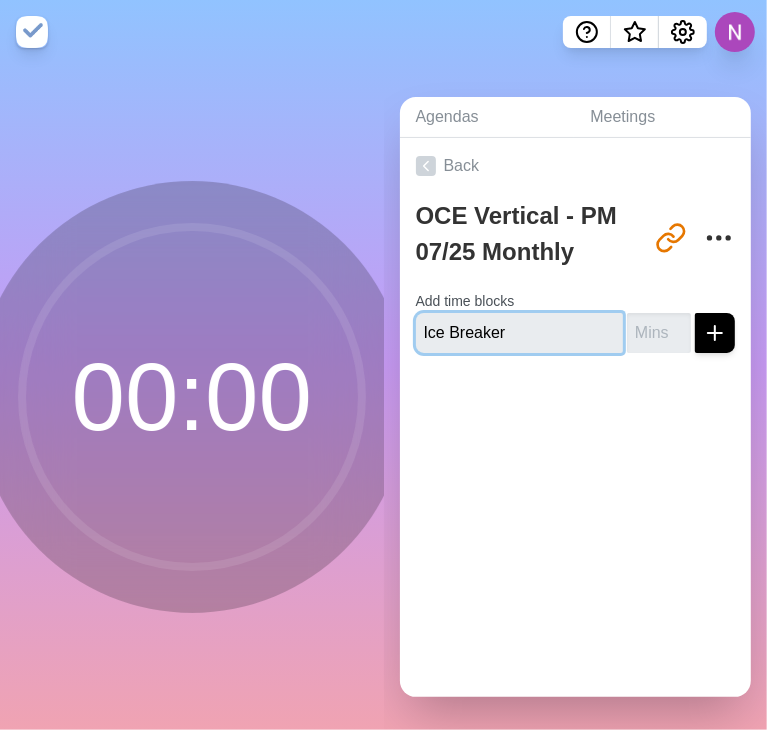 type on "Ice Breaker" 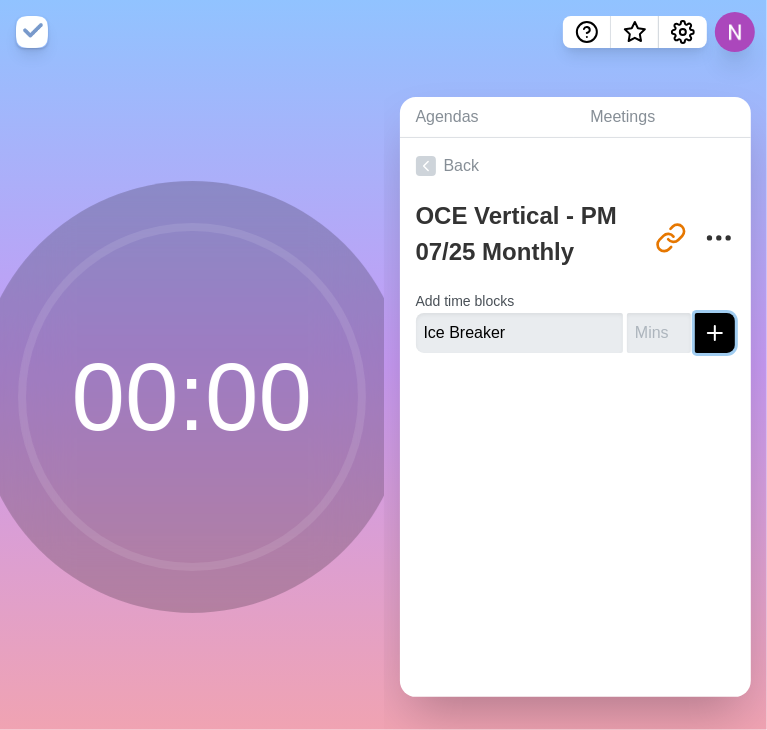 click 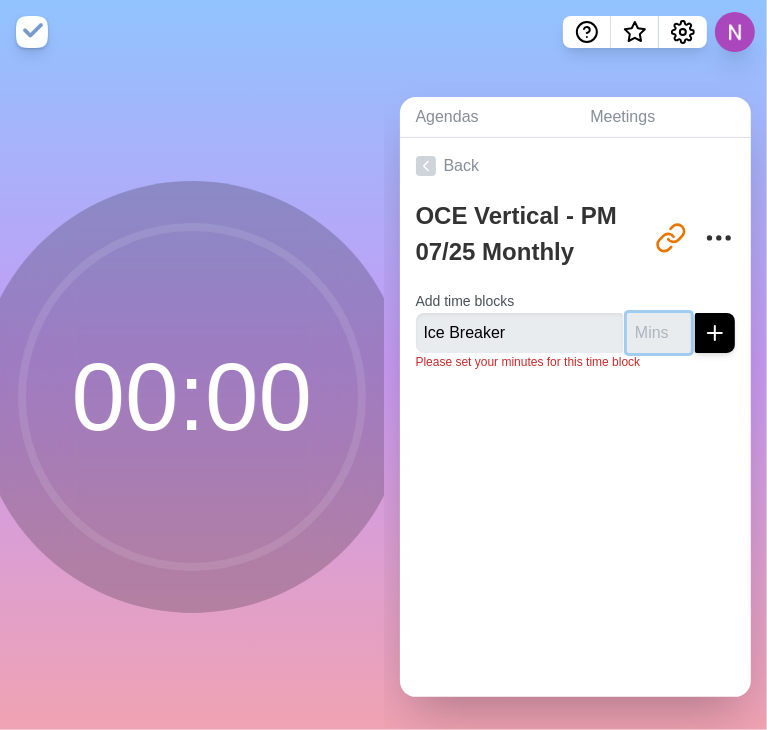 click at bounding box center (659, 333) 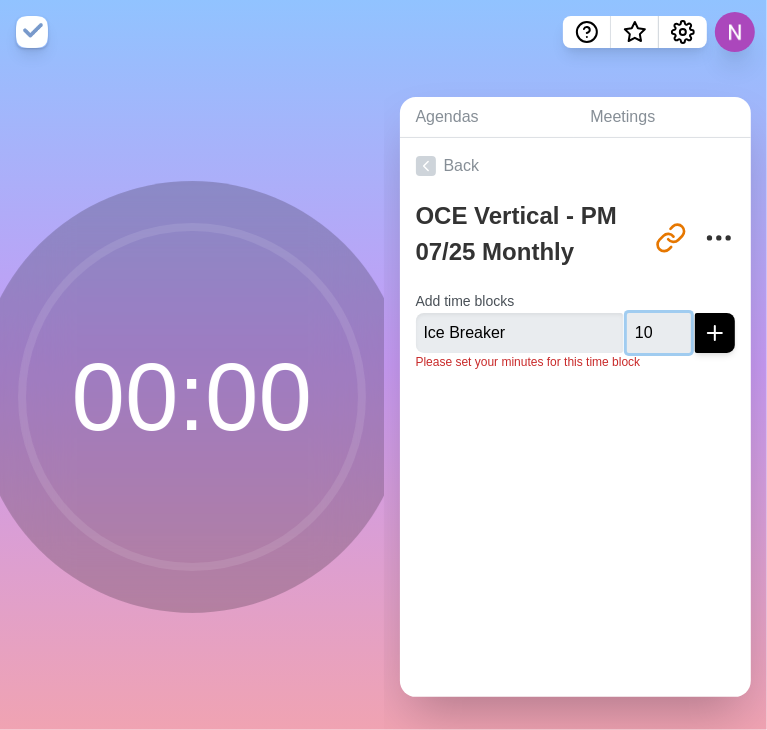 type on "10" 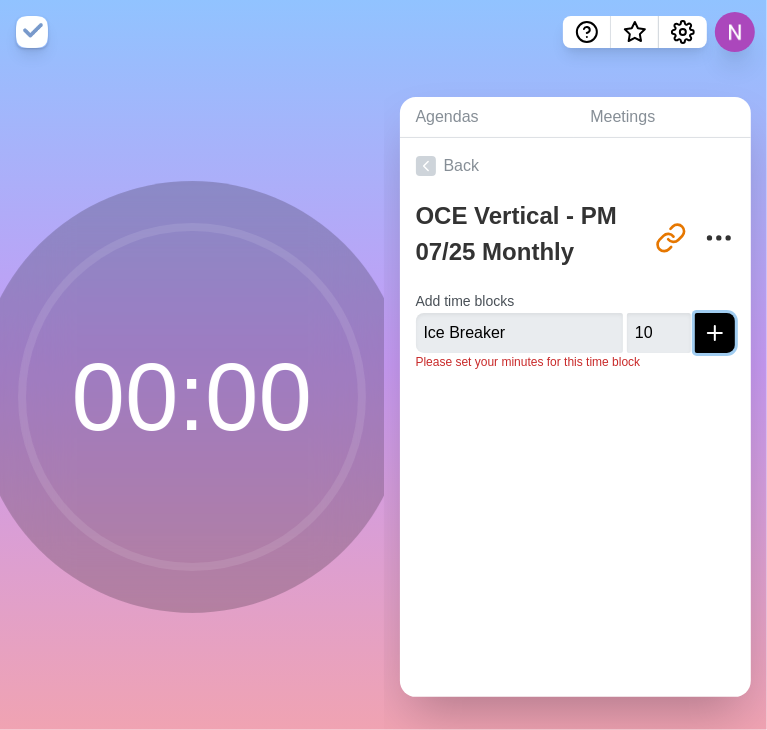 click 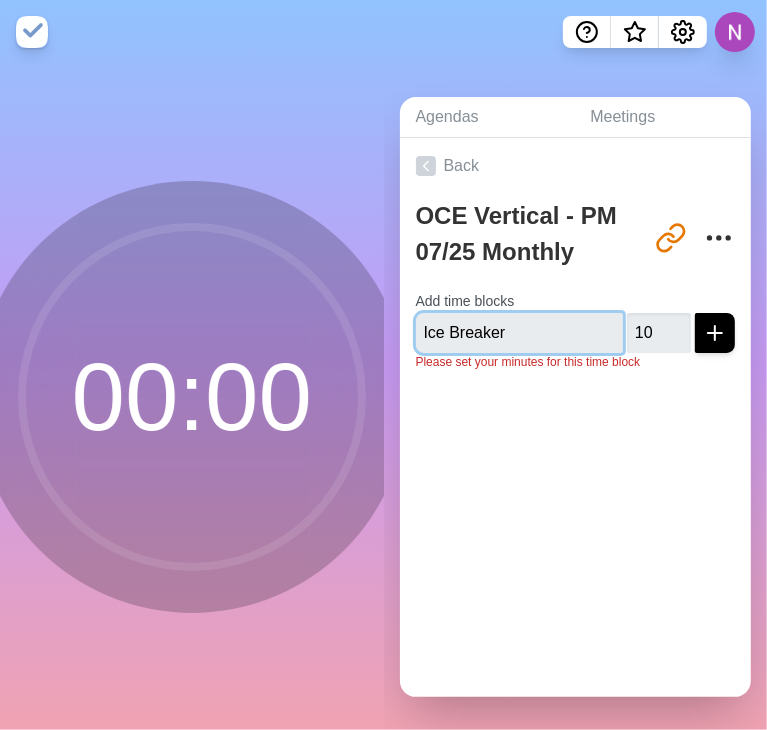 type 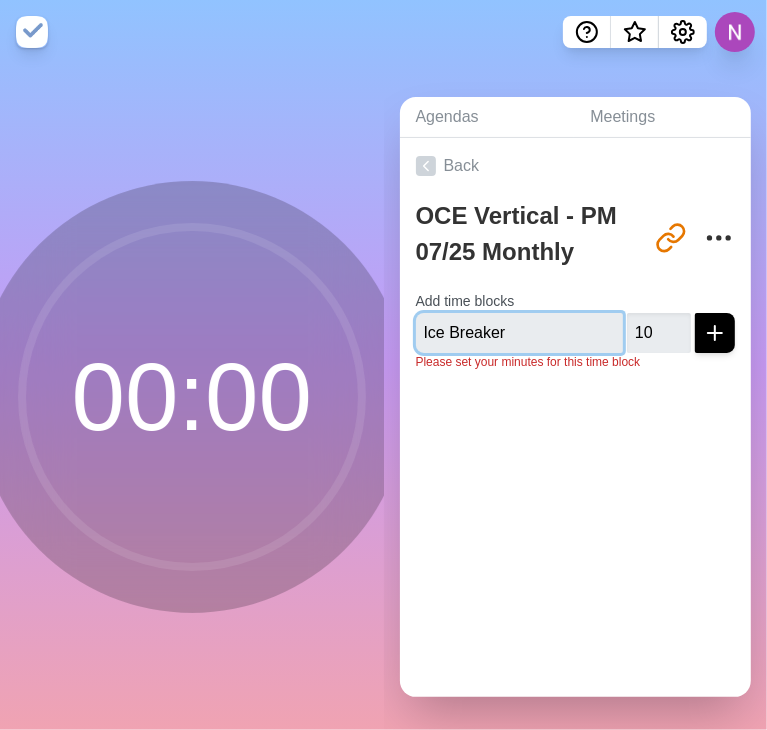 type 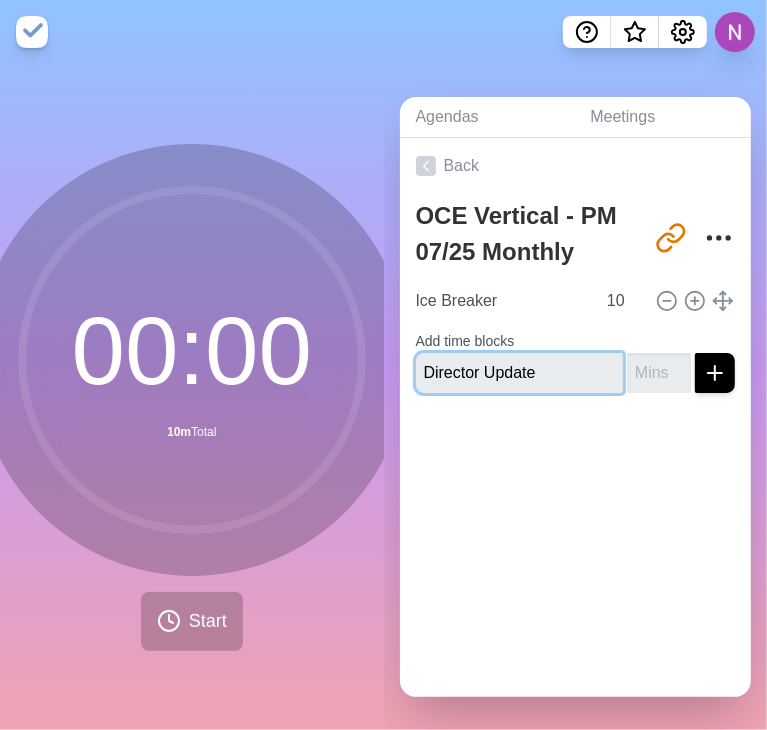 type on "Director Update" 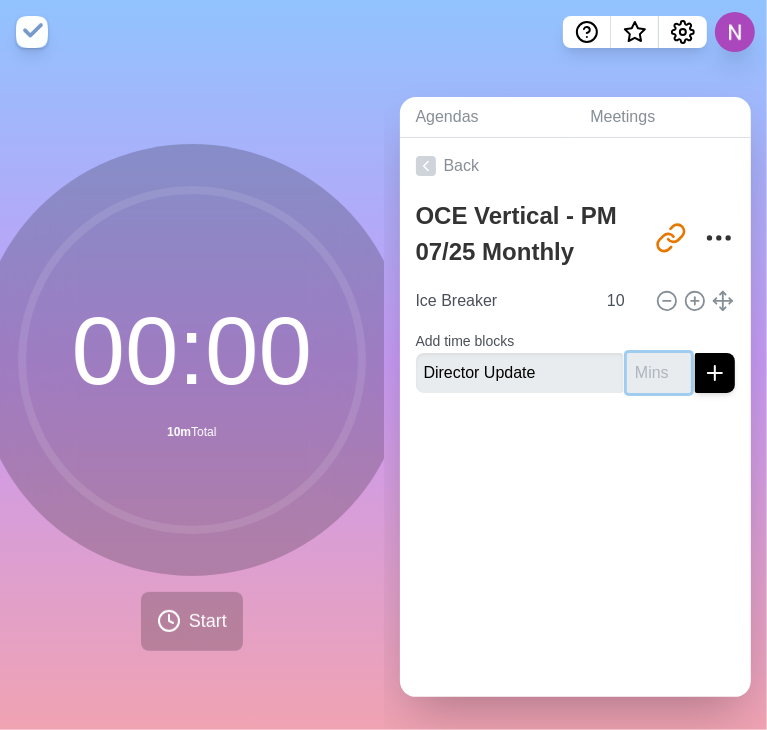click at bounding box center (659, 373) 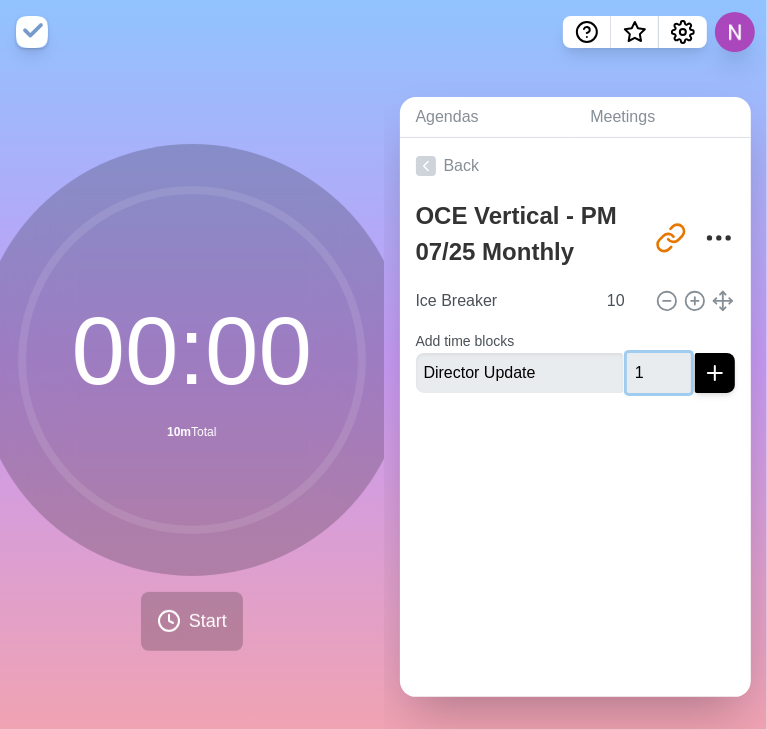 click on "1" at bounding box center [659, 373] 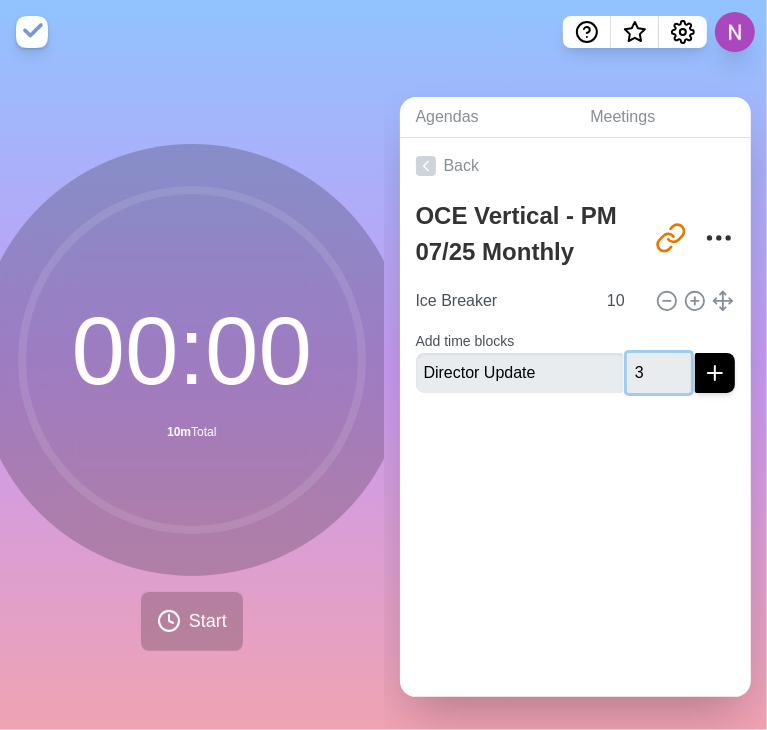 click on "3" at bounding box center [659, 373] 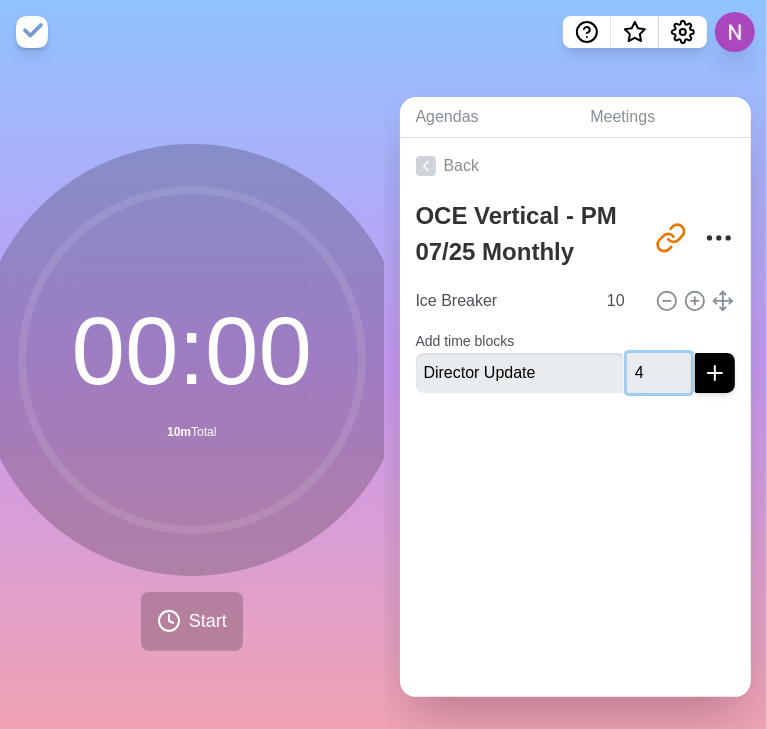 click on "4" at bounding box center (659, 373) 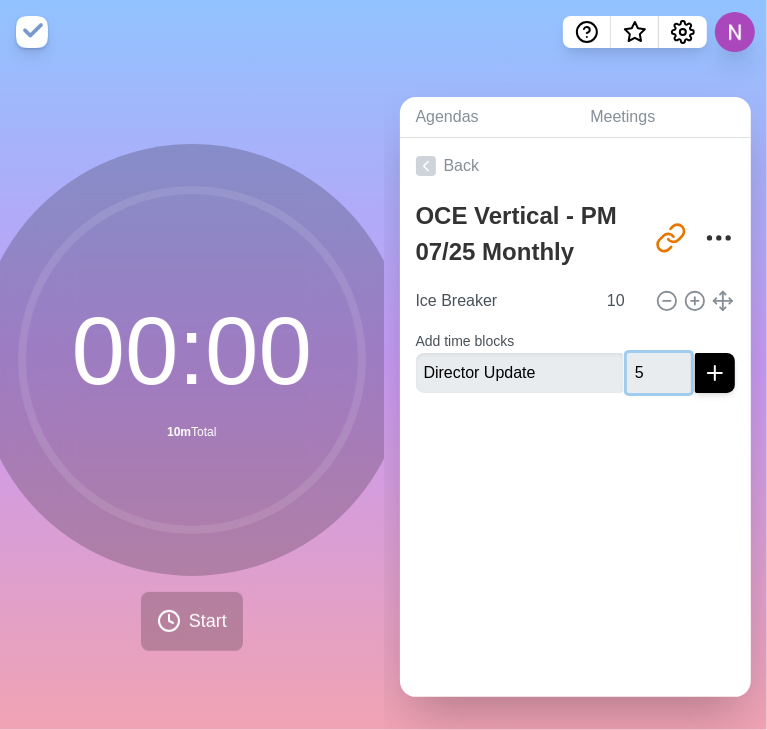 click on "5" at bounding box center (659, 373) 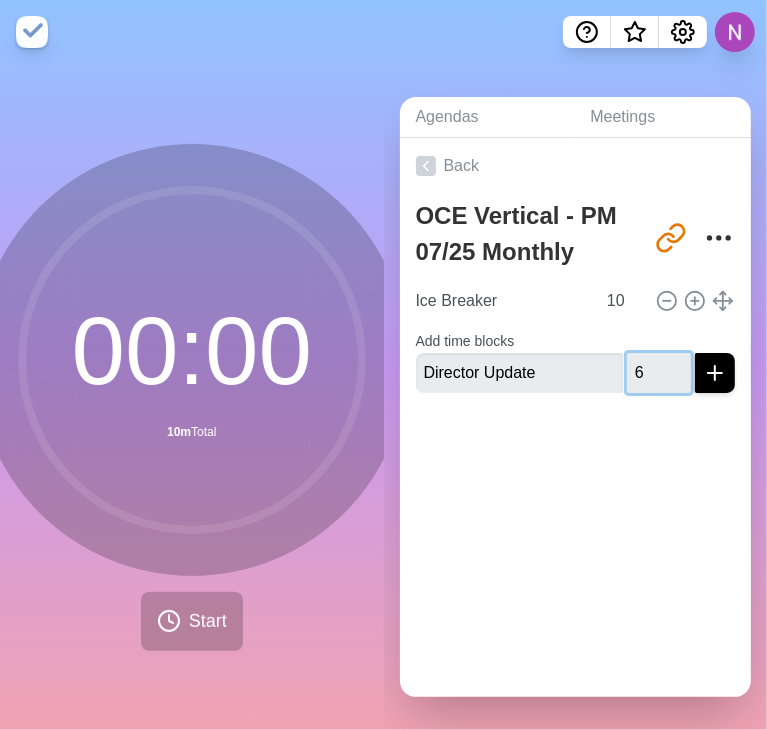 click on "6" at bounding box center (659, 373) 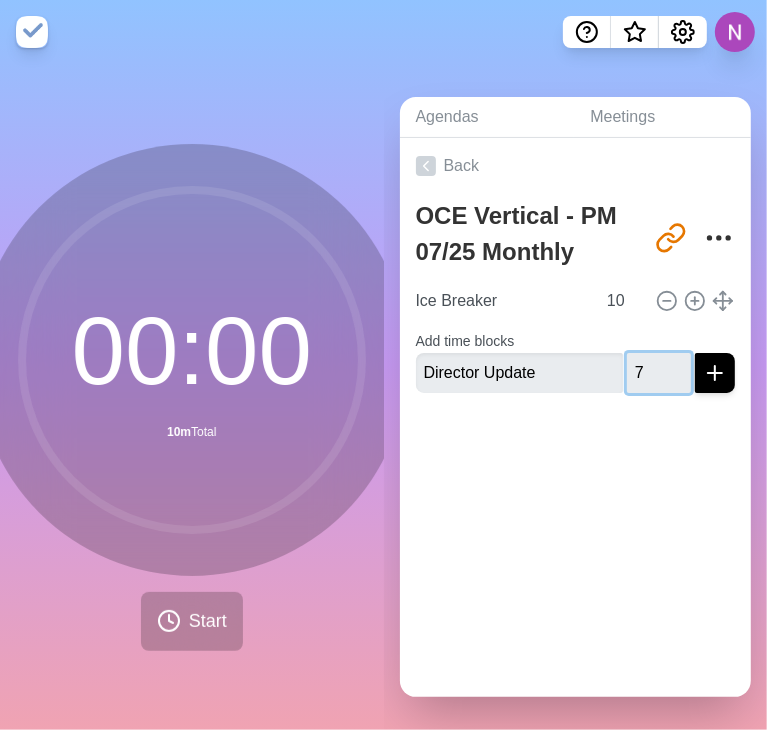 click on "7" at bounding box center (659, 373) 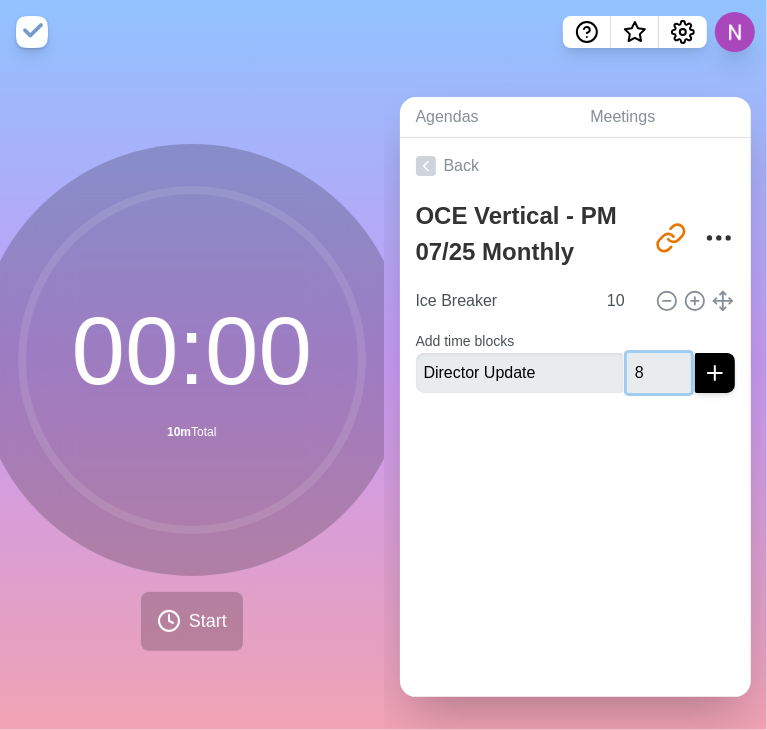 click on "8" at bounding box center [659, 373] 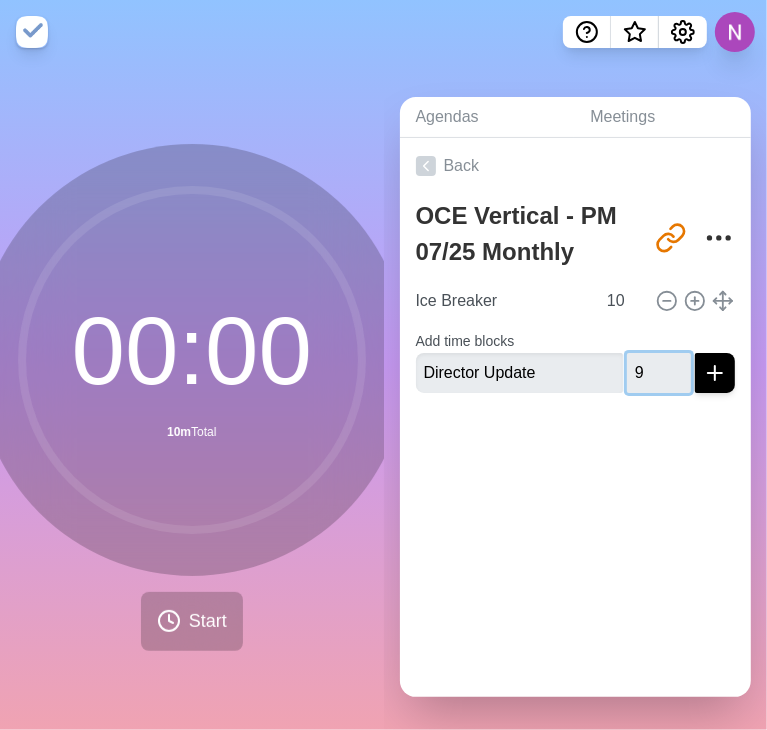 type on "9" 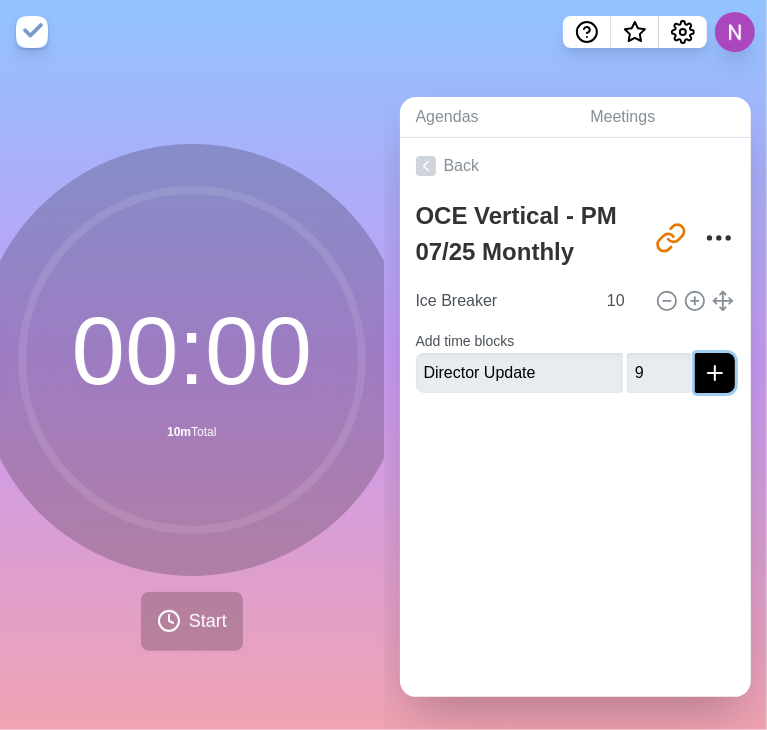 click 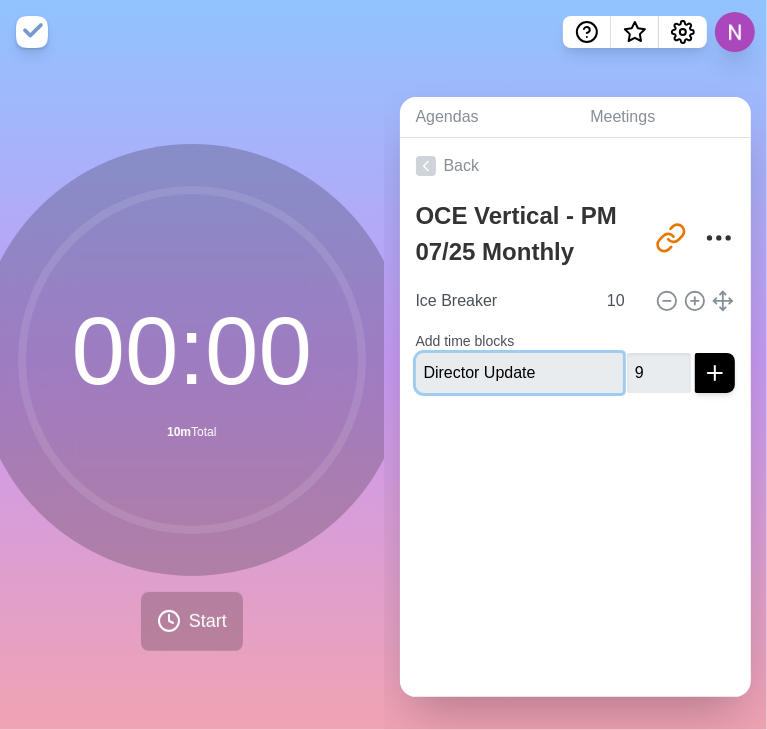 type 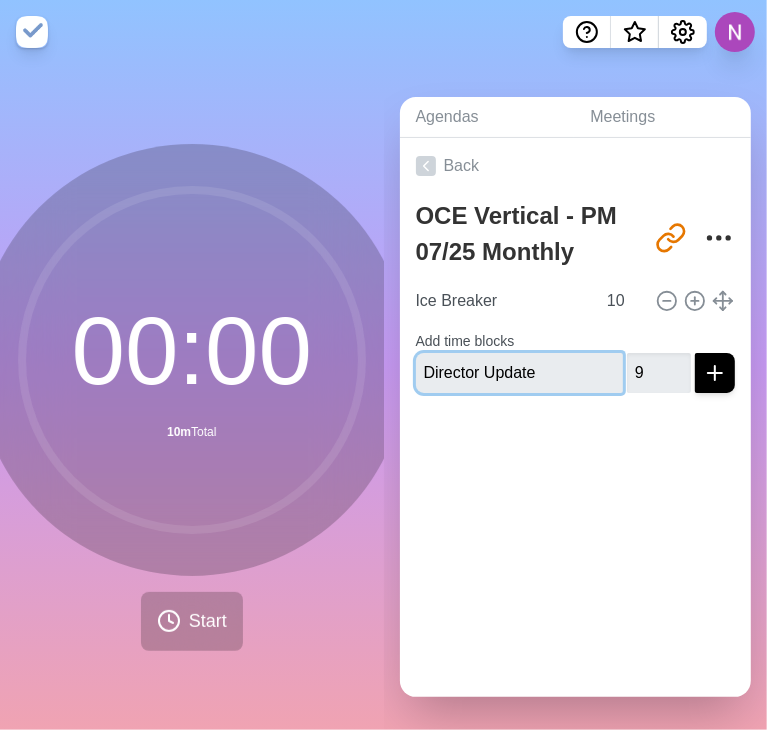 type 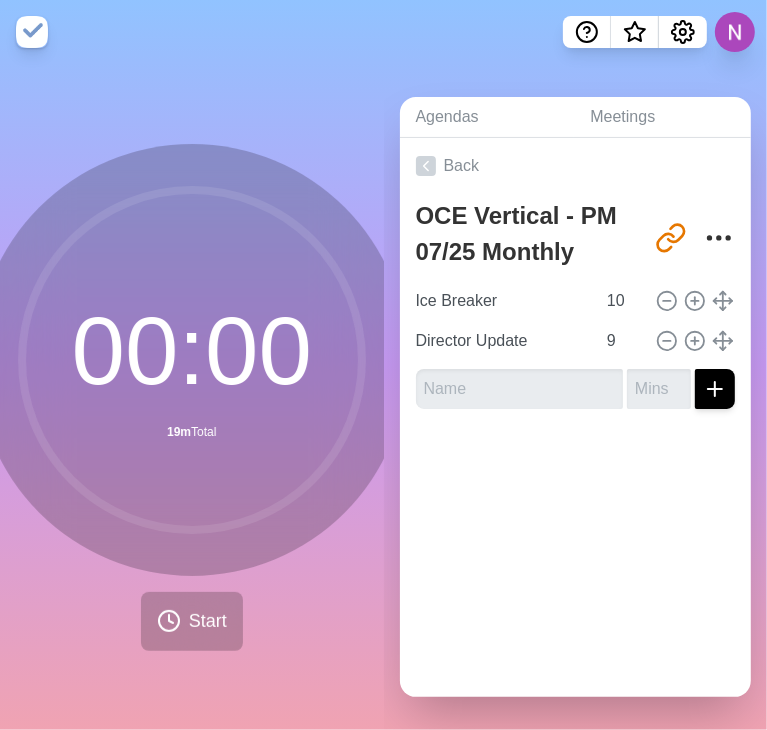 click on "Back     OCE Vertical - PM 07/25 Monthly Meeting   [URL][DOMAIN_NAME]           Ice Breaker   10       Director Update   9" at bounding box center [576, 417] 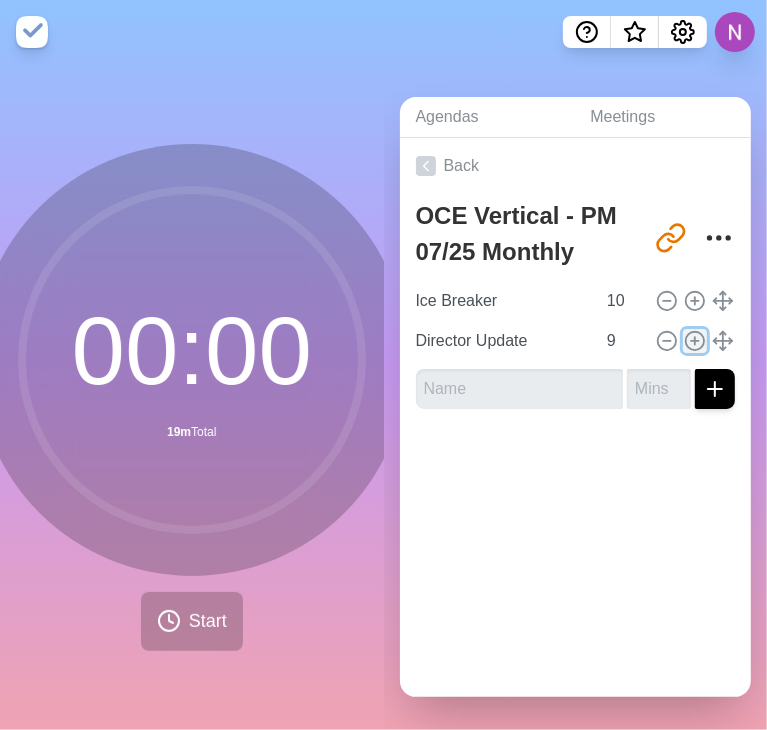click 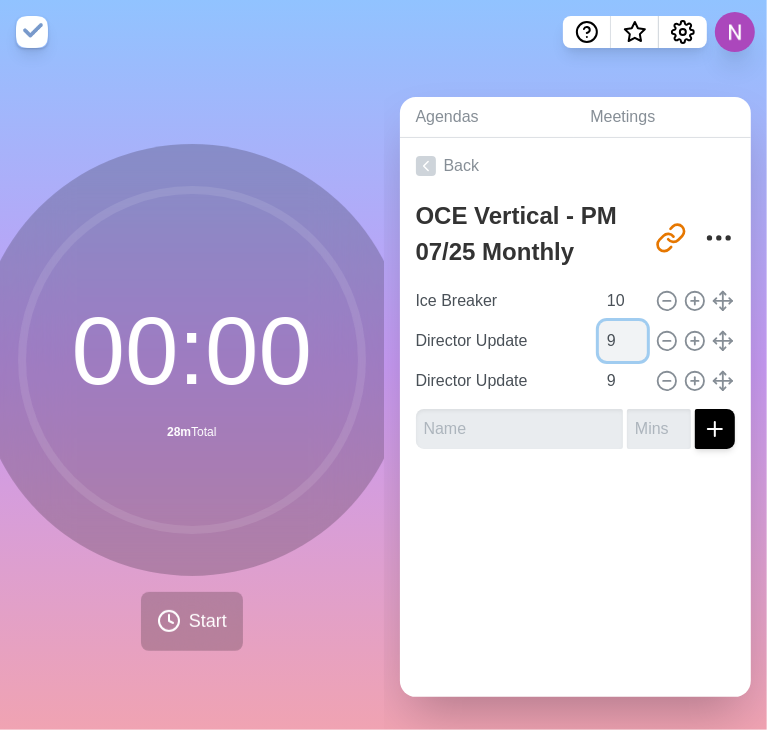 click on "9" at bounding box center [623, 341] 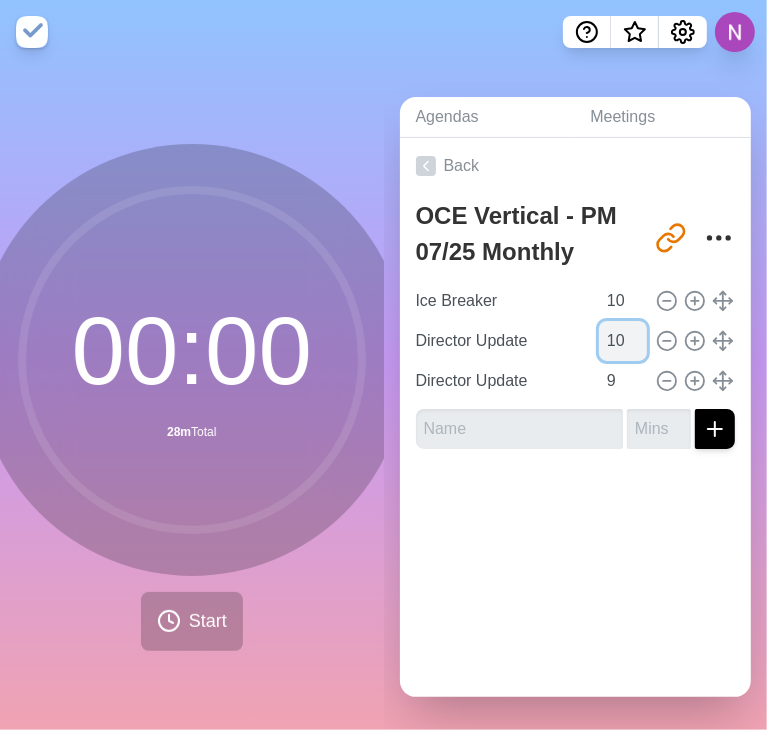 type on "10" 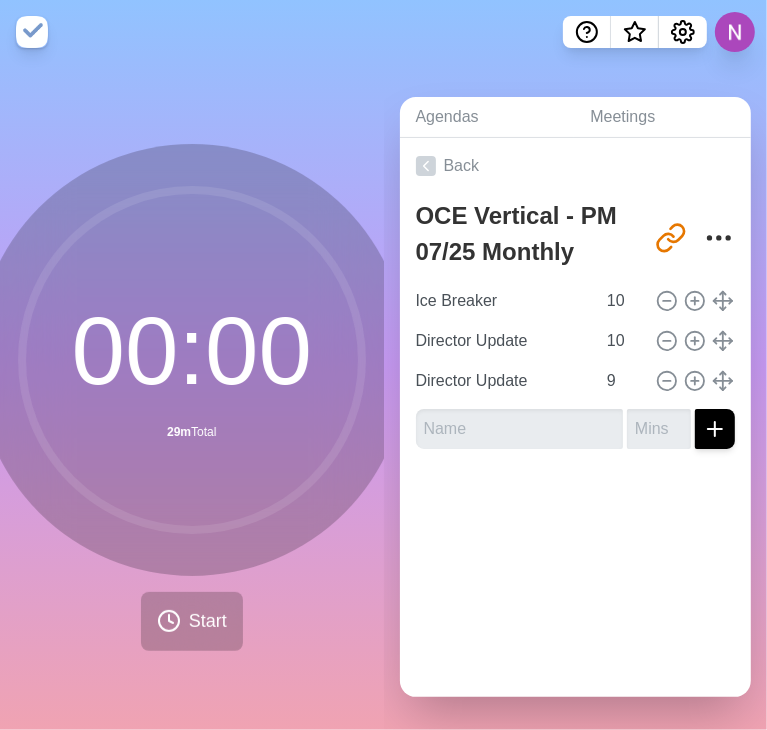 click 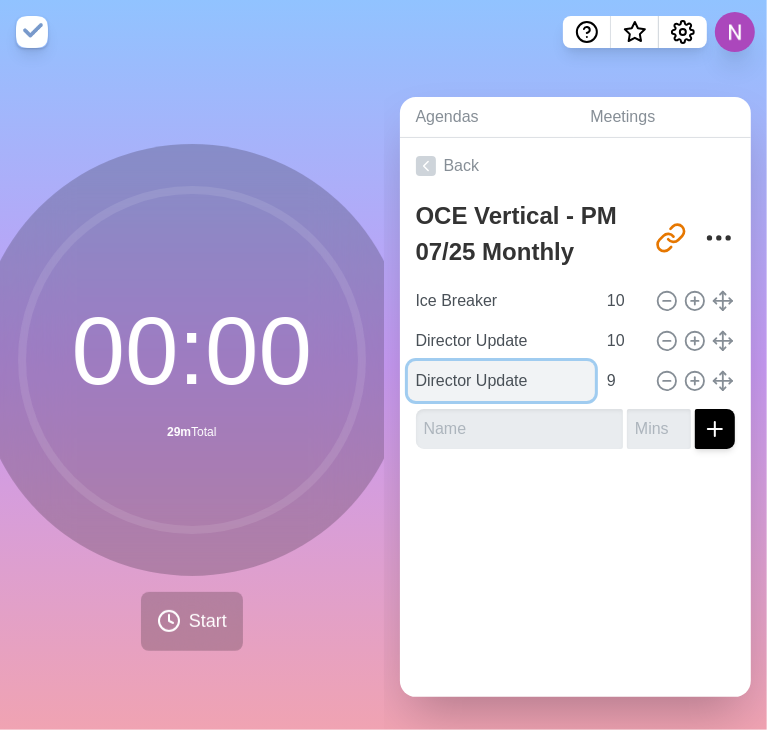 click on "Director Update" at bounding box center [502, 381] 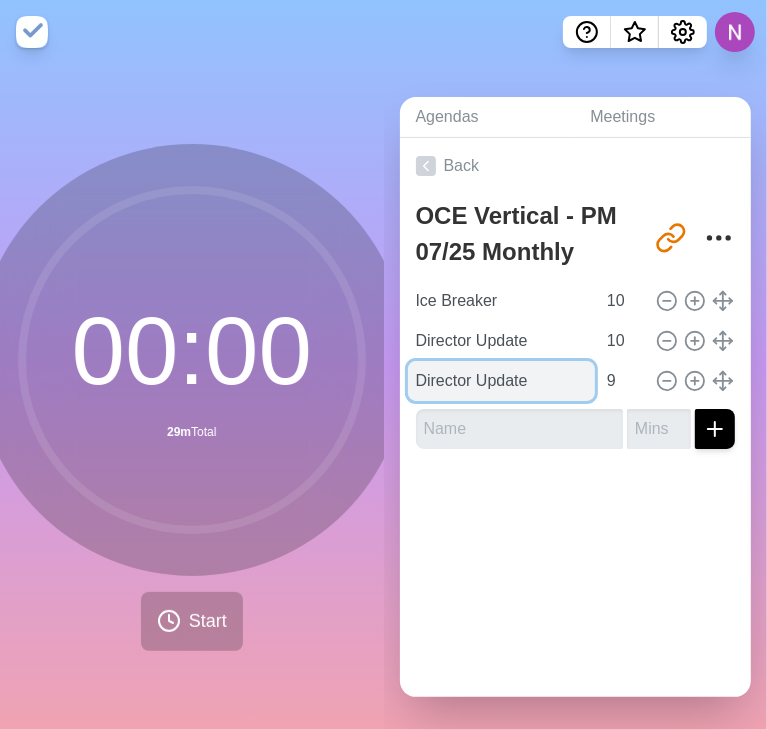 click on "Director Update" at bounding box center [502, 381] 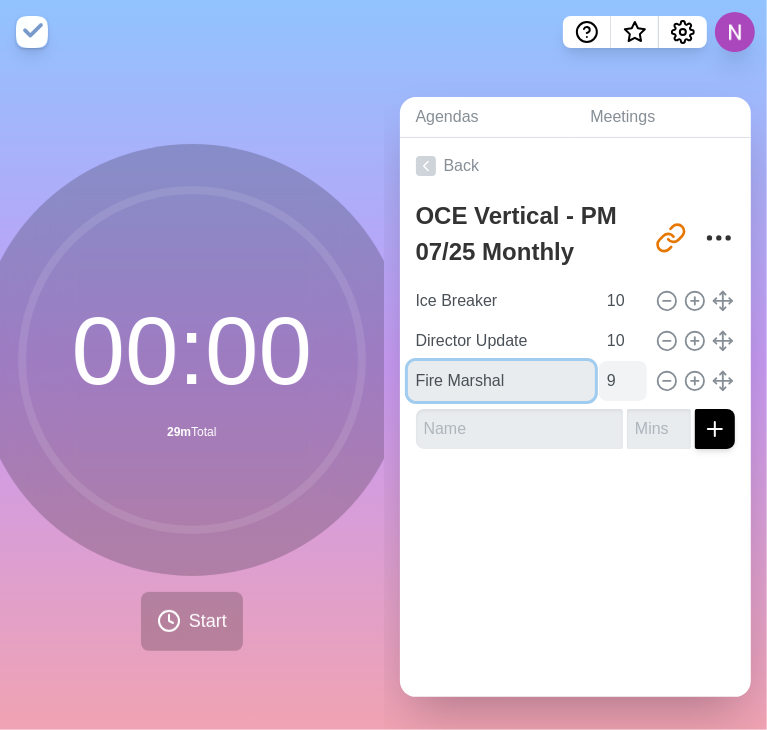 type on "Fire Marshal" 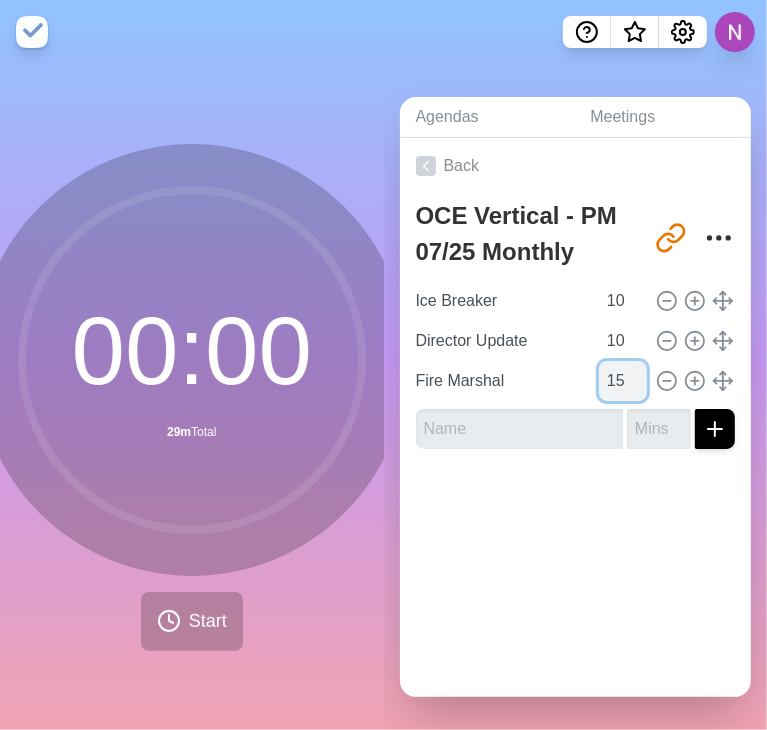 click on "15" at bounding box center (623, 381) 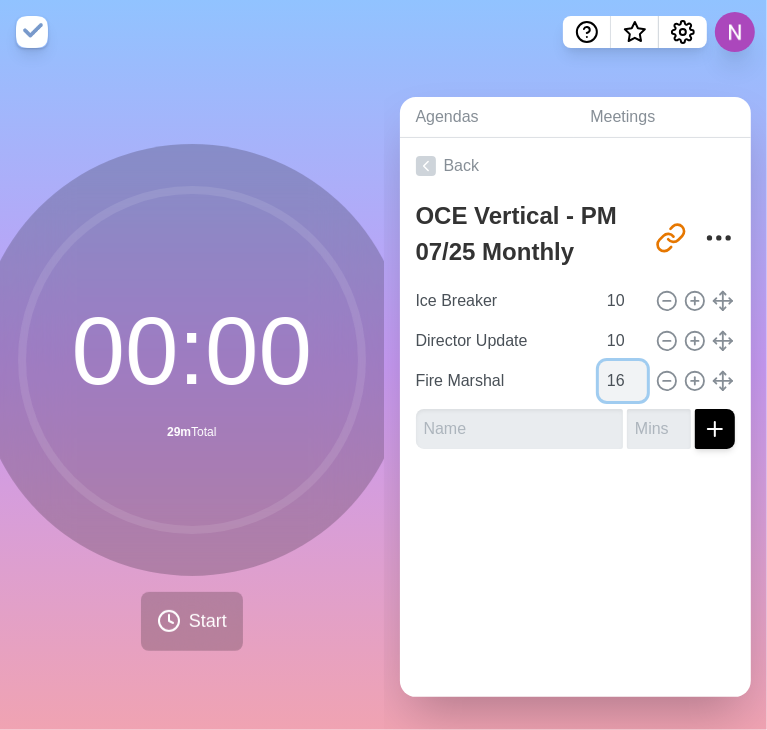 click on "16" at bounding box center [623, 381] 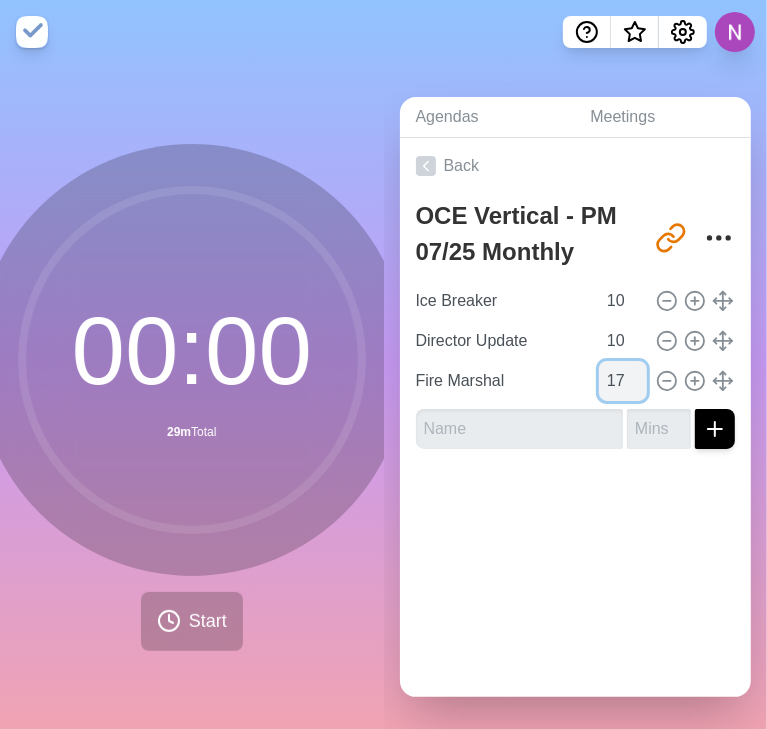 click on "17" at bounding box center (623, 381) 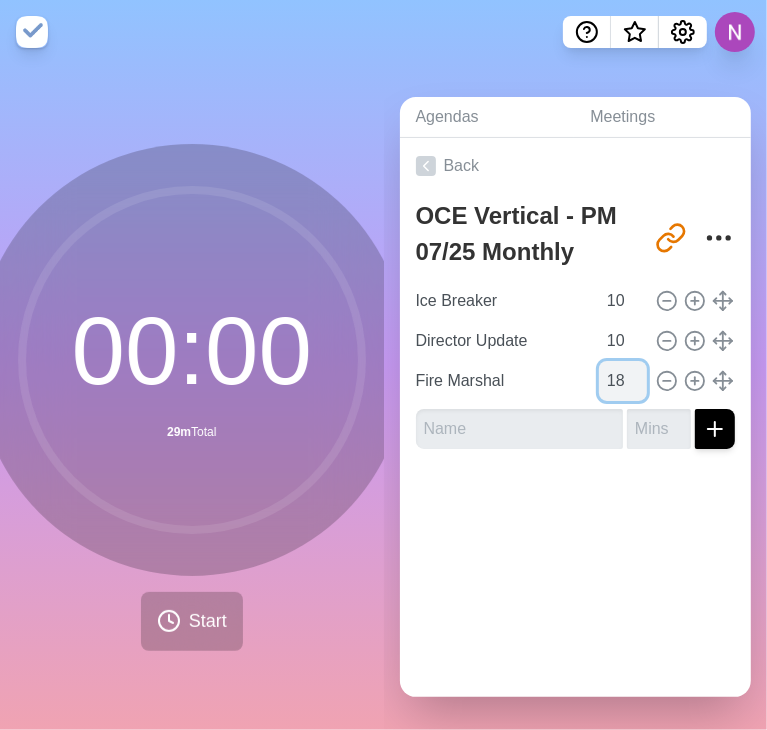 click on "18" at bounding box center [623, 381] 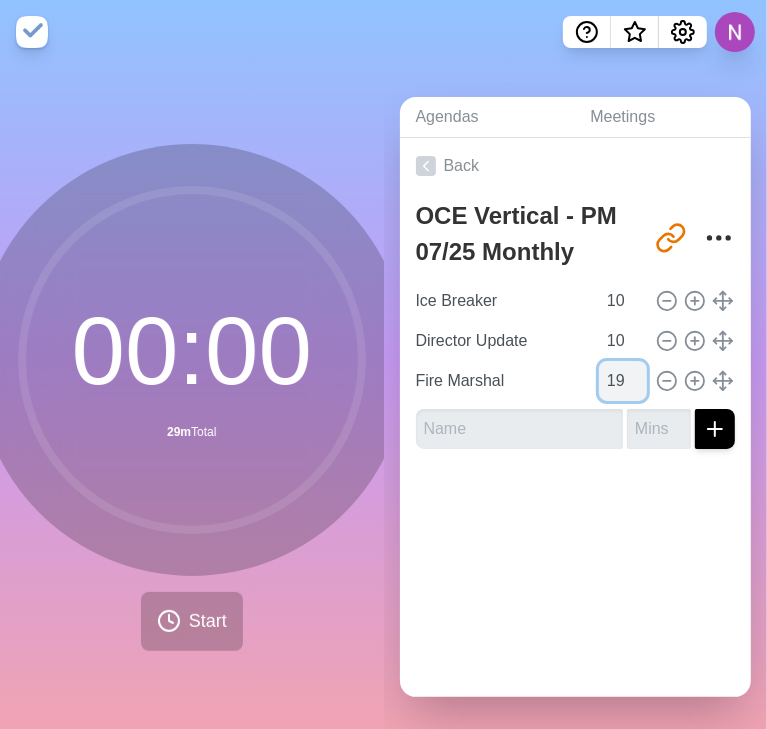 click on "19" at bounding box center [623, 381] 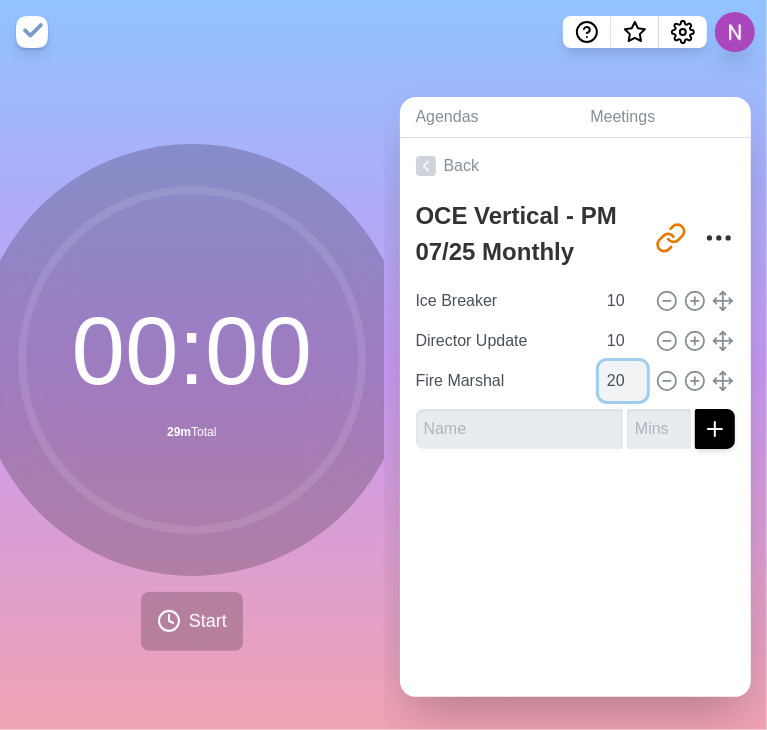 type on "20" 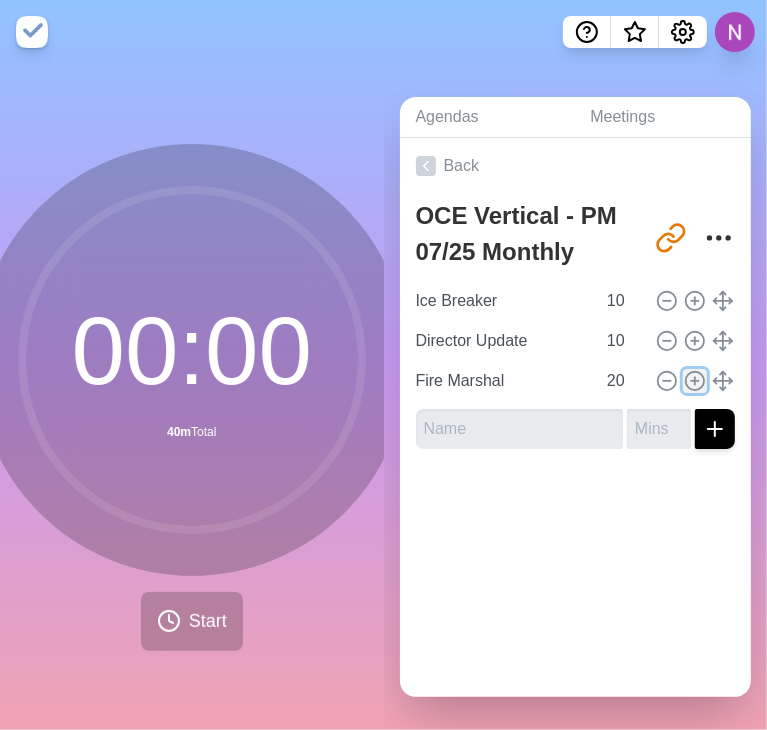 click 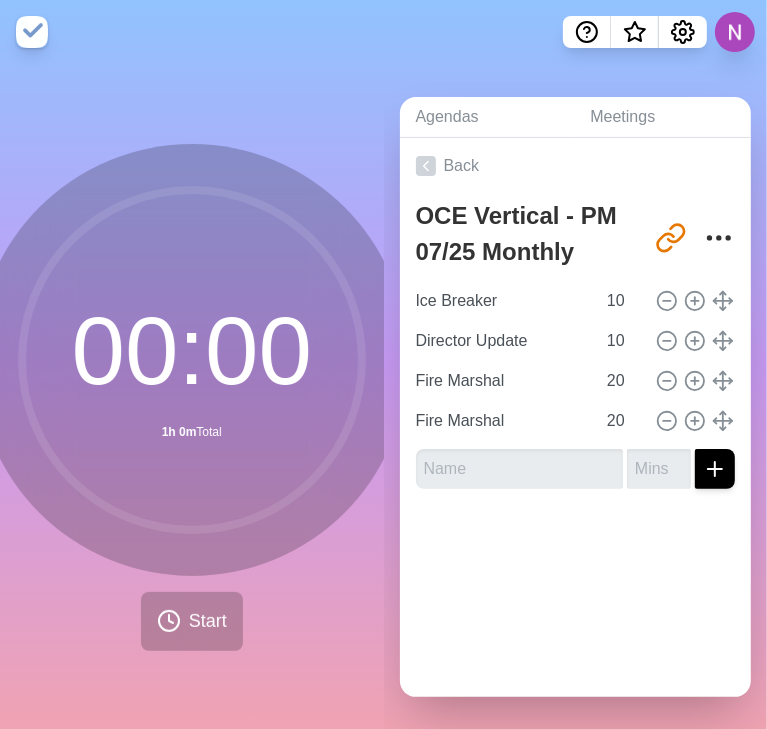 click 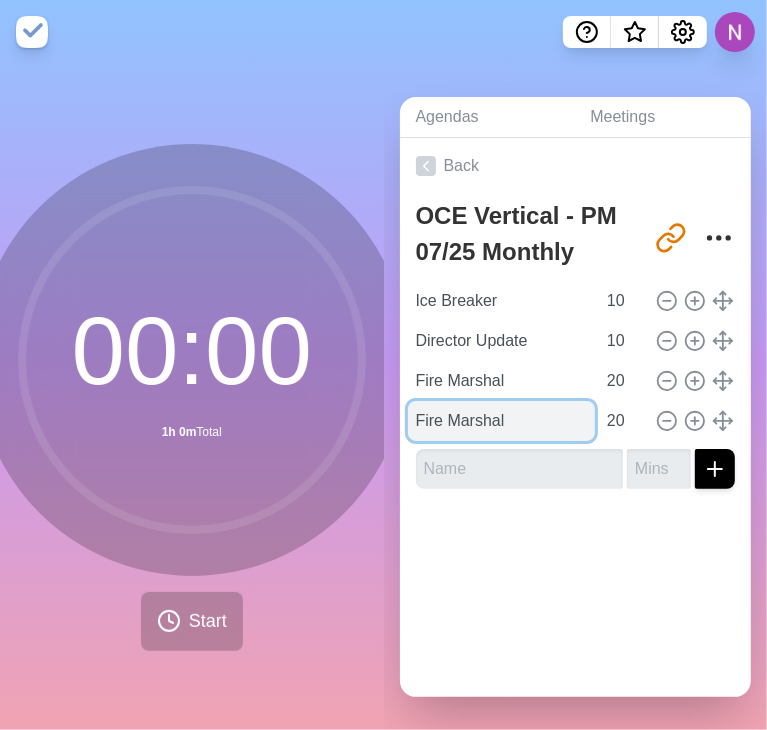 click on "Fire Marshal" at bounding box center [502, 421] 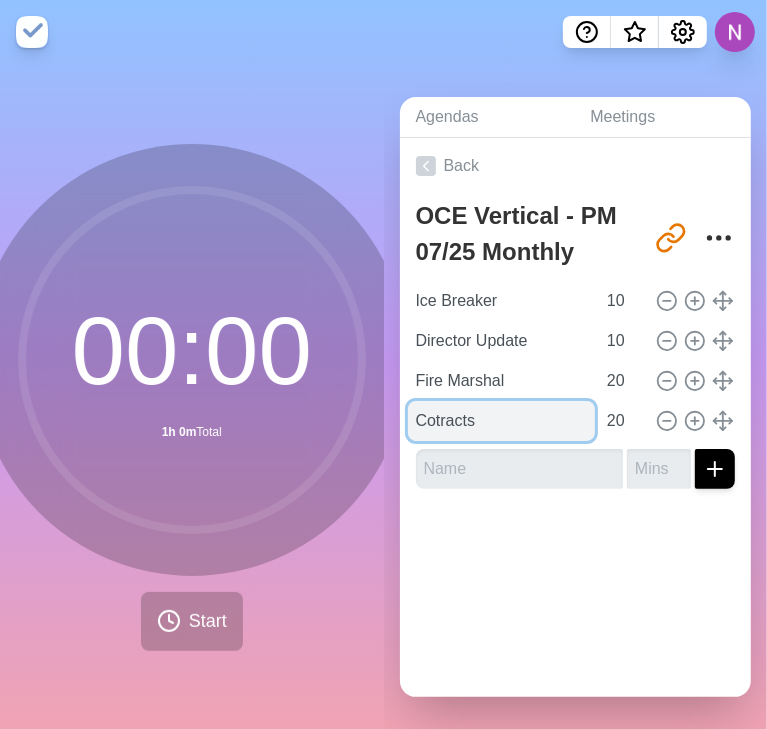 click on "Cotracts" at bounding box center [502, 421] 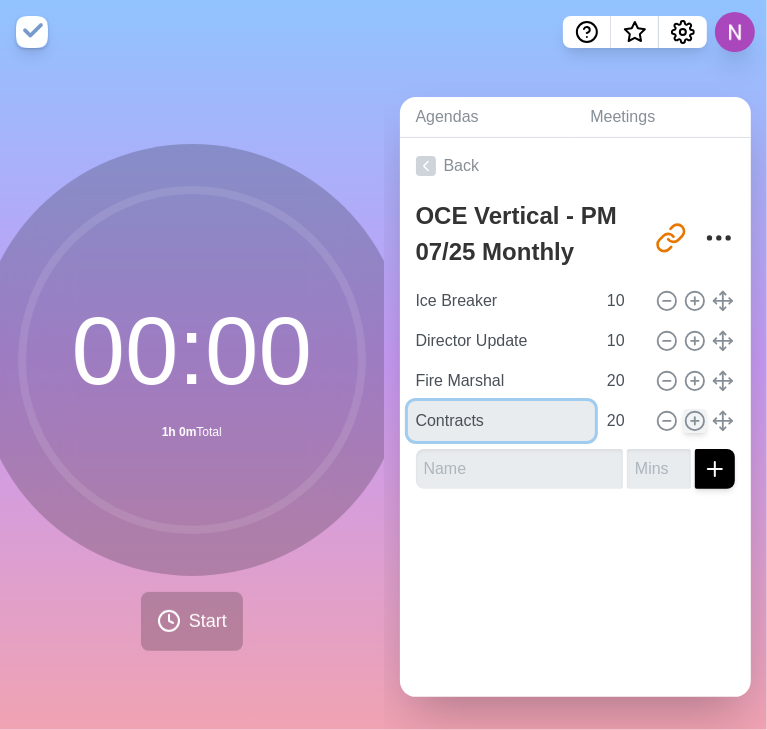 type on "Contracts" 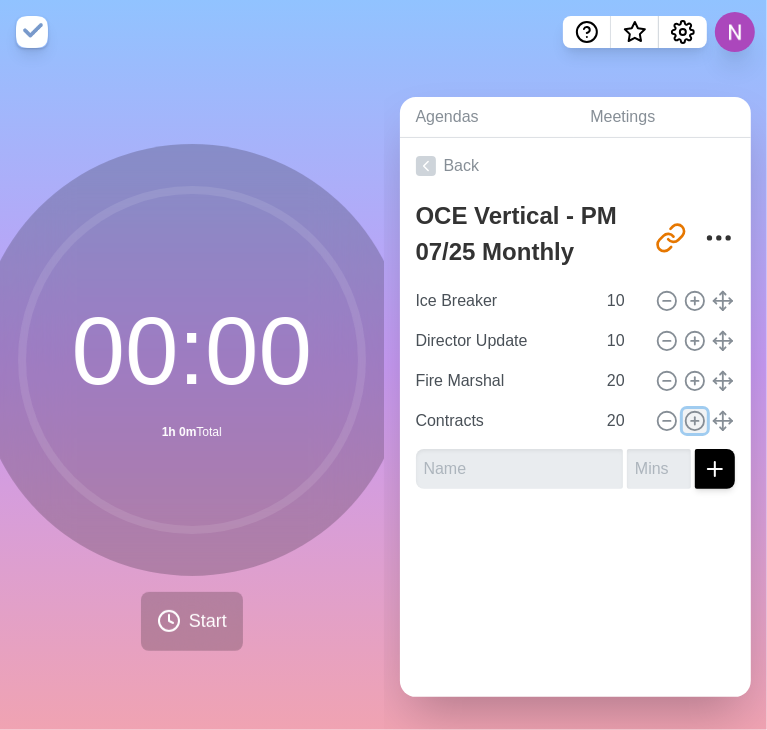 click 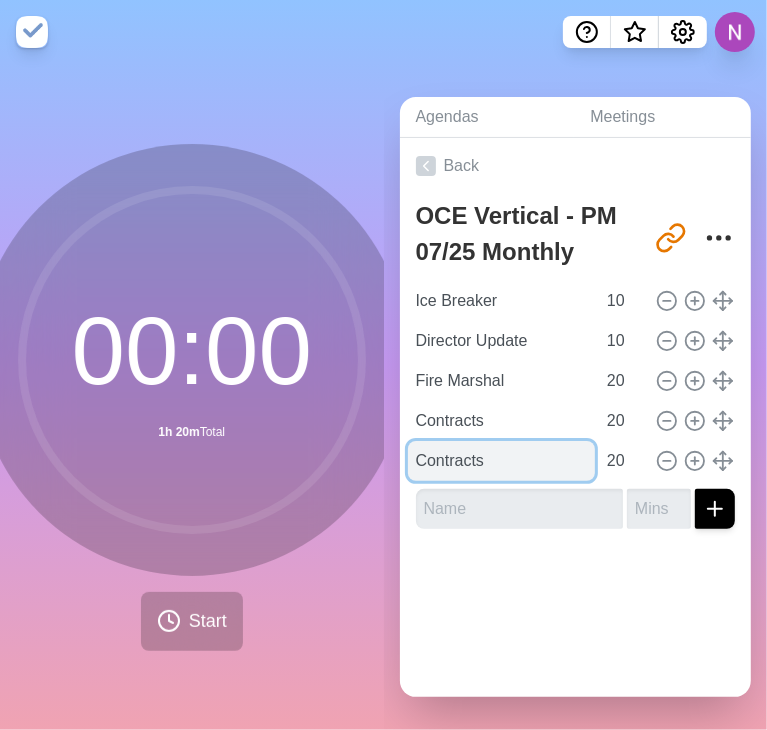 click on "Contracts" at bounding box center (502, 461) 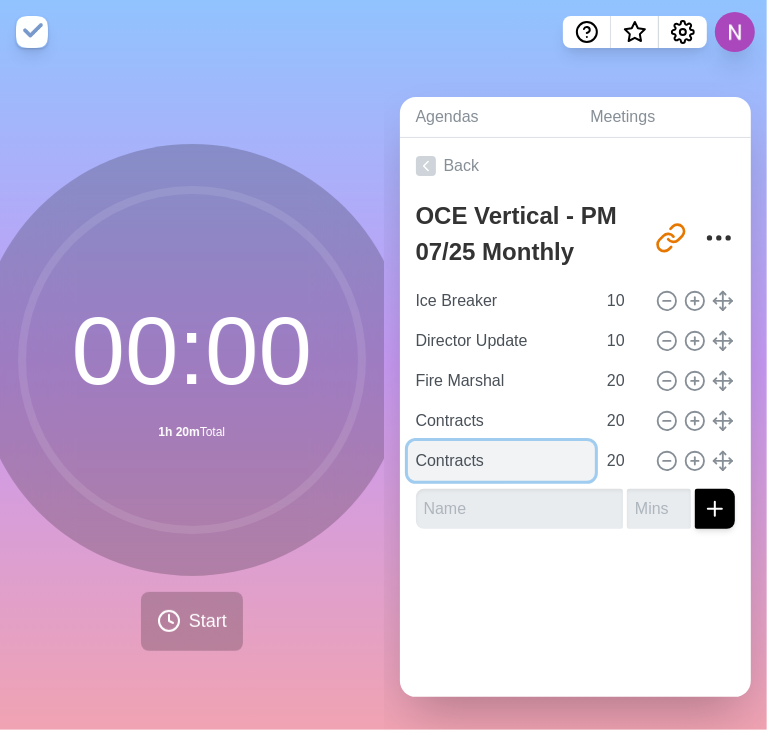 click on "Contracts" at bounding box center [502, 461] 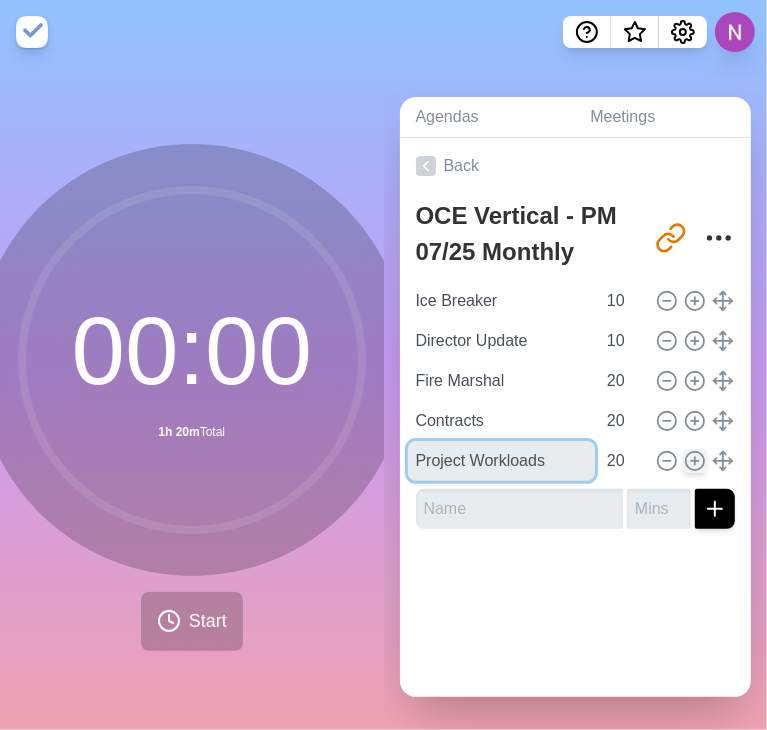 type on "Project Workloads" 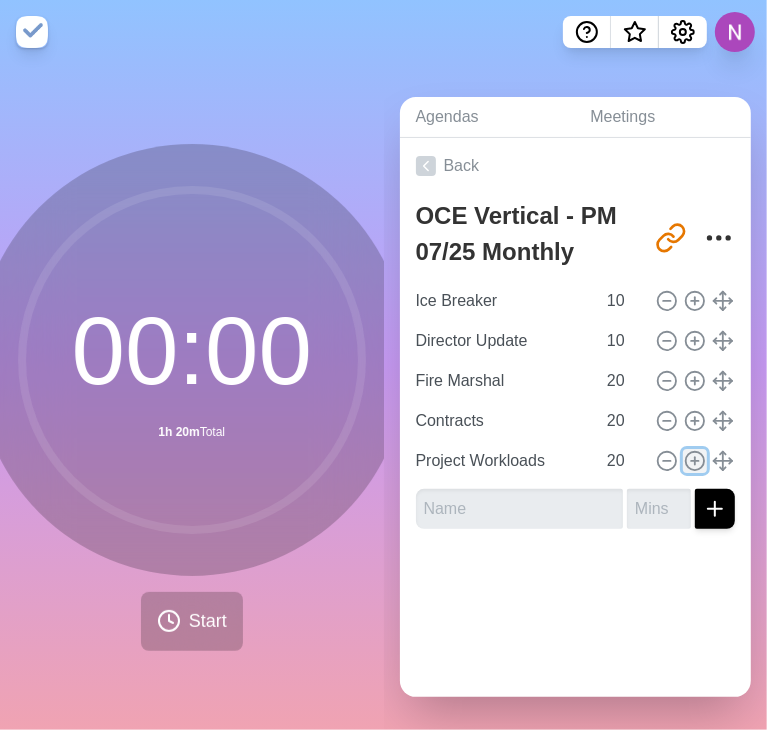 click 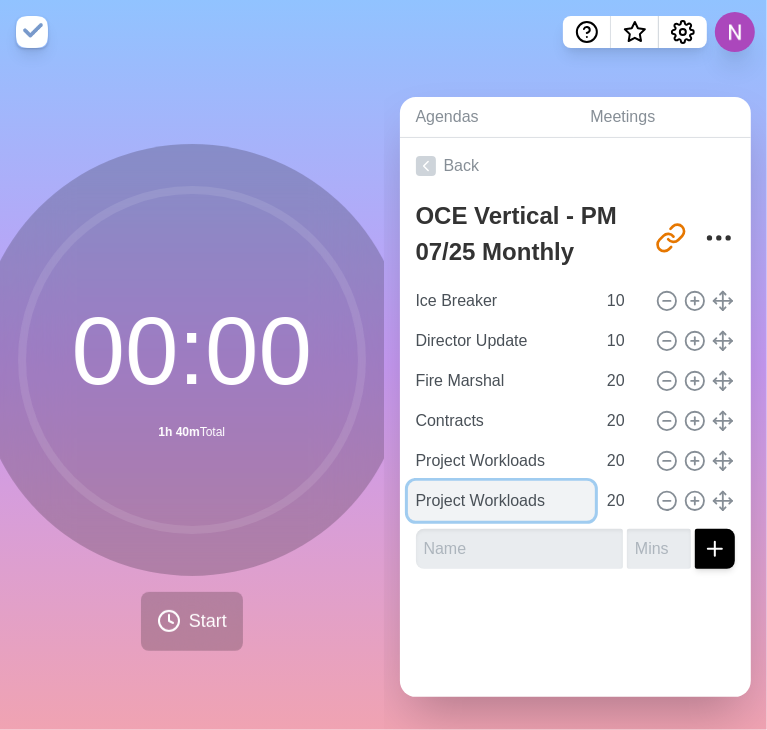 click on "Project Workloads" at bounding box center (502, 501) 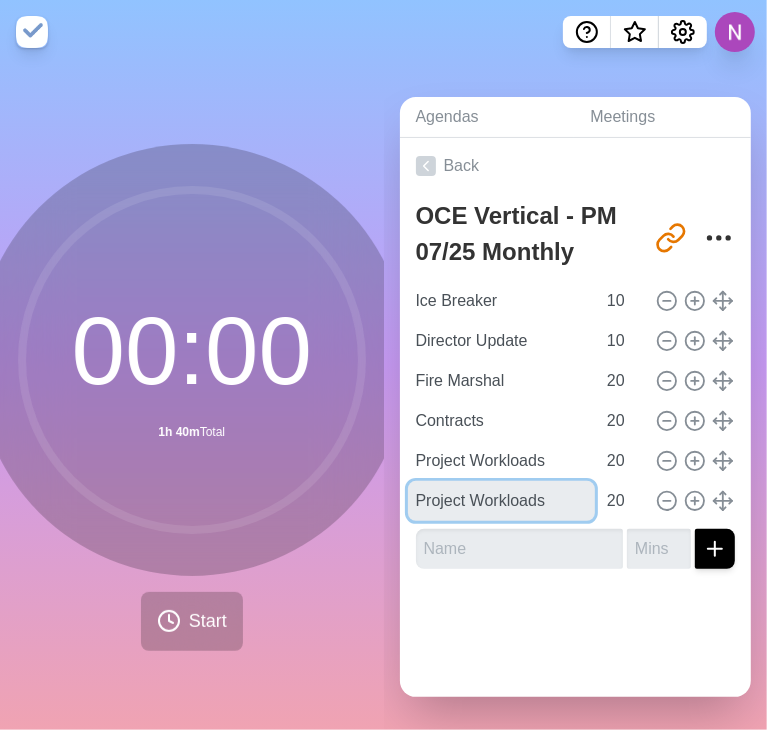 drag, startPoint x: 511, startPoint y: 489, endPoint x: 348, endPoint y: 484, distance: 163.07668 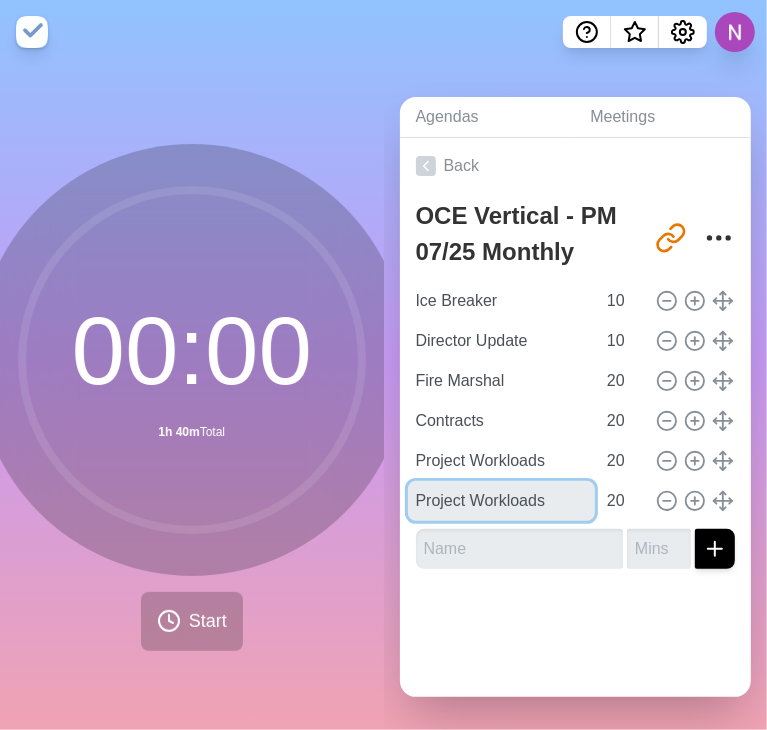 click on "00 : 00   1h 40m
Total             Start   Agendas   Meetings
Back     OCE Vertical - PM 07/25 Monthly Meeting   [URL][DOMAIN_NAME]           Ice Breaker   10       Director Update   10       Fire Marshal   20       Contracts   20       Project Workloads   20       Project Workloads   20" 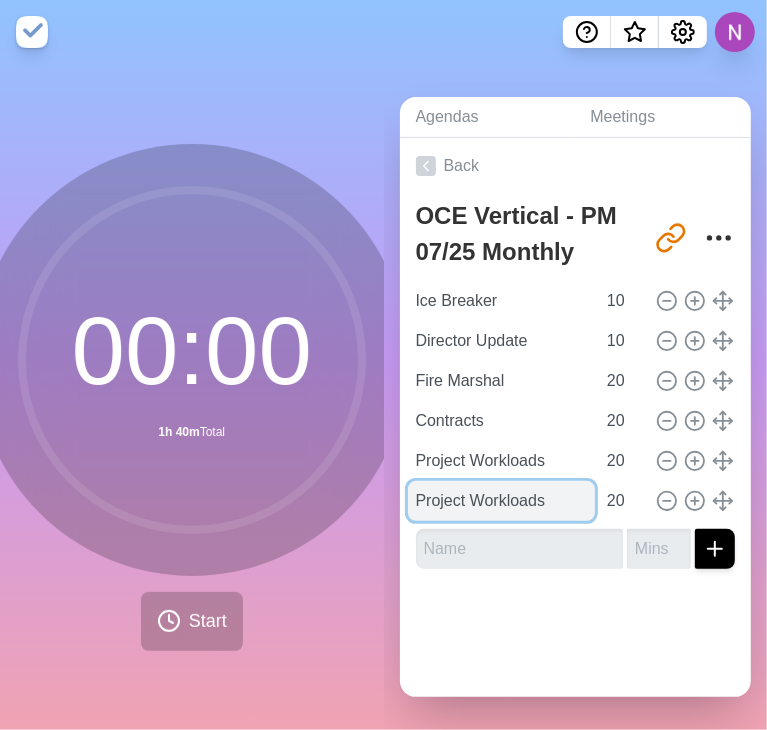drag, startPoint x: 540, startPoint y: 485, endPoint x: 428, endPoint y: 489, distance: 112.0714 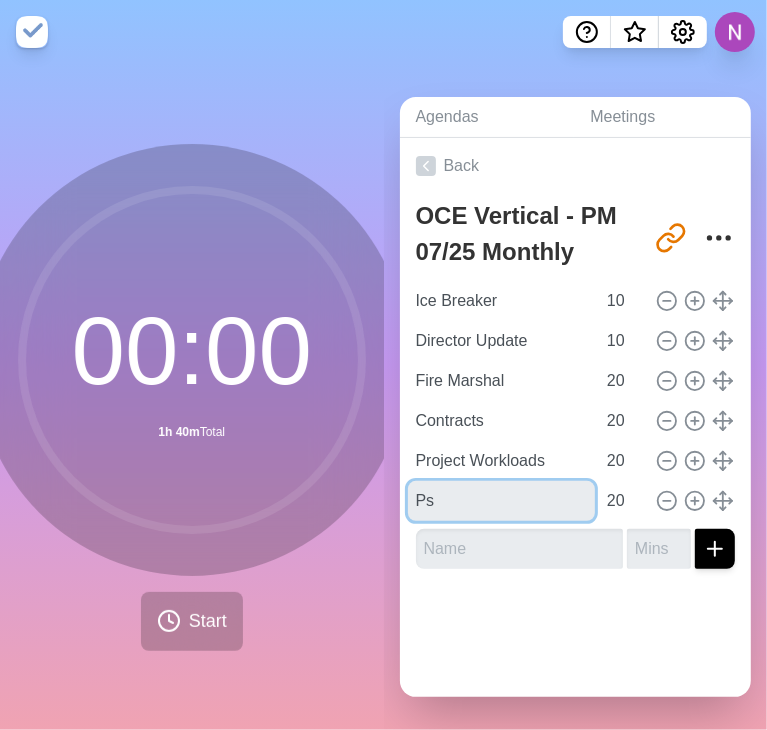 type on "s" 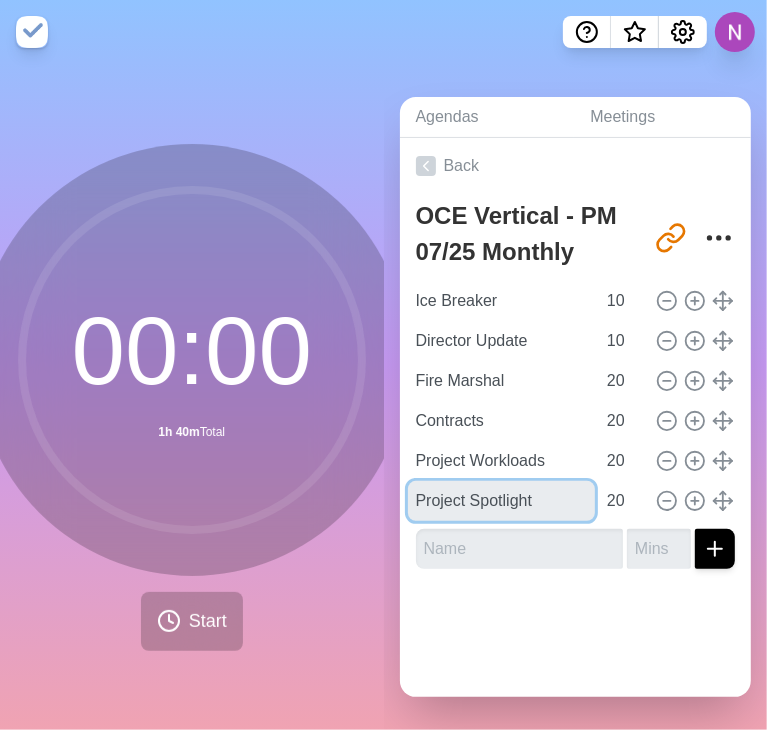 type on "Project Spotlight" 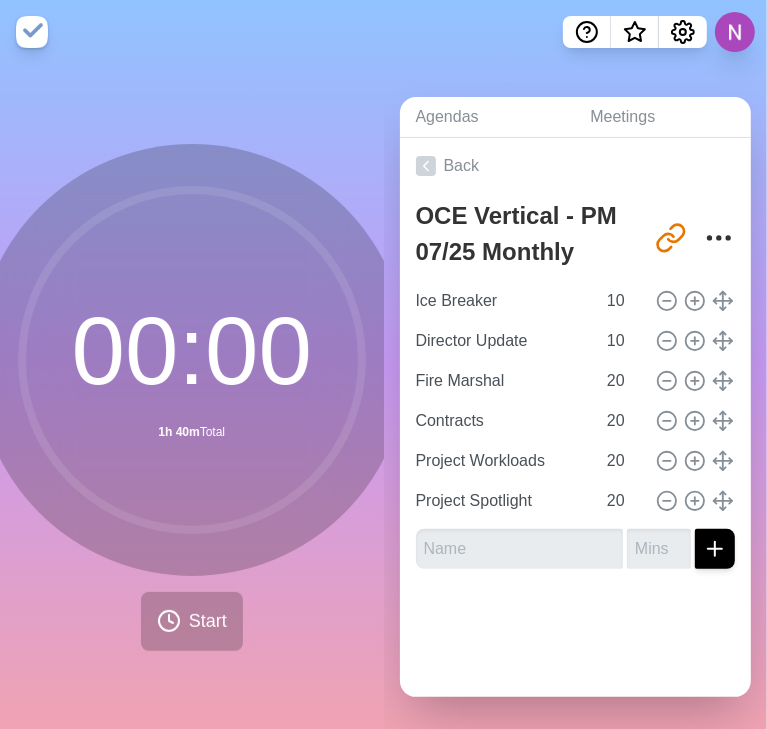 click 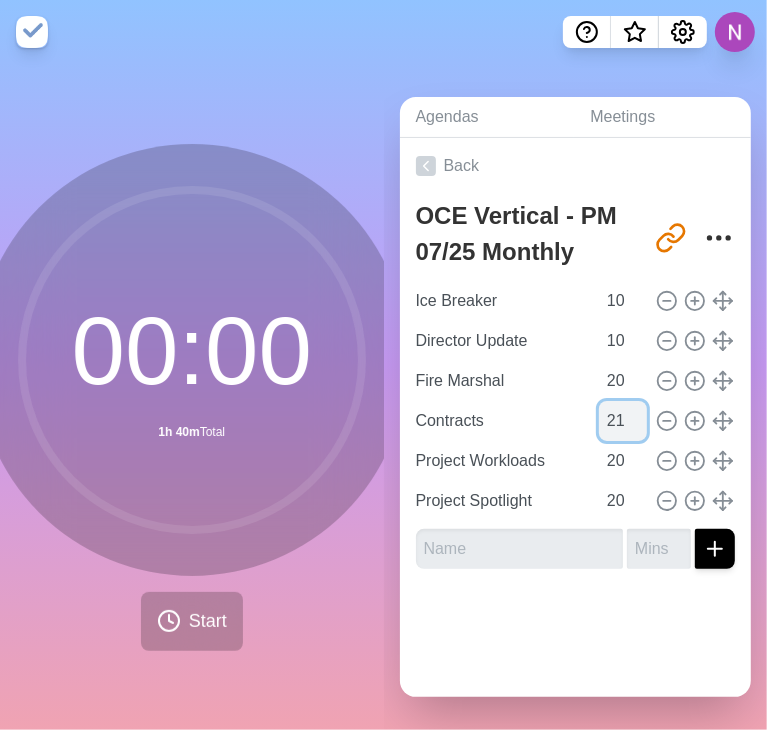 click on "21" at bounding box center (623, 421) 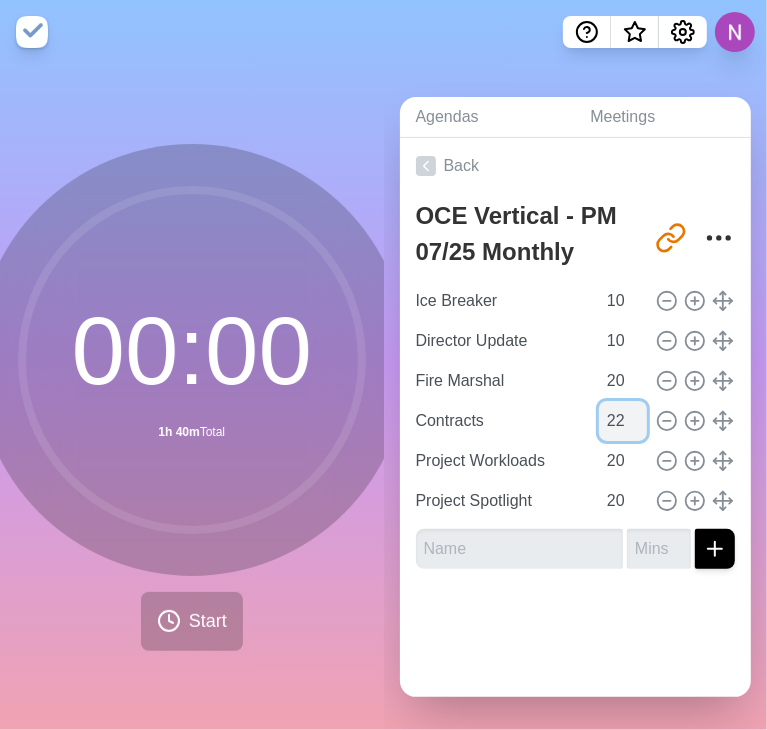 click on "22" at bounding box center [623, 421] 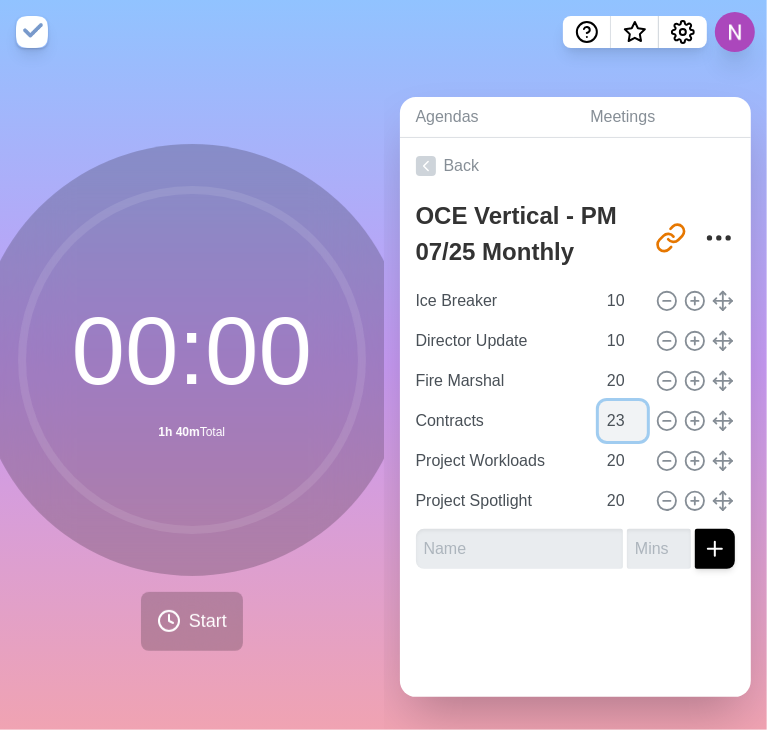 click on "23" at bounding box center [623, 421] 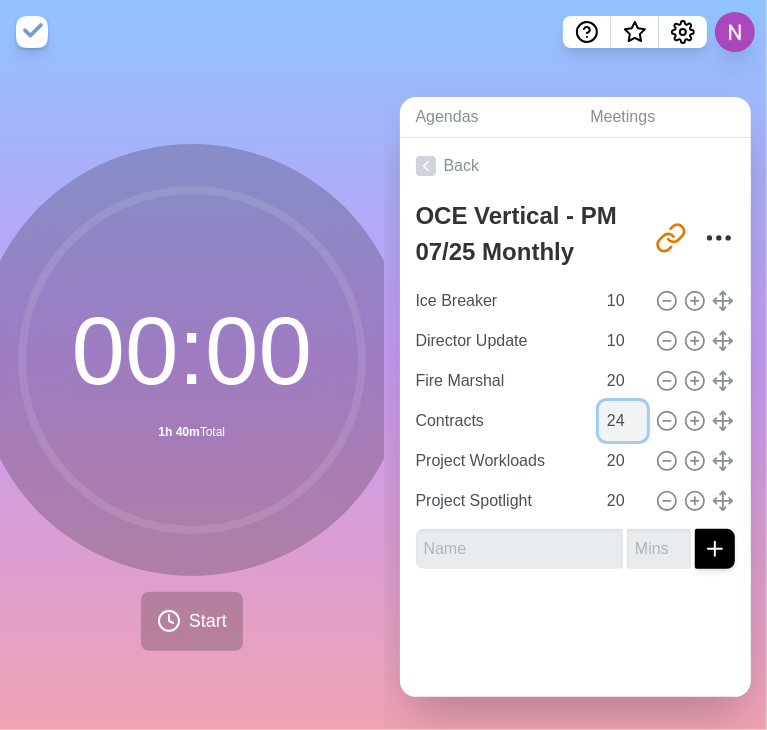 click on "24" at bounding box center [623, 421] 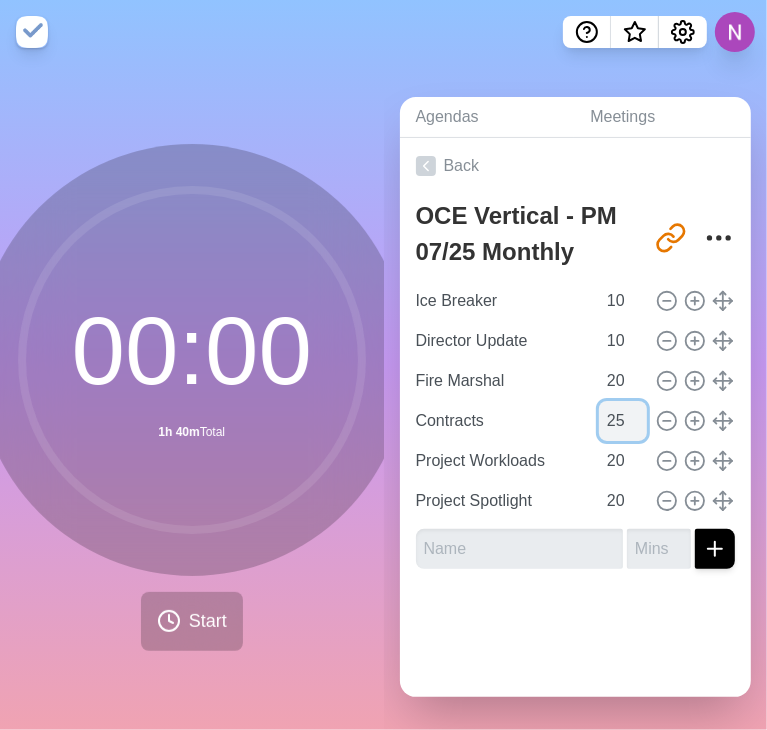 click on "25" at bounding box center [623, 421] 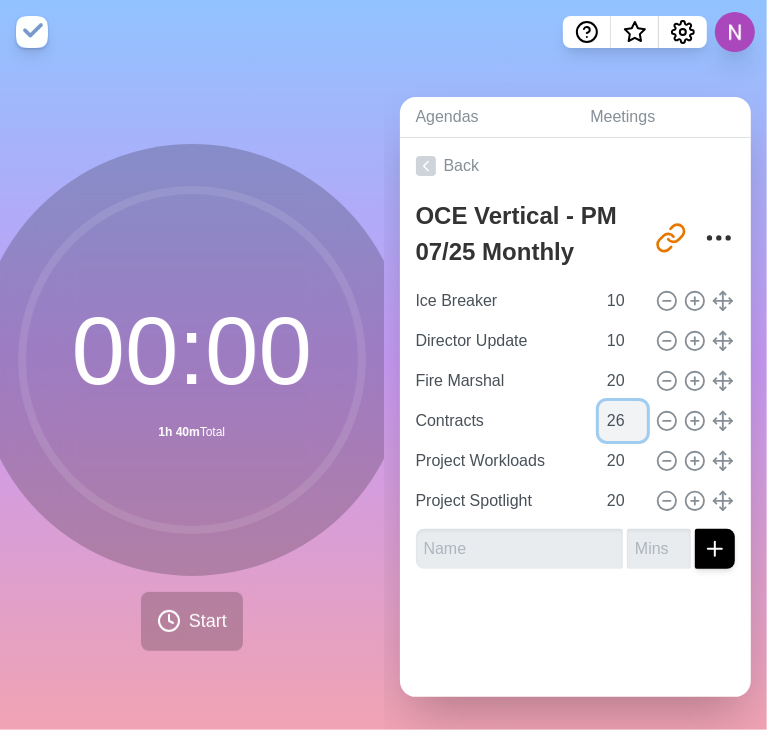 click on "26" at bounding box center [623, 421] 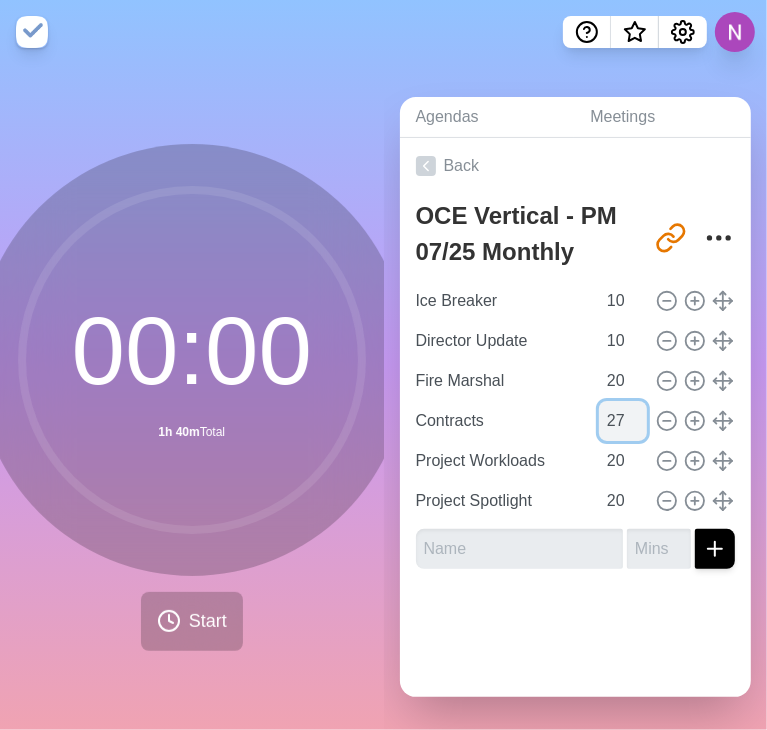 click on "27" at bounding box center [623, 421] 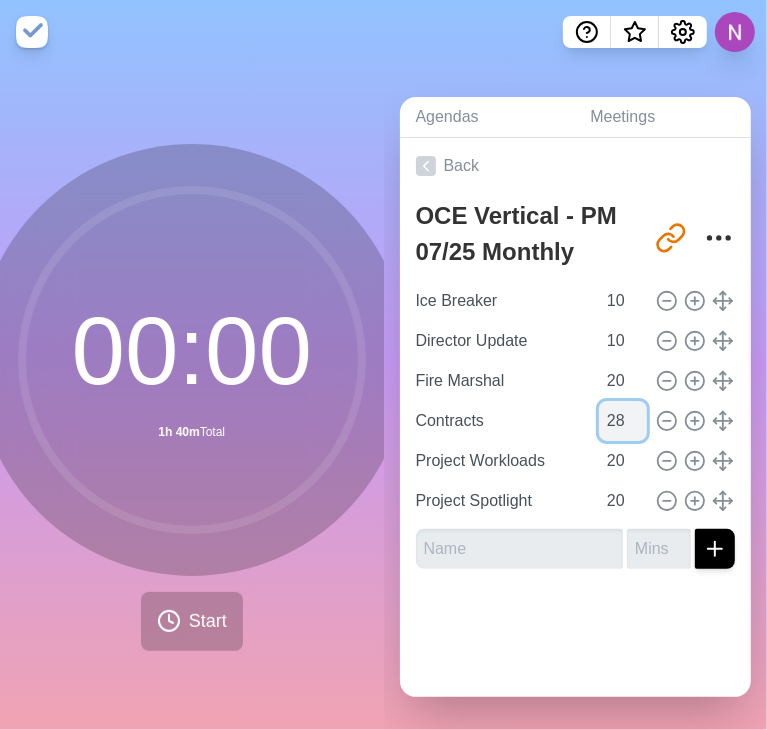 click on "28" at bounding box center [623, 421] 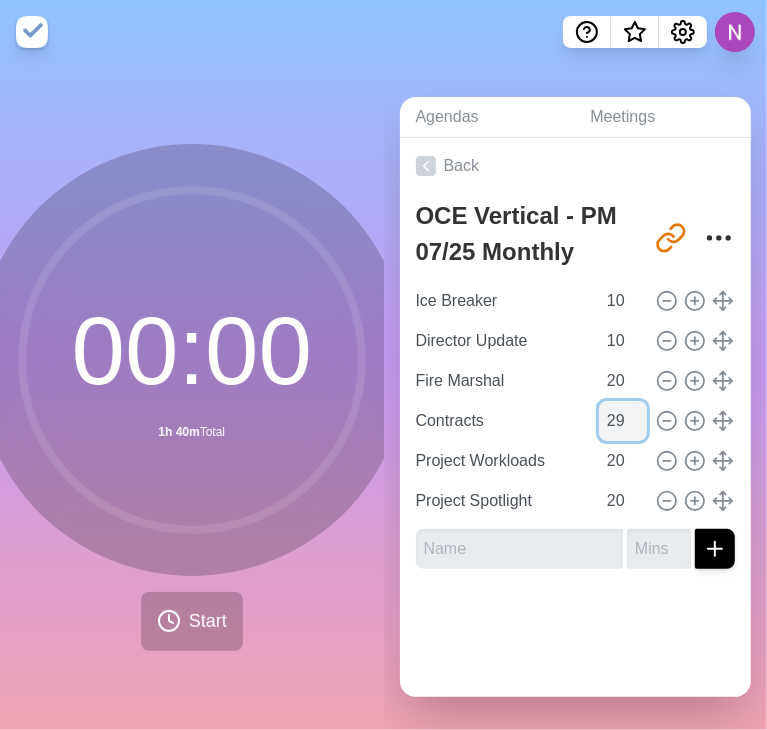click on "29" at bounding box center (623, 421) 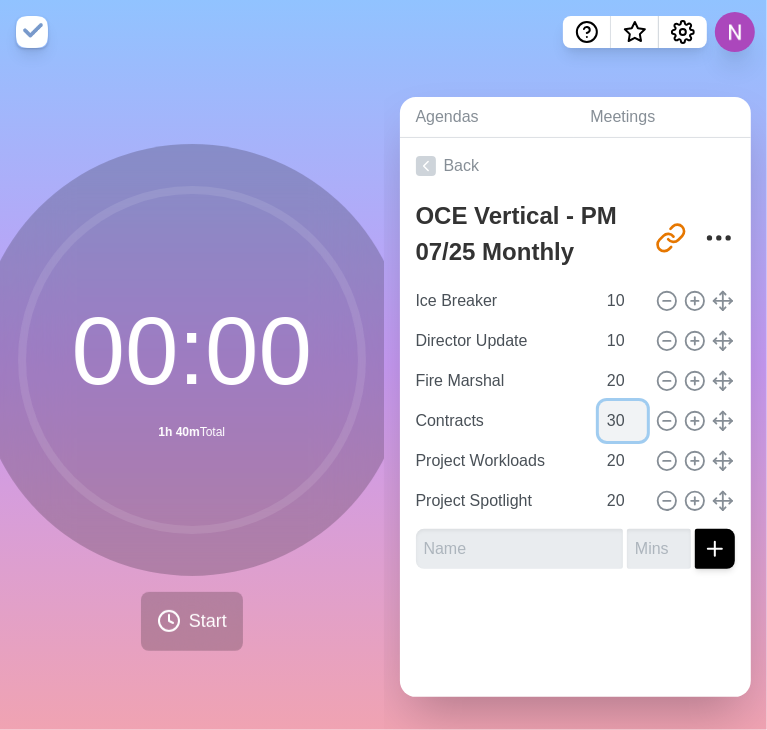 type on "30" 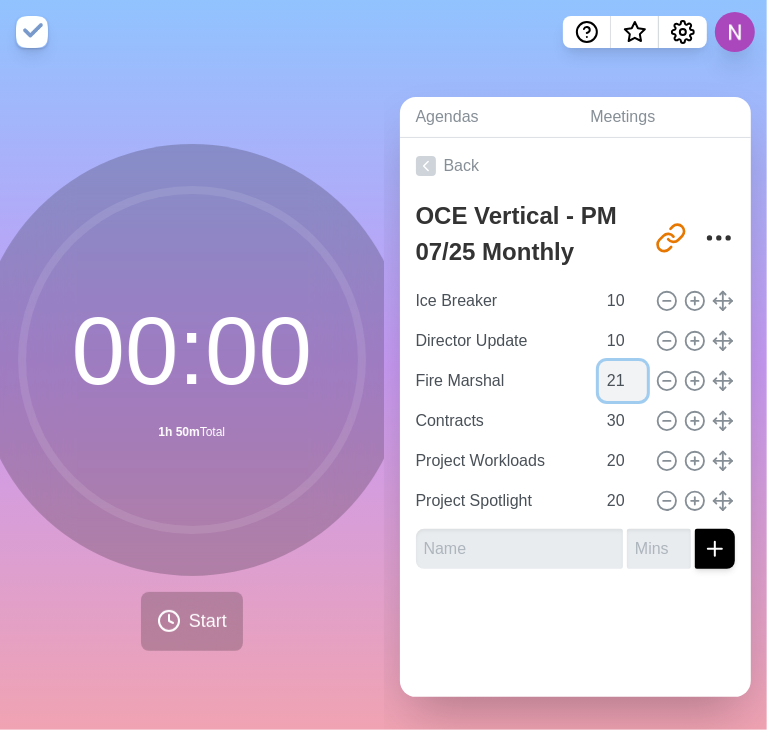 click on "21" at bounding box center [623, 381] 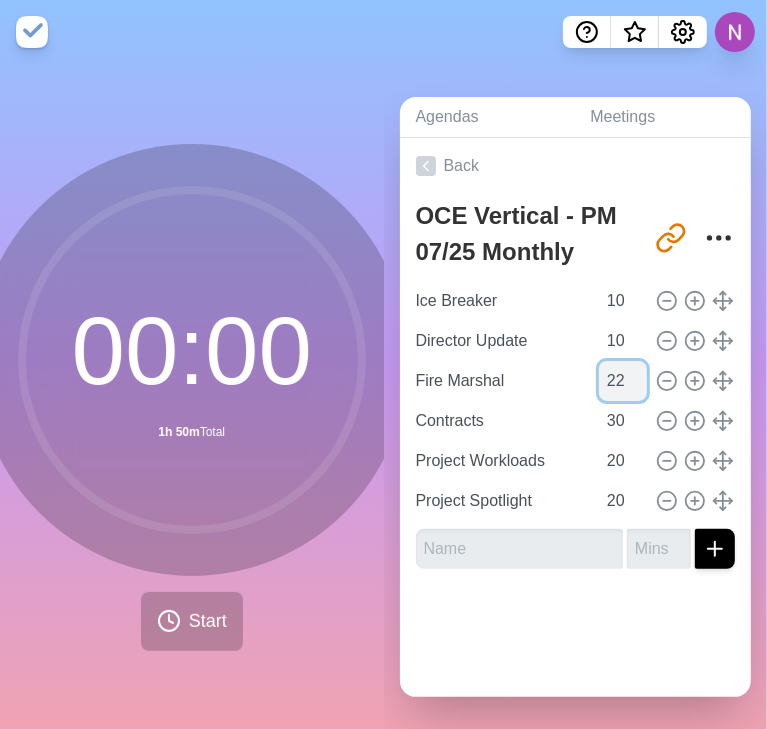 click on "22" at bounding box center [623, 381] 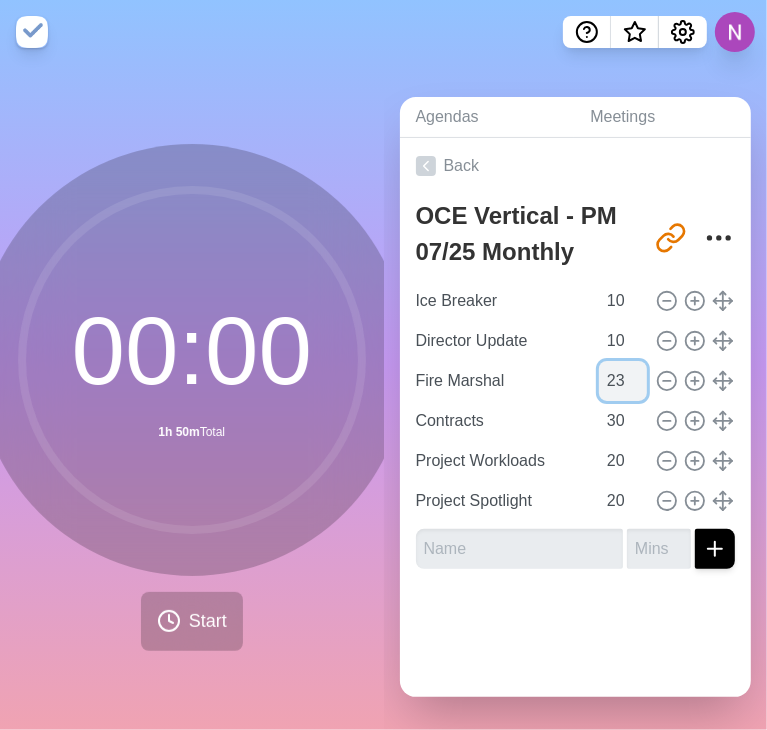 click on "23" at bounding box center (623, 381) 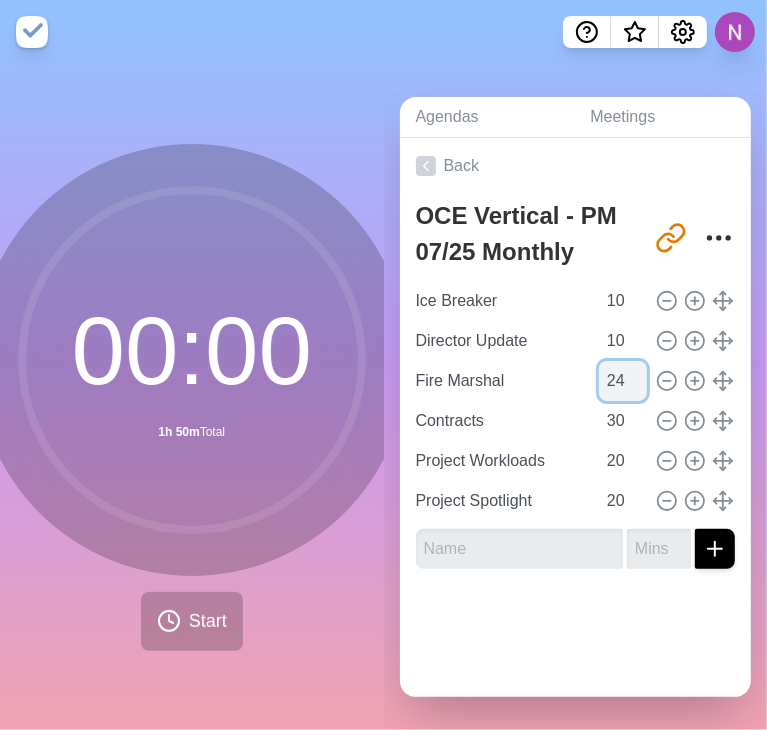 click on "24" at bounding box center (623, 381) 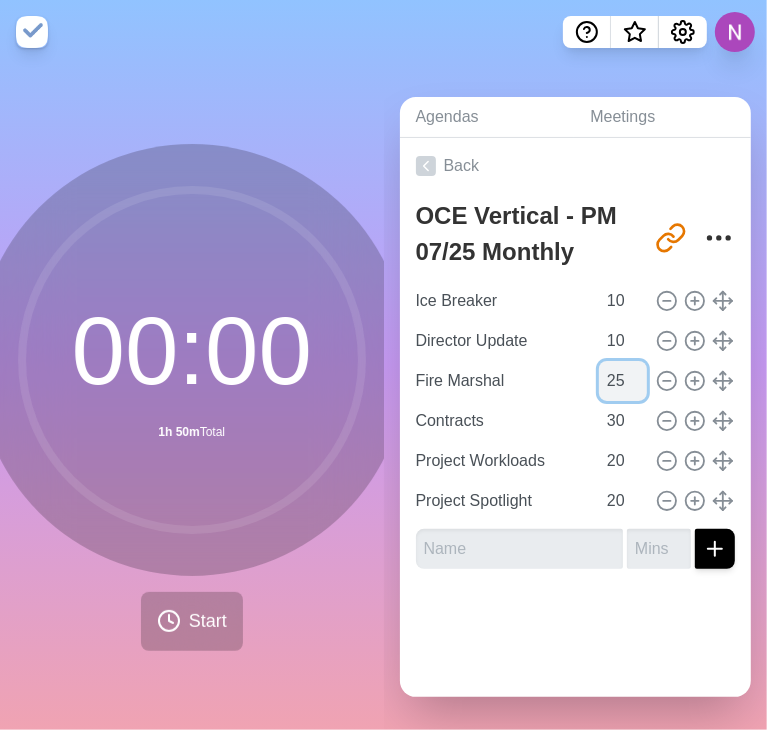 type on "25" 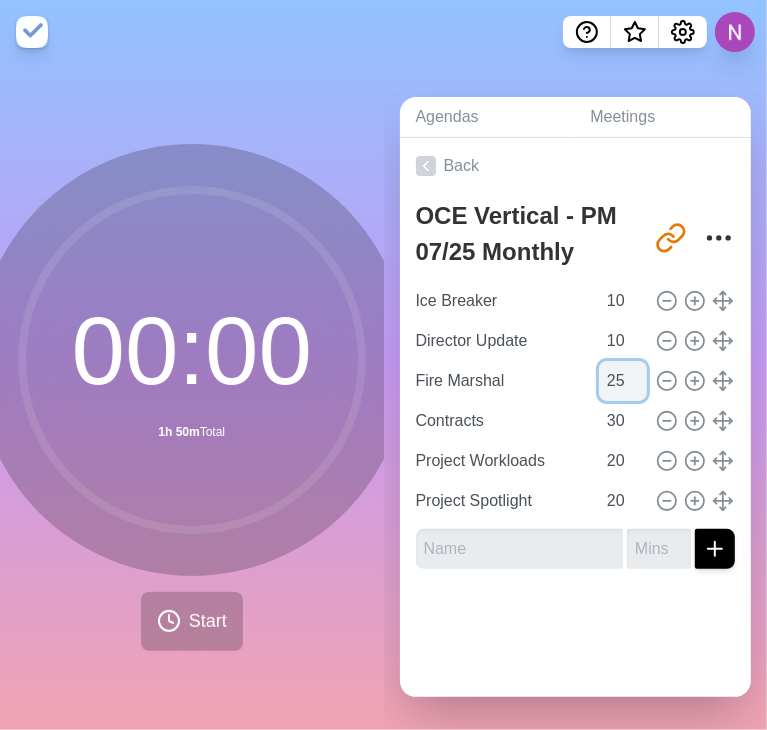 click on "25" at bounding box center (623, 381) 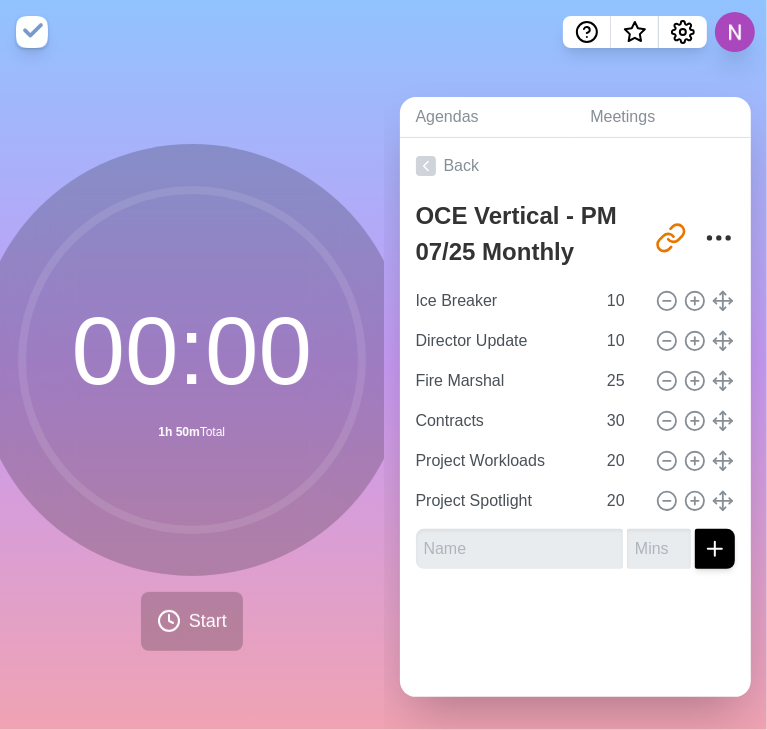 click 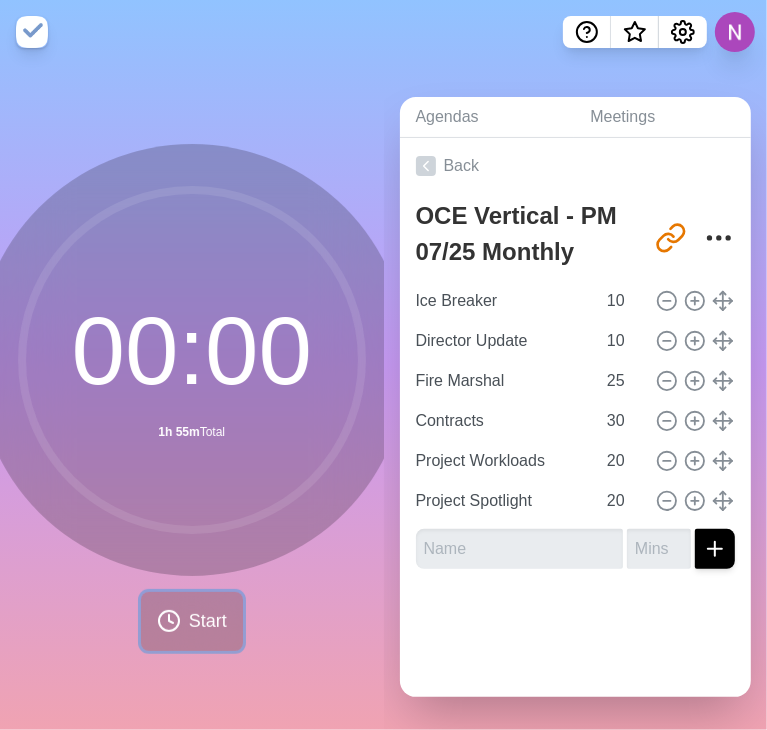 click on "Start" at bounding box center (192, 621) 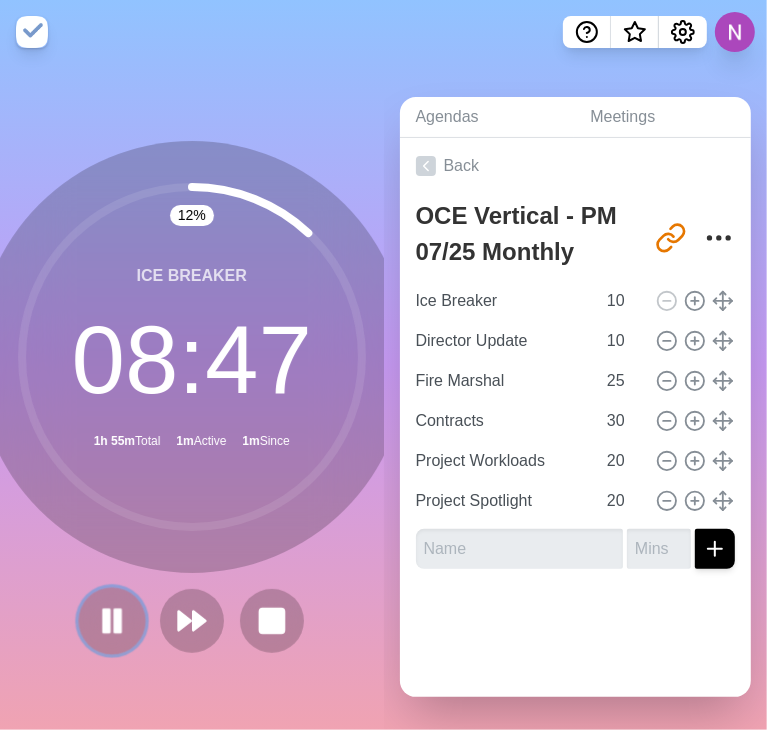 click at bounding box center [111, 620] 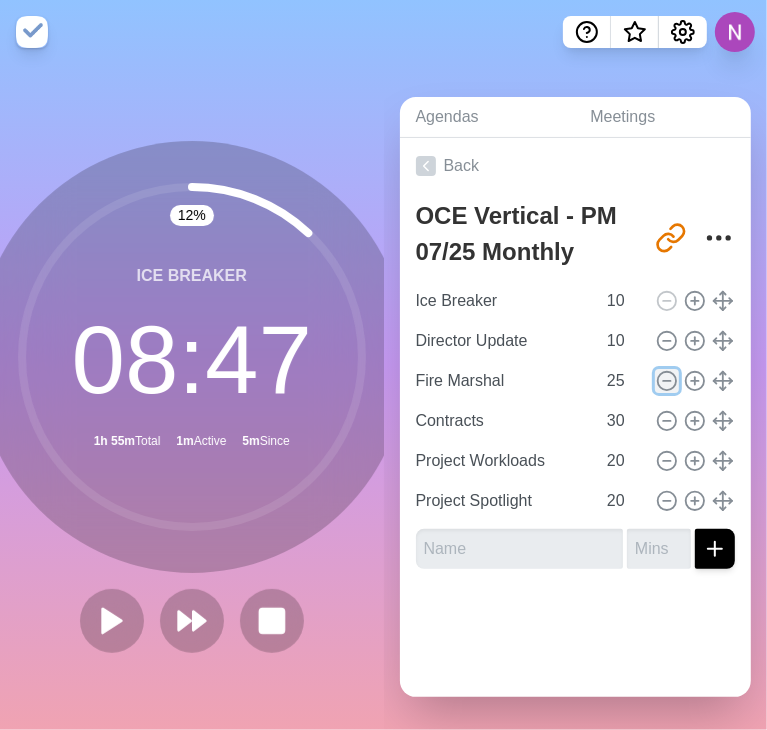 click 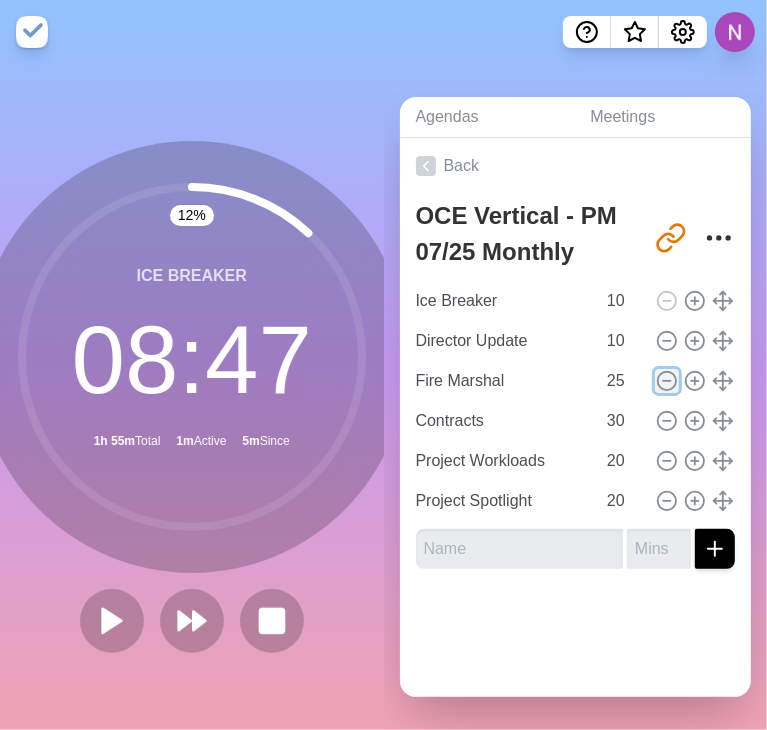 type on "Contracts" 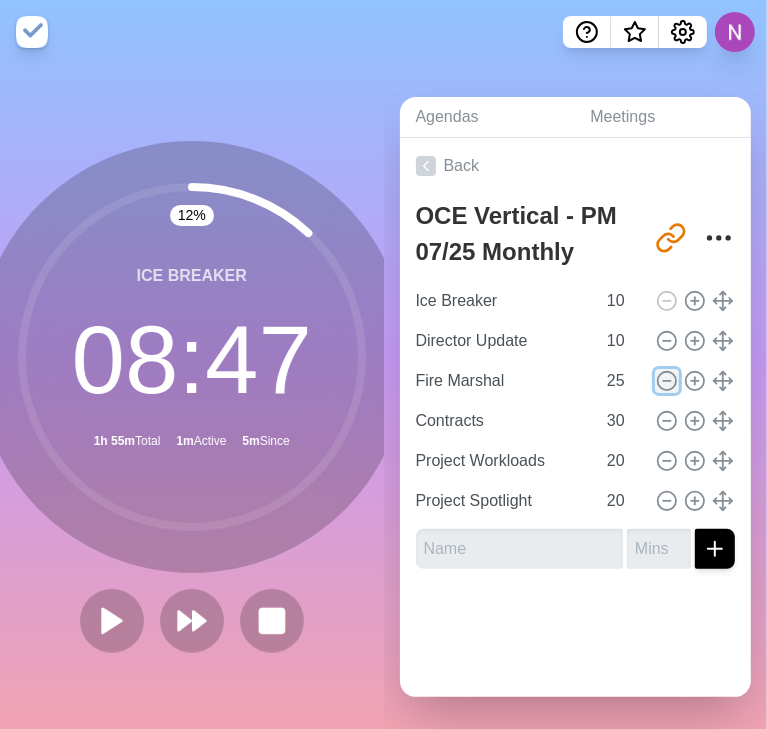 type on "Project Workloads" 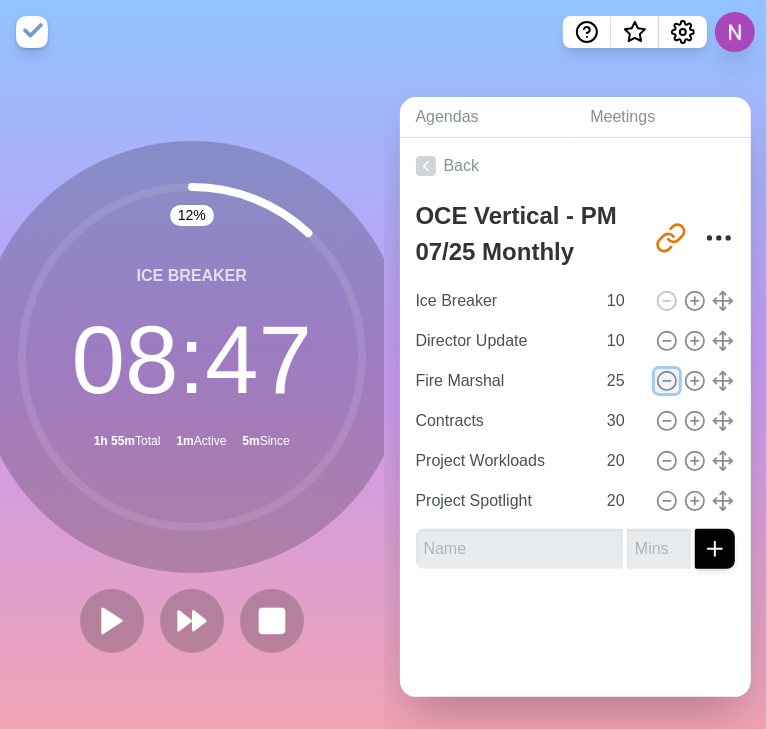 type on "20" 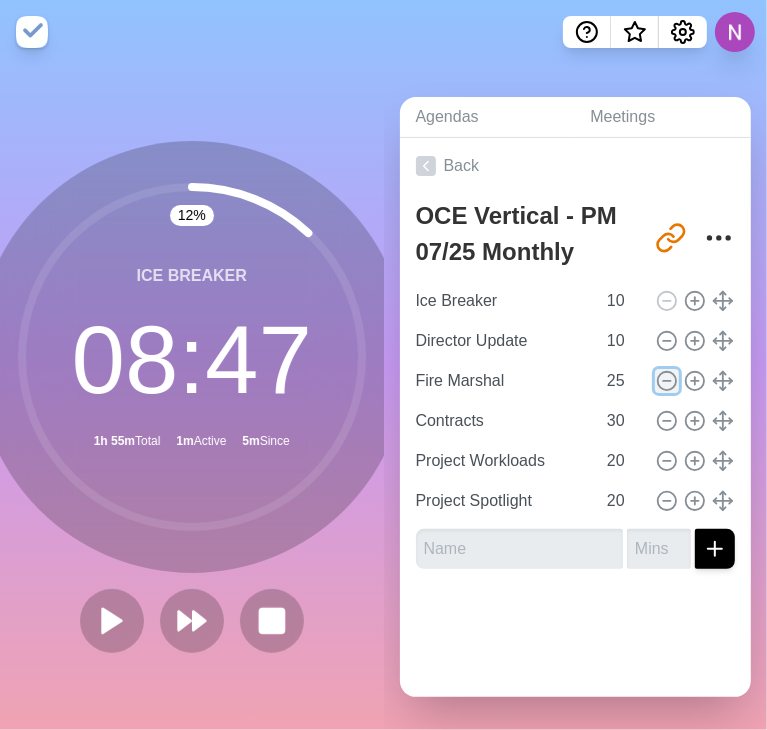type on "Project Spotlight" 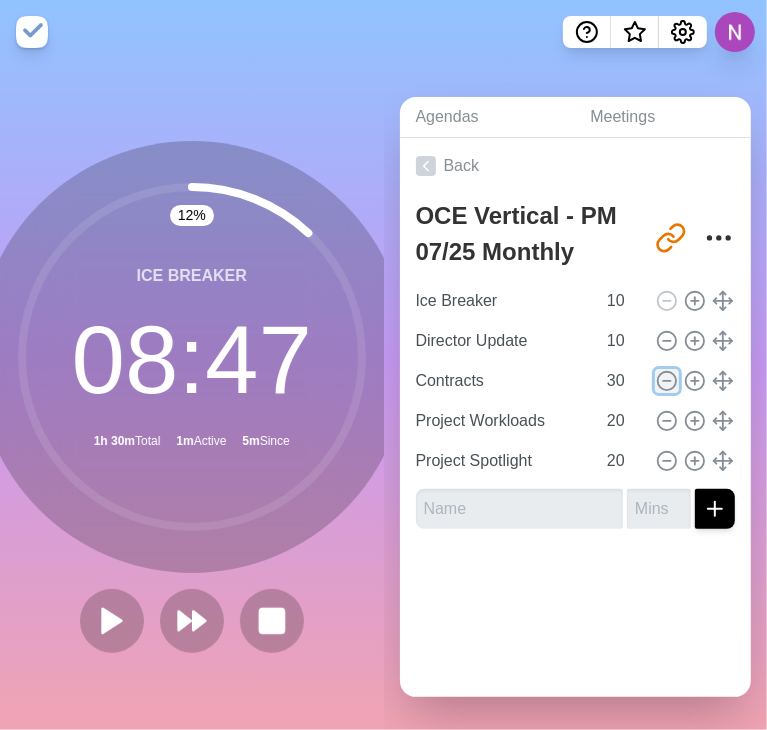 click 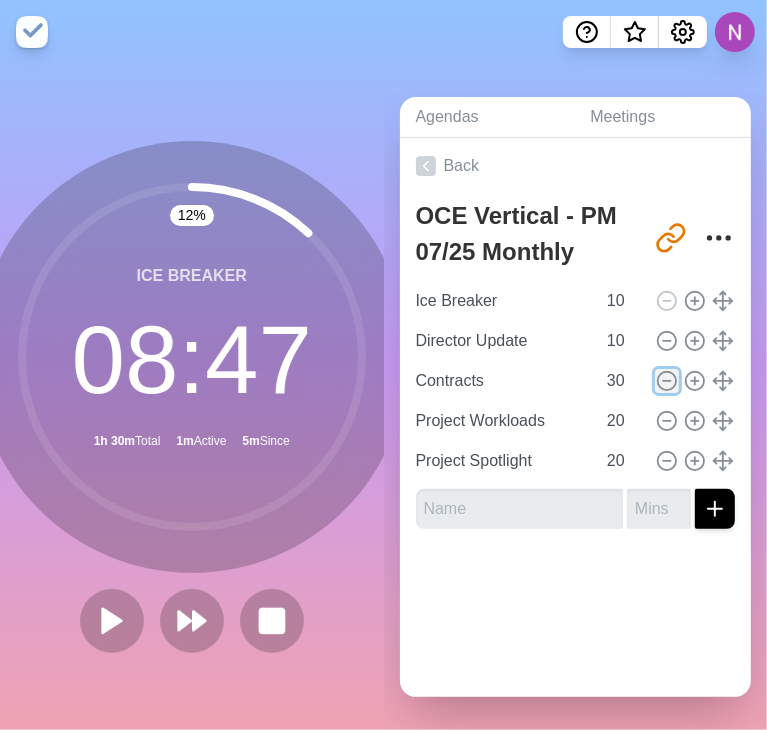 type on "20" 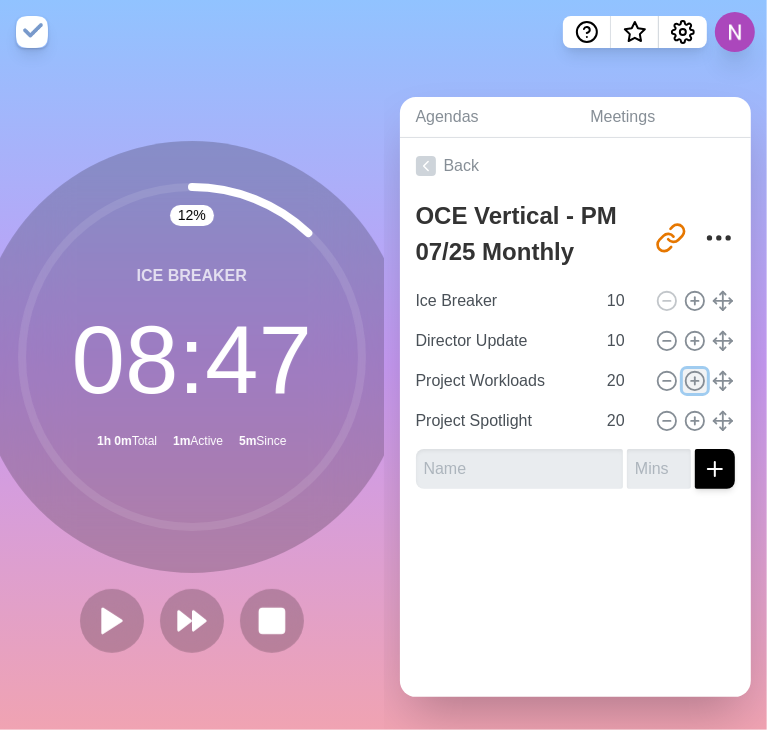 click 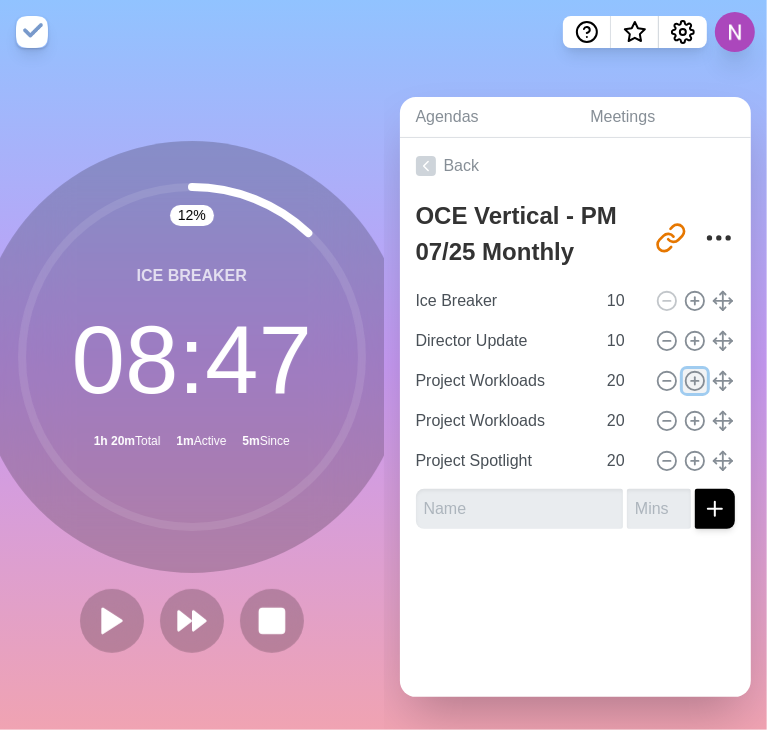 click 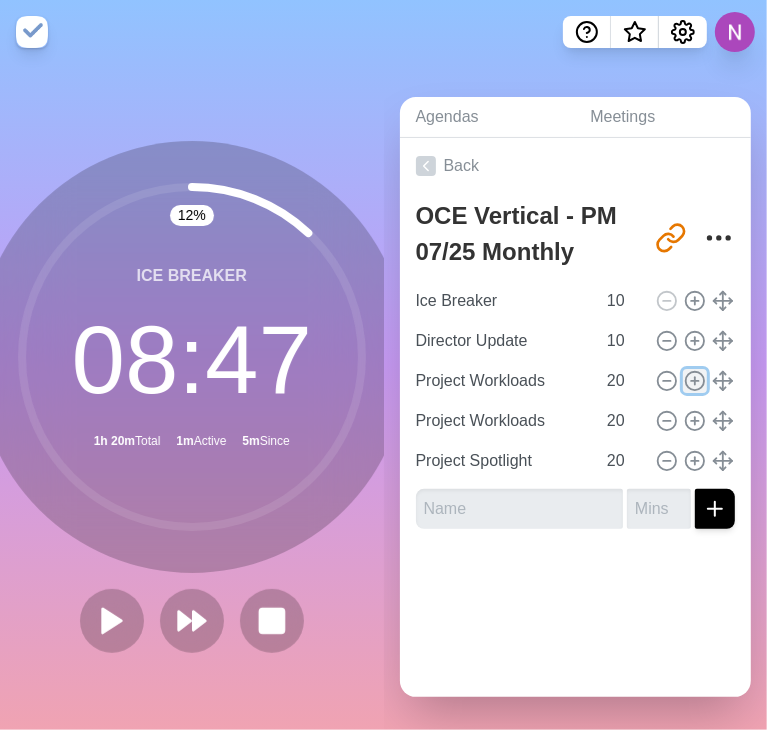 type on "Project Workloads" 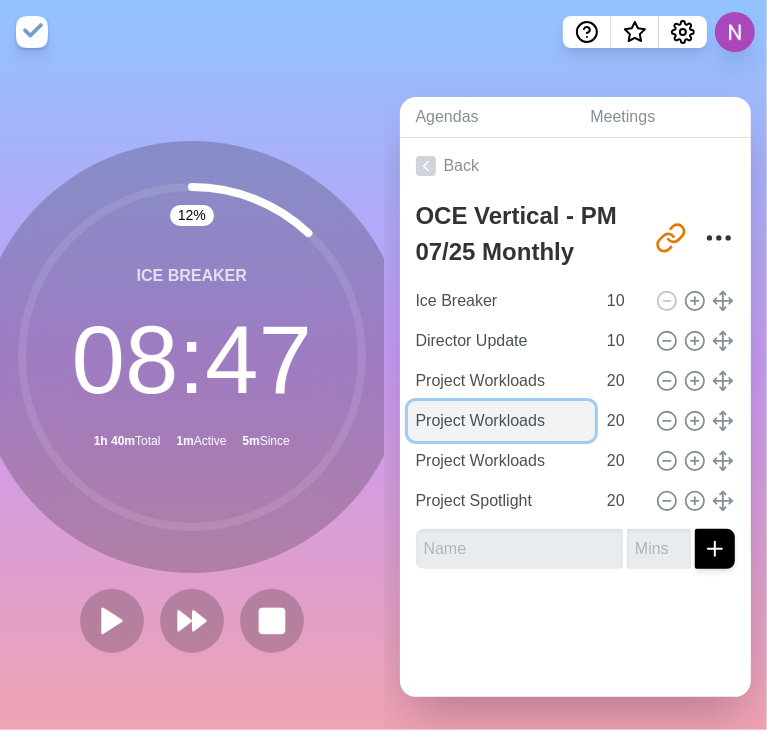 click on "Project Workloads" at bounding box center (502, 421) 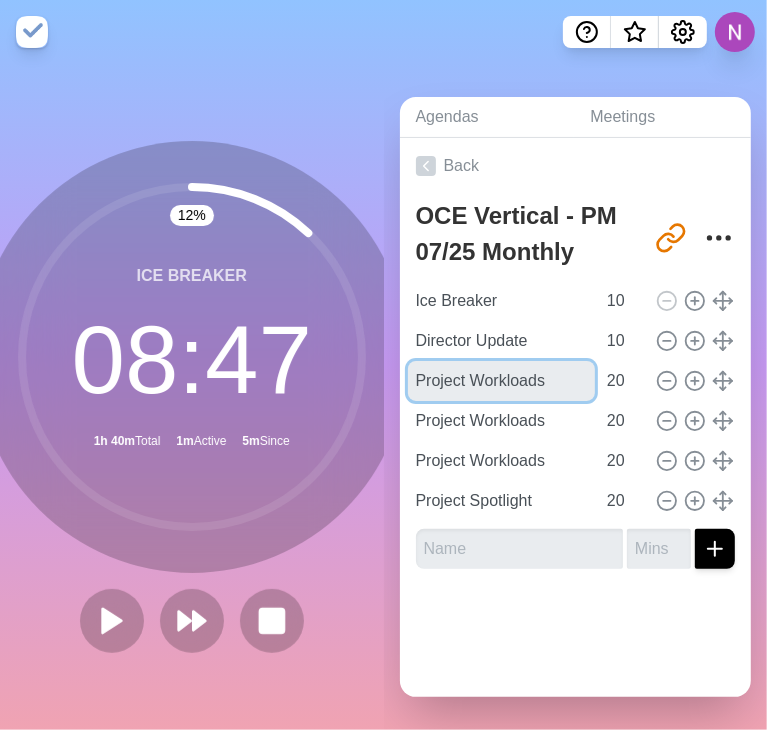 drag, startPoint x: 540, startPoint y: 374, endPoint x: 384, endPoint y: 375, distance: 156.0032 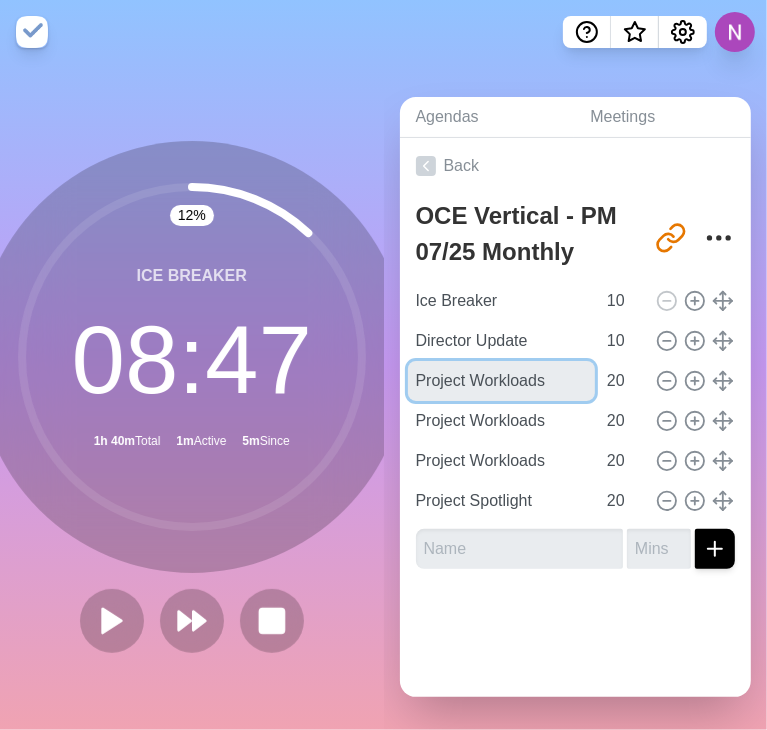 click on "Agendas   Meetings
Back     OCE Vertical - PM 07/25 Monthly Meeting   [URL][DOMAIN_NAME]           Ice Breaker   10       Director Update   10       Project Workloads   20       Project Workloads   20       Project Workloads   20       Project Spotlight   20" at bounding box center [576, 397] 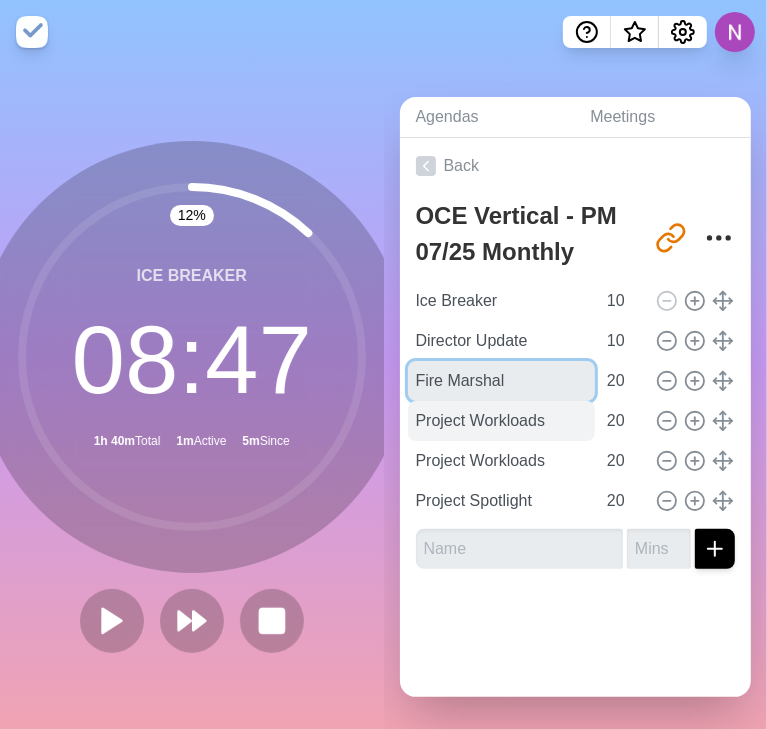 type on "Fire Marshal" 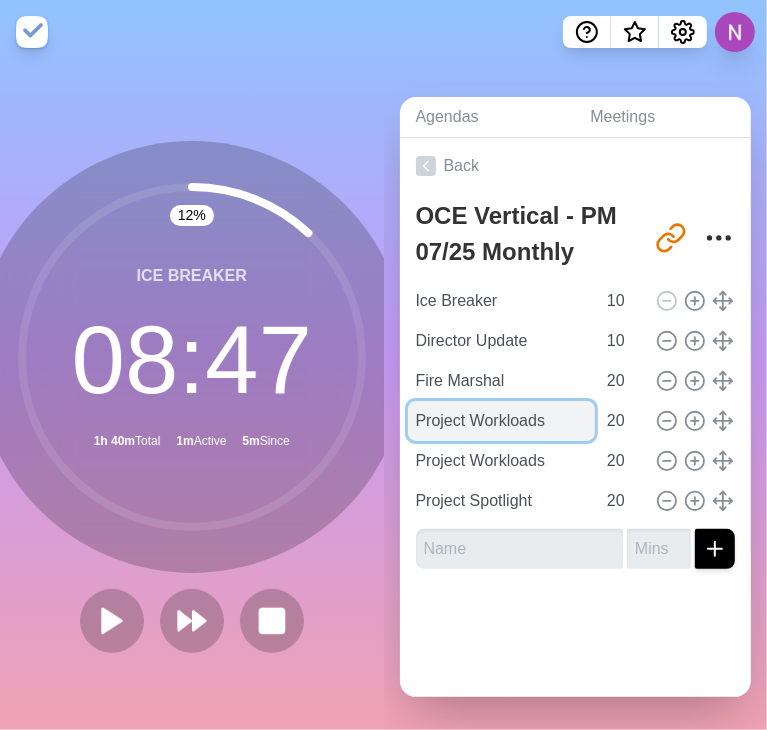 click on "Project Workloads" at bounding box center (502, 421) 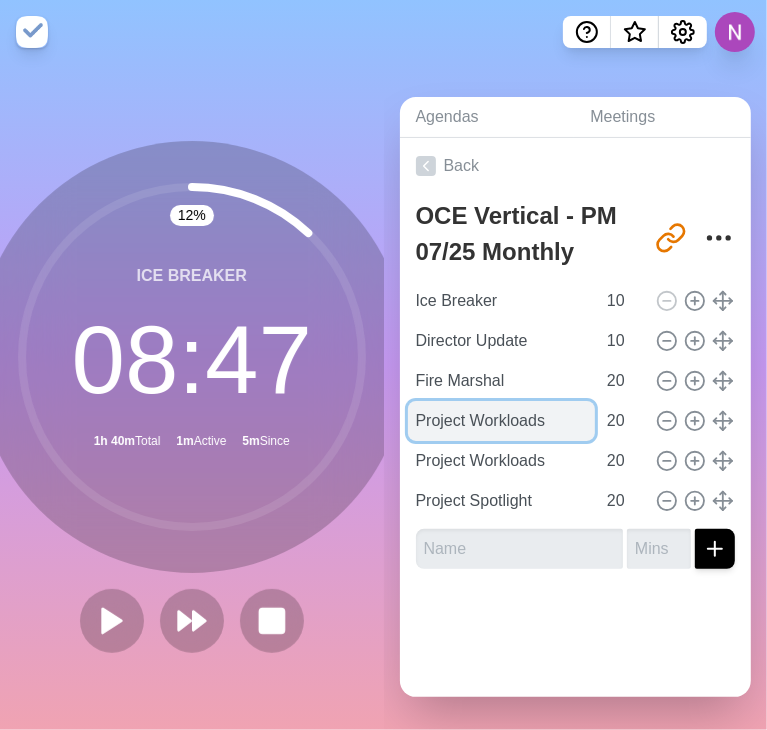 click on "Project Workloads" at bounding box center (502, 421) 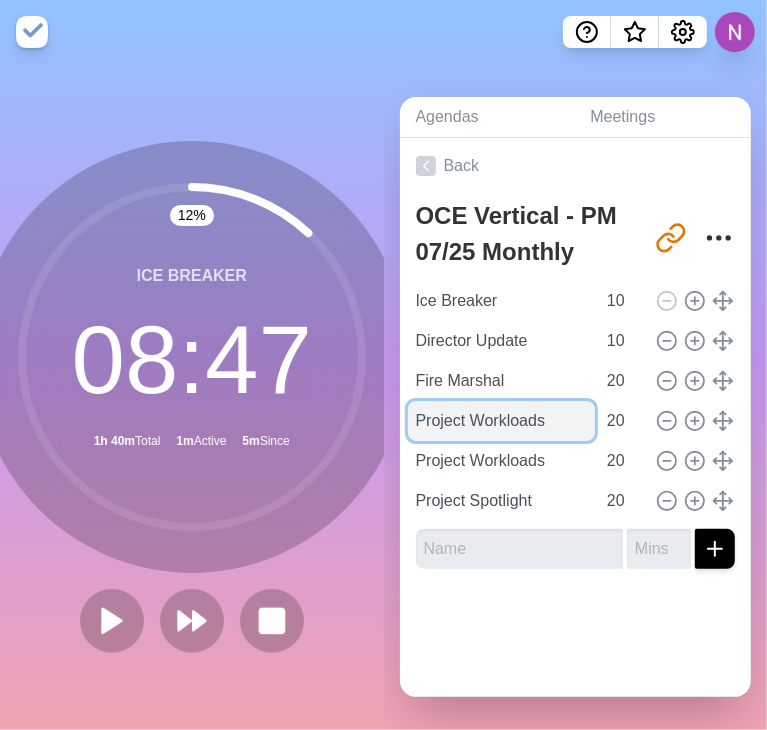 click on "Project Workloads" at bounding box center [502, 421] 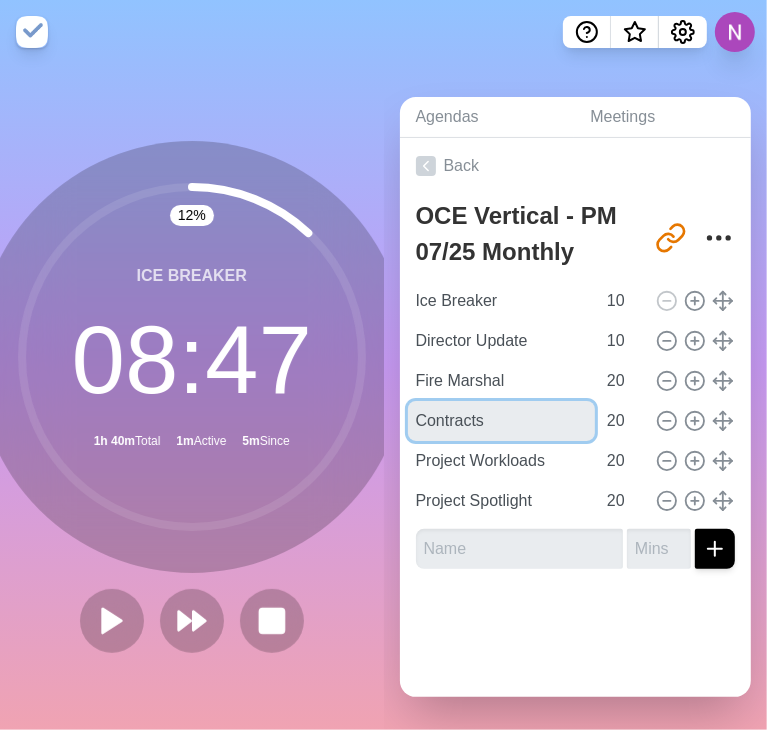 type on "Contracts" 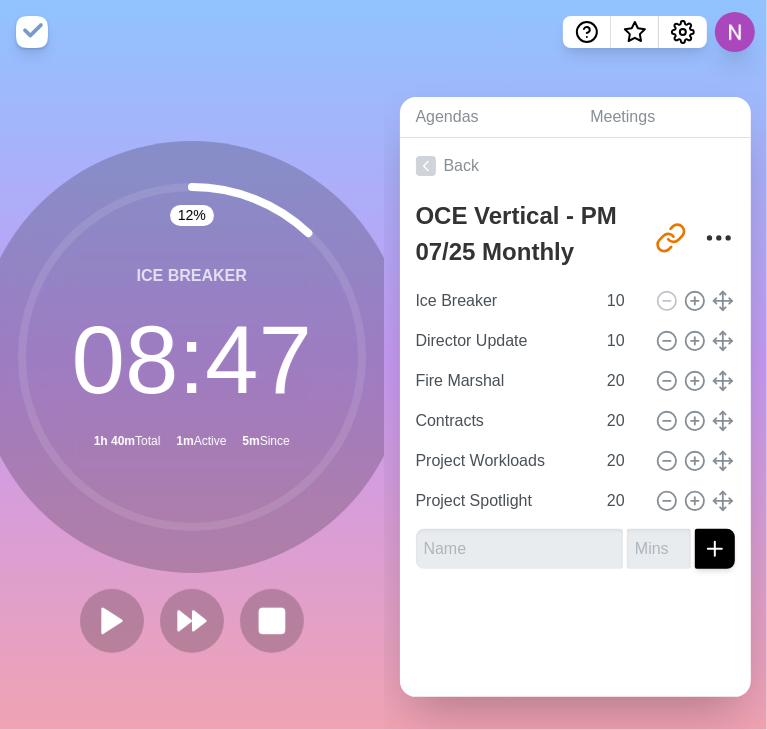 click 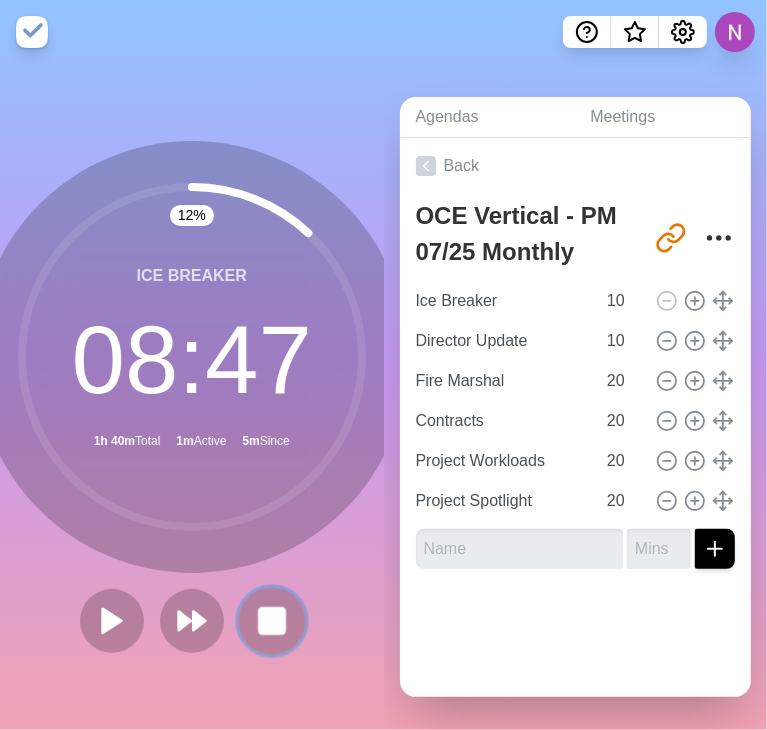 click at bounding box center [271, 620] 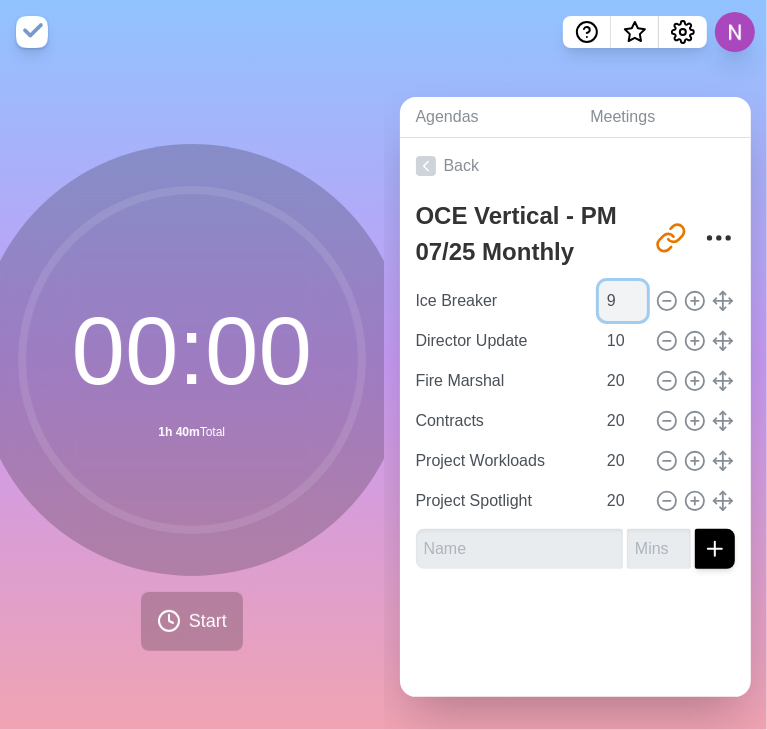 click on "9" at bounding box center [623, 301] 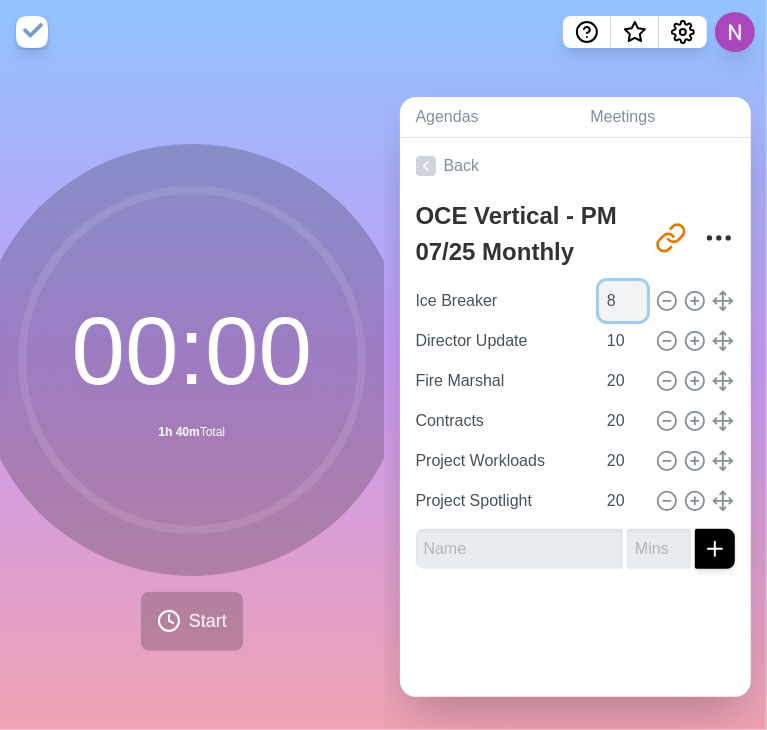 click on "8" at bounding box center [623, 301] 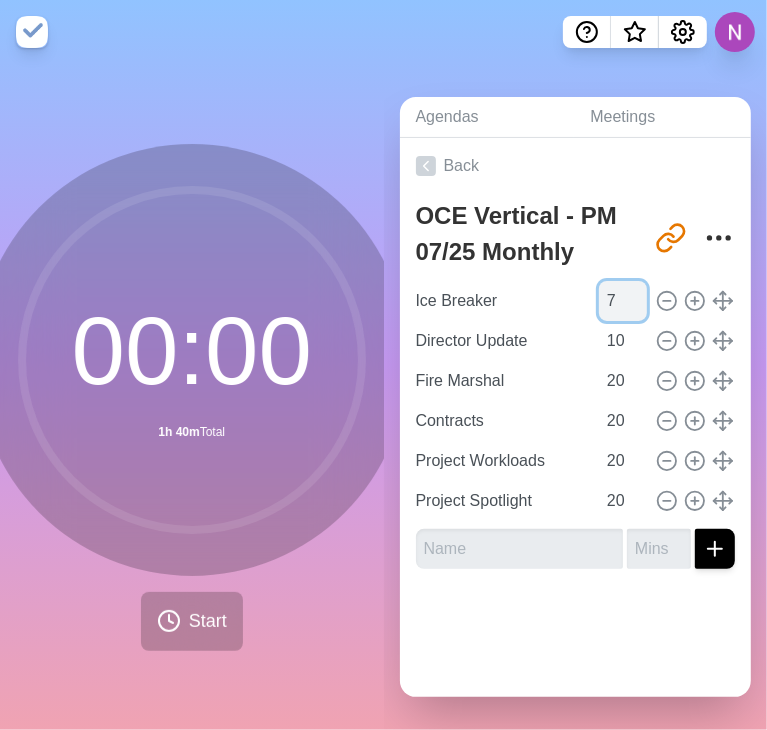 click on "7" at bounding box center (623, 301) 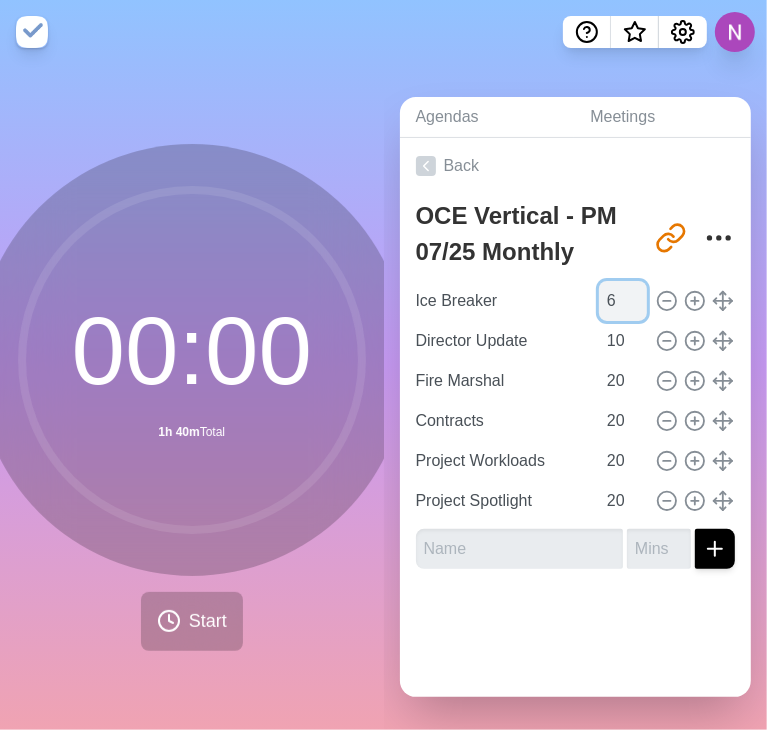 click on "6" at bounding box center [623, 301] 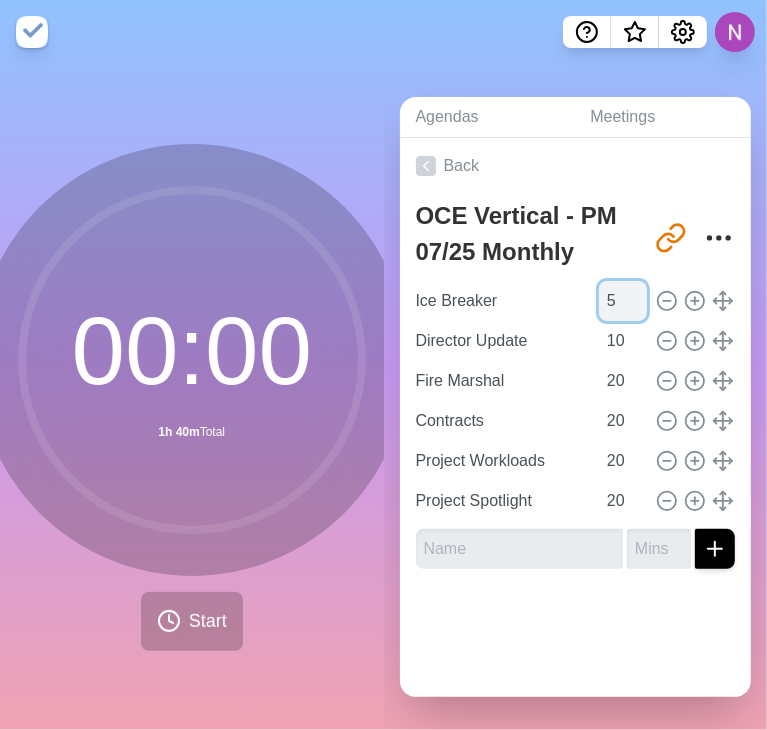 type on "5" 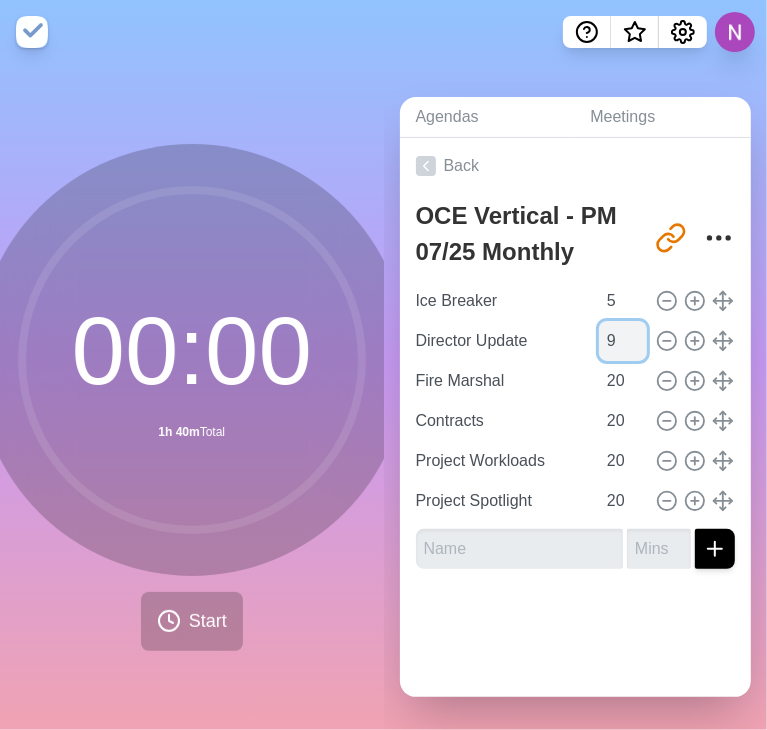 click on "9" at bounding box center (623, 341) 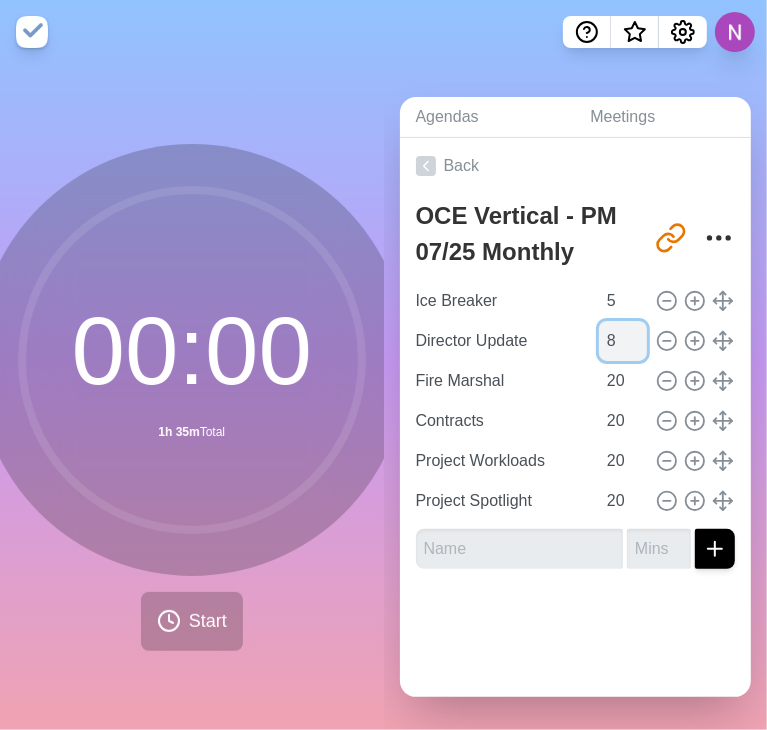 click on "8" at bounding box center [623, 341] 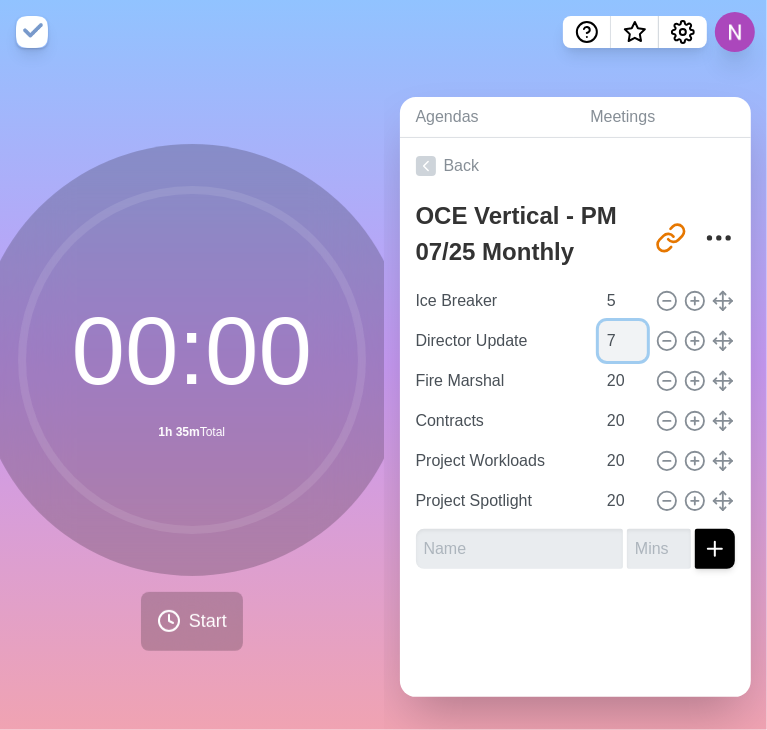 click on "7" at bounding box center [623, 341] 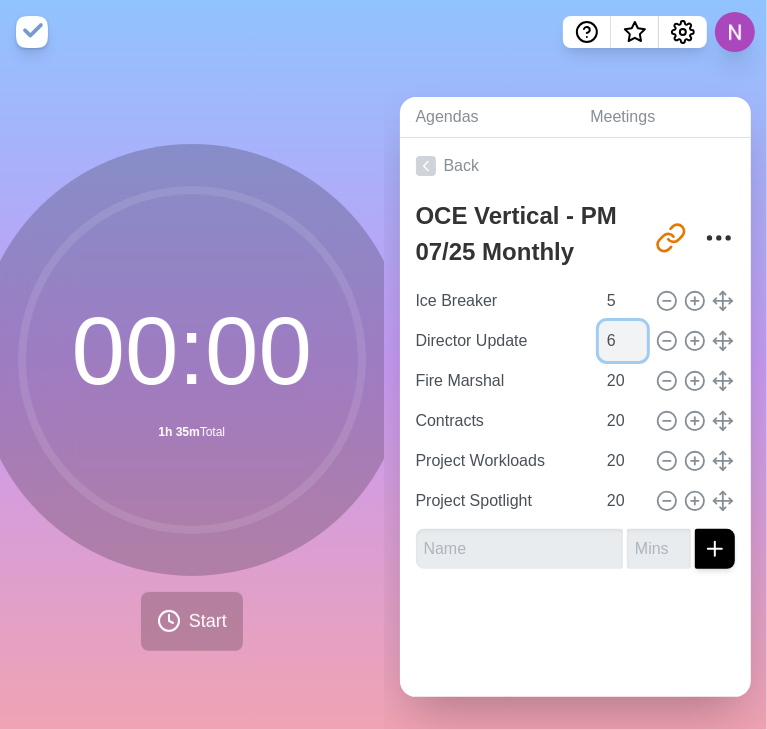 click on "6" at bounding box center (623, 341) 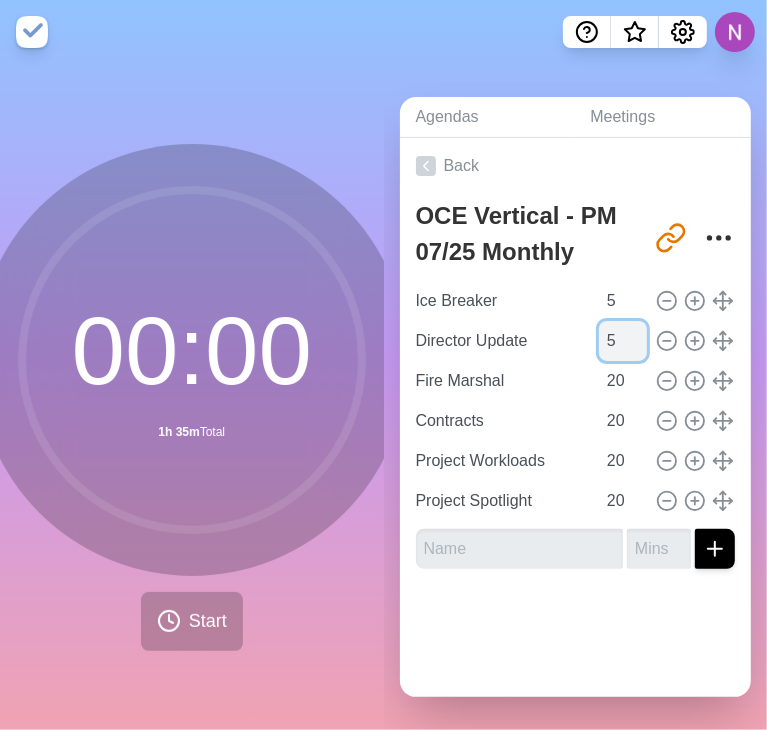 type on "5" 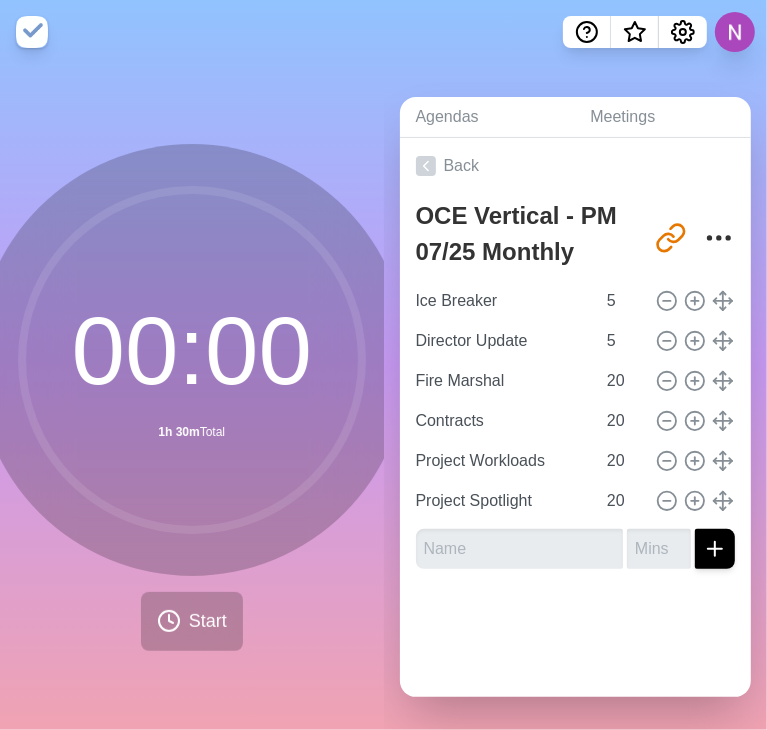 click on "Back     OCE Vertical - PM 07/25 Monthly Meeting   [URL][DOMAIN_NAME]           Ice Breaker   5       Director Update   5       Fire Marshal   20       Contracts   20       Project Workloads   20       Project Spotlight   20" at bounding box center (576, 417) 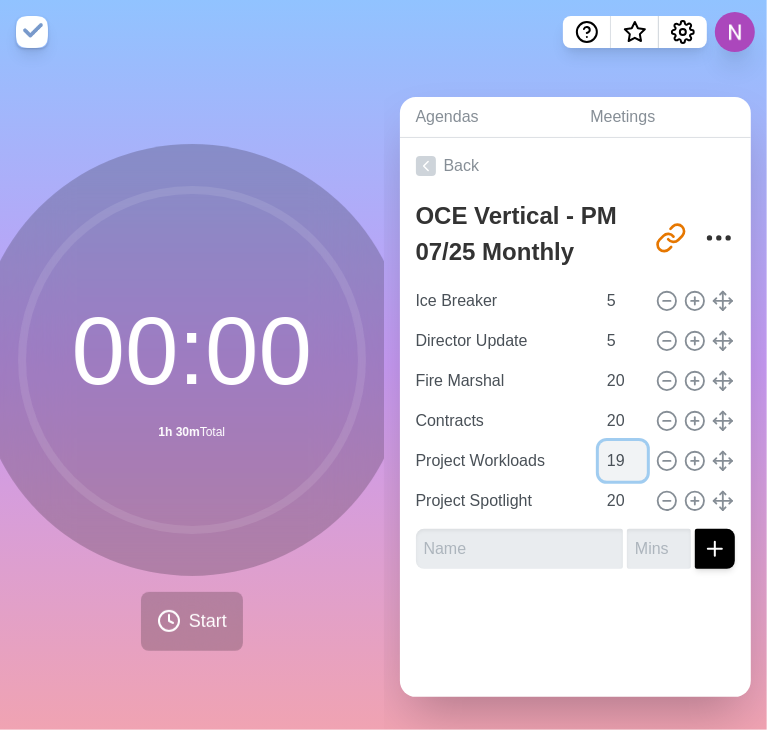 click on "19" at bounding box center [623, 461] 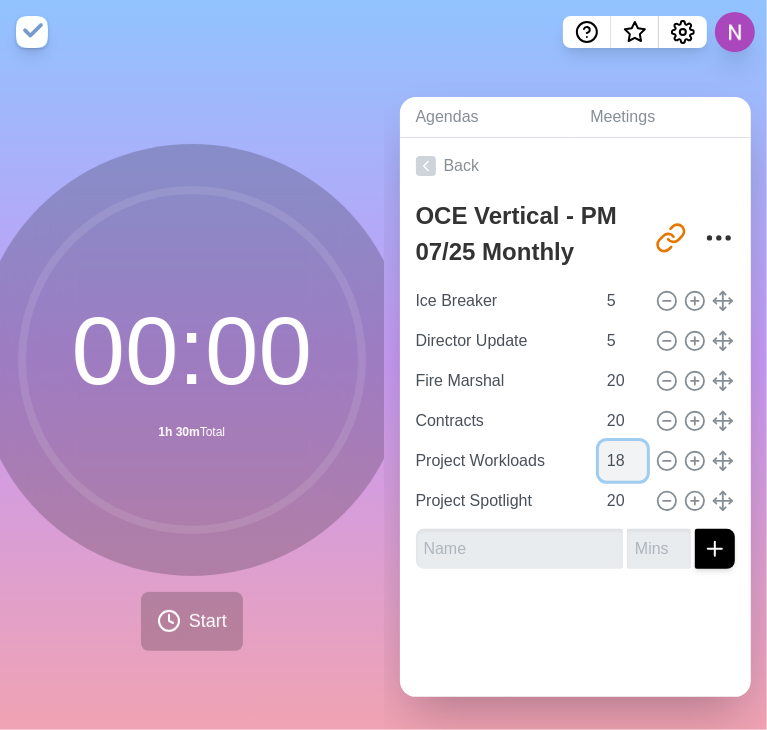 click on "18" at bounding box center [623, 461] 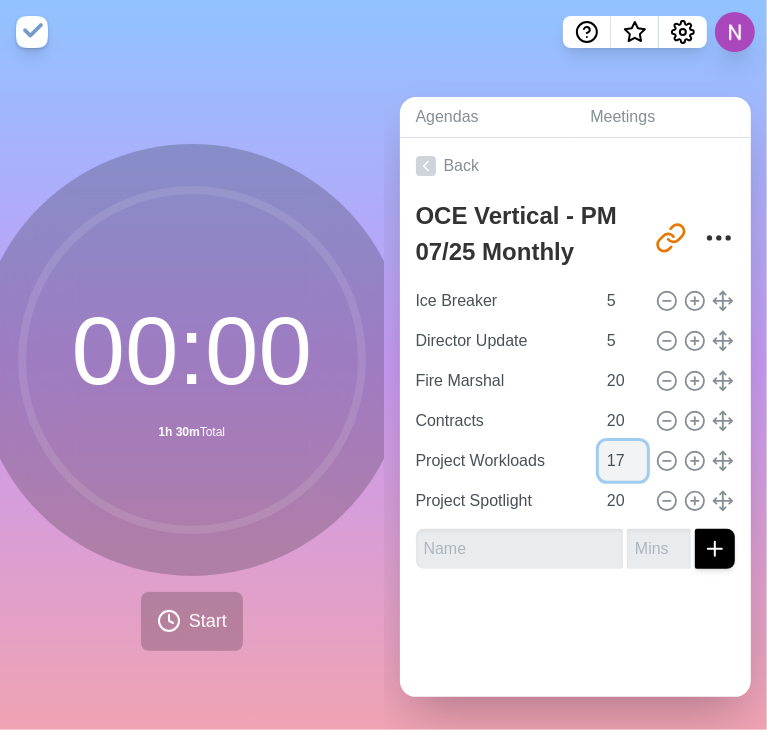click on "17" at bounding box center [623, 461] 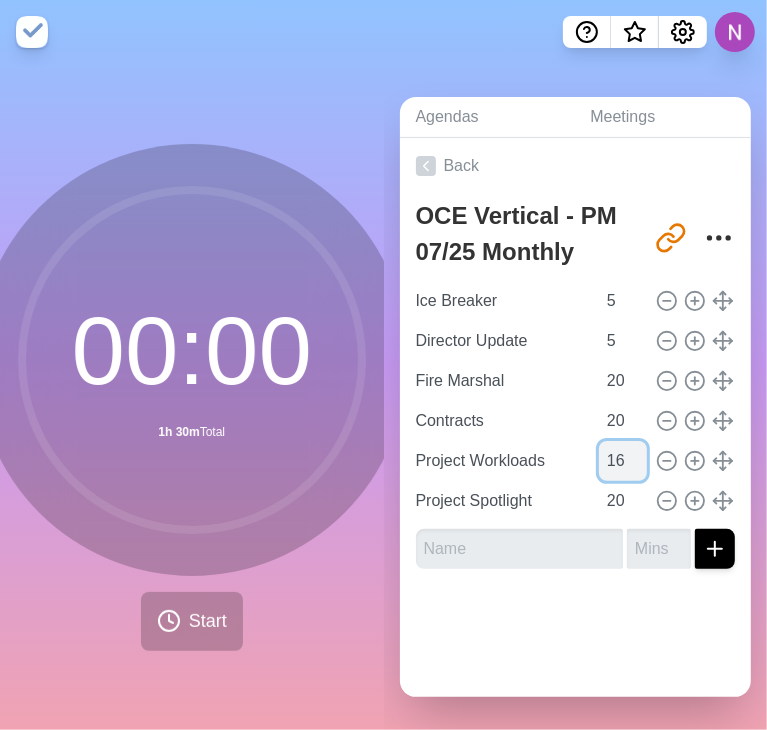 click on "16" at bounding box center [623, 461] 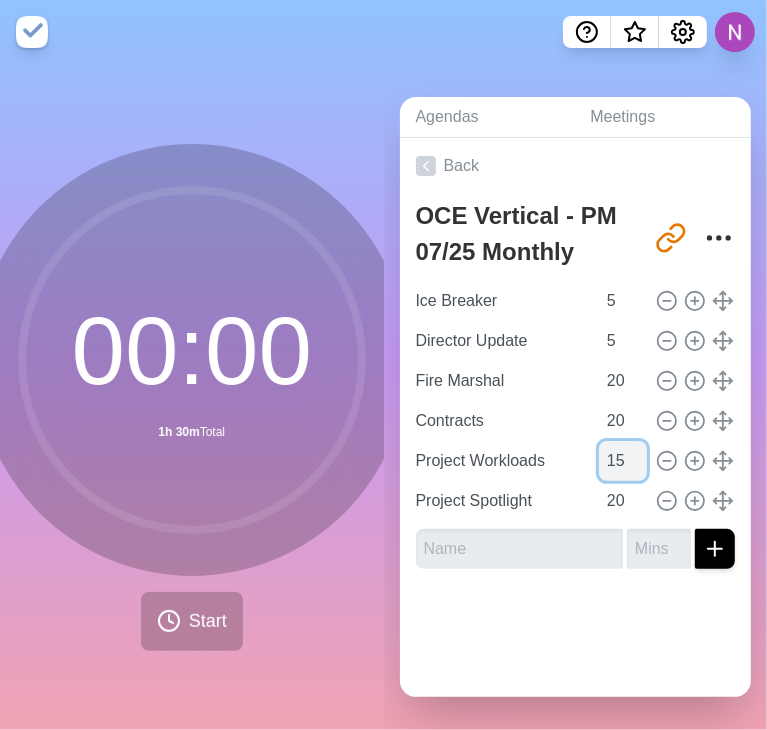 click on "15" at bounding box center [623, 461] 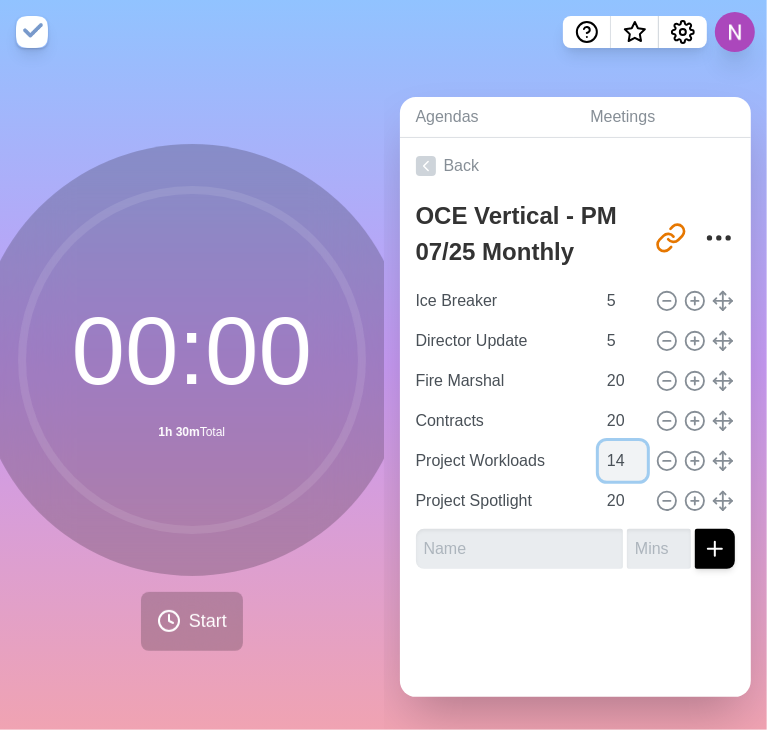 click on "14" at bounding box center (623, 461) 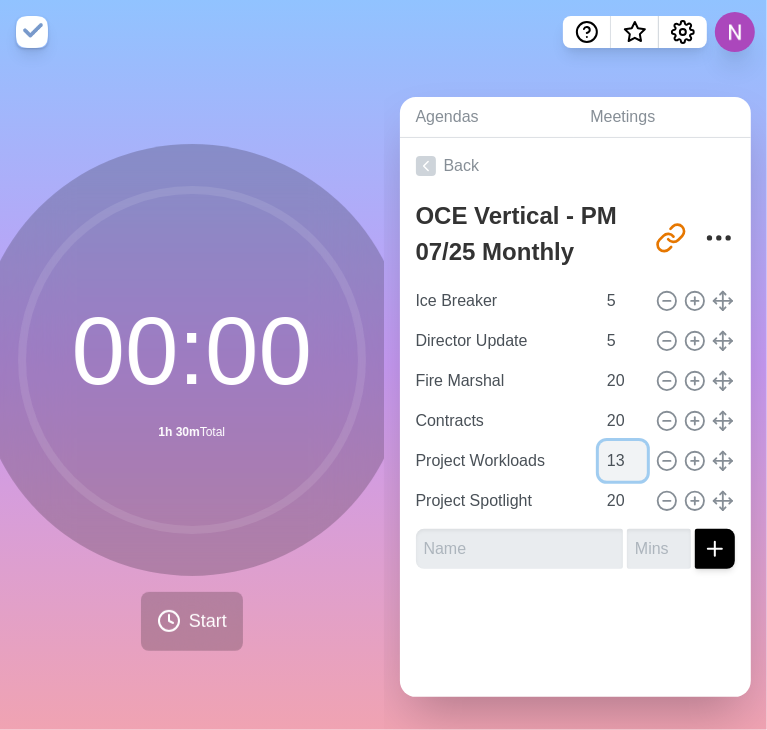click on "13" at bounding box center [623, 461] 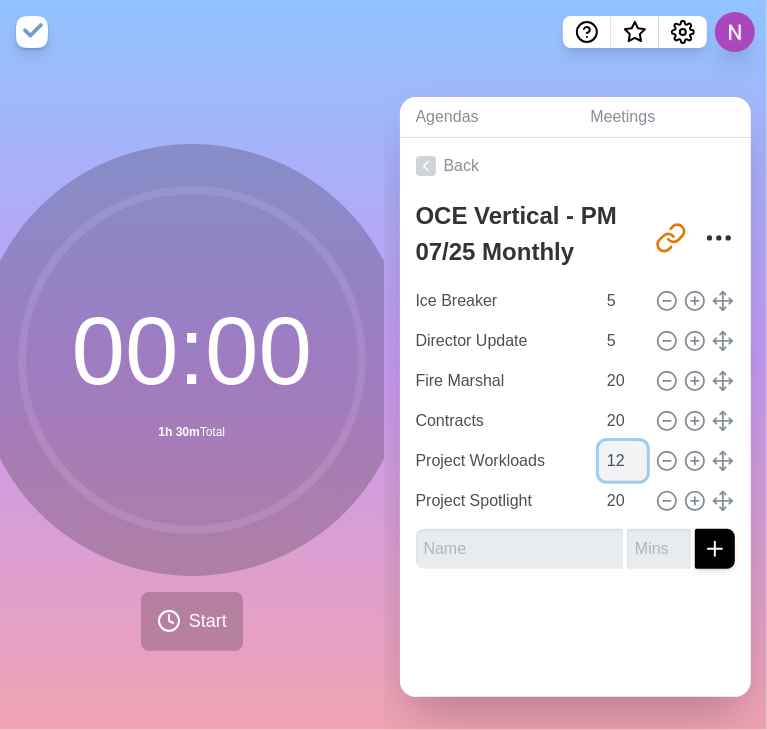 click on "12" at bounding box center (623, 461) 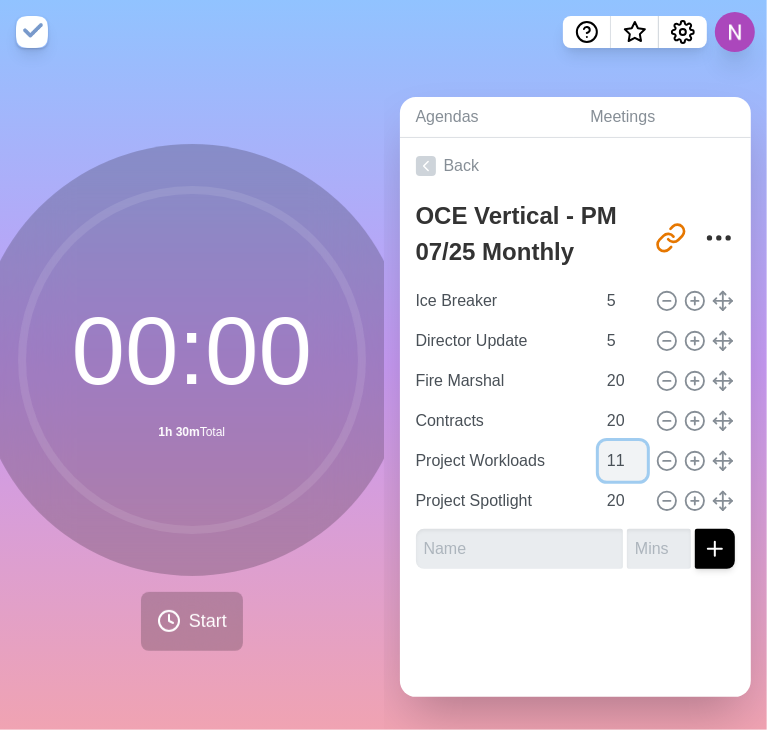 click on "11" at bounding box center [623, 461] 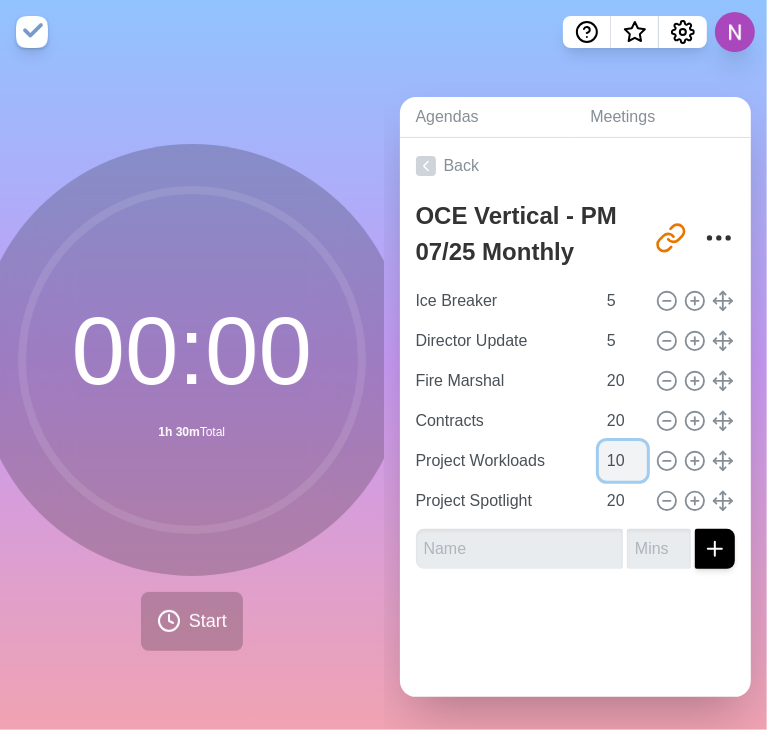 type on "10" 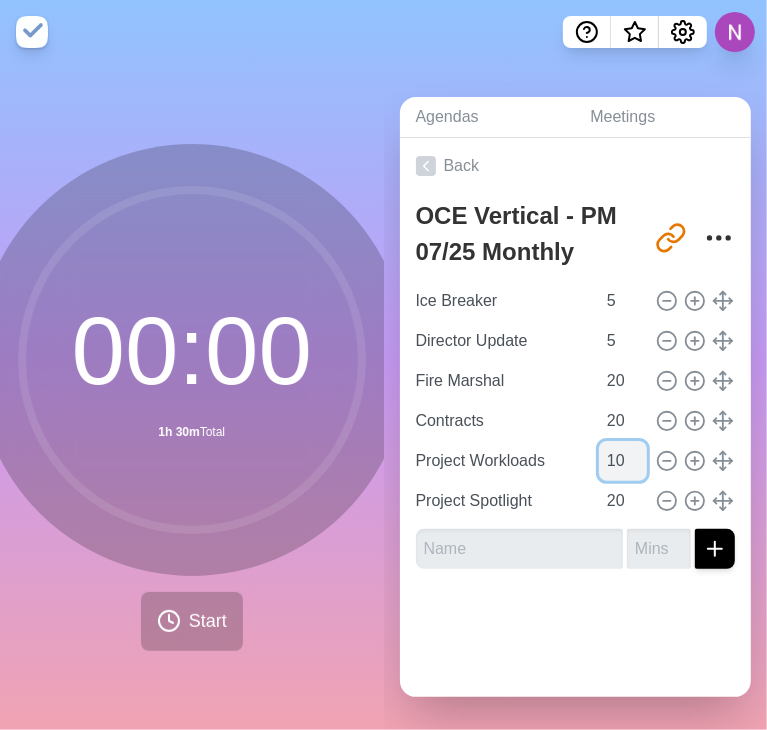 click on "10" at bounding box center [623, 461] 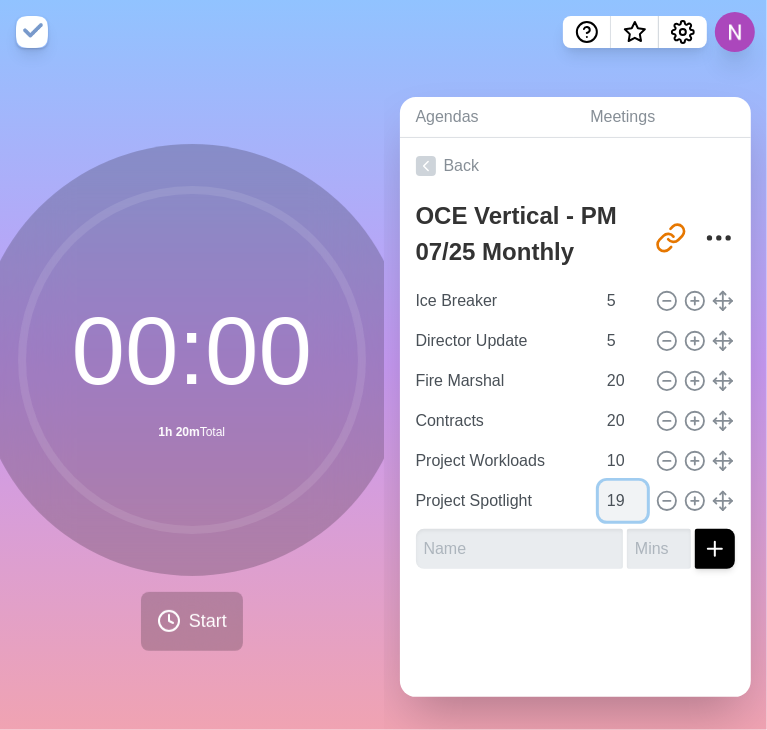 click on "19" at bounding box center [623, 501] 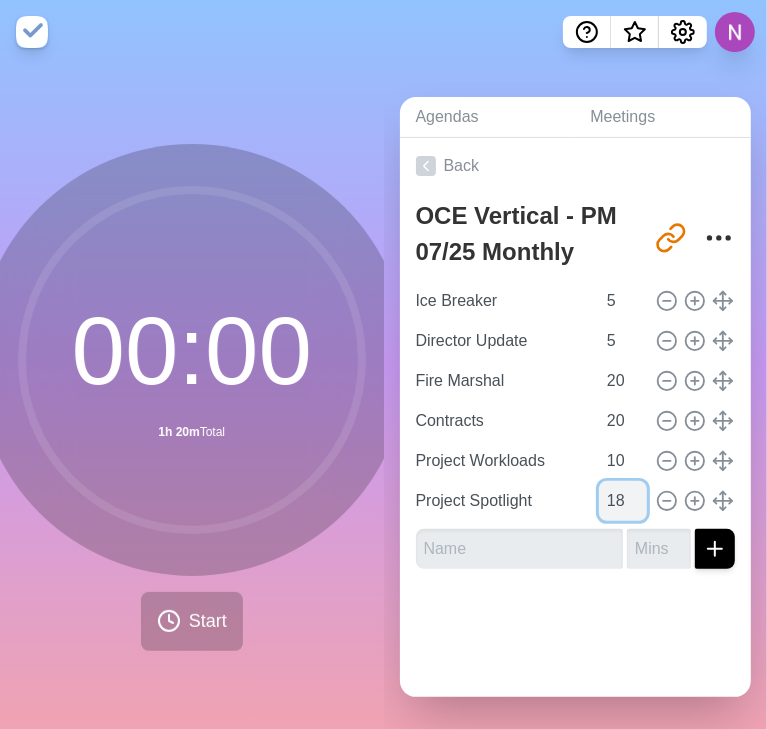 click on "18" at bounding box center (623, 501) 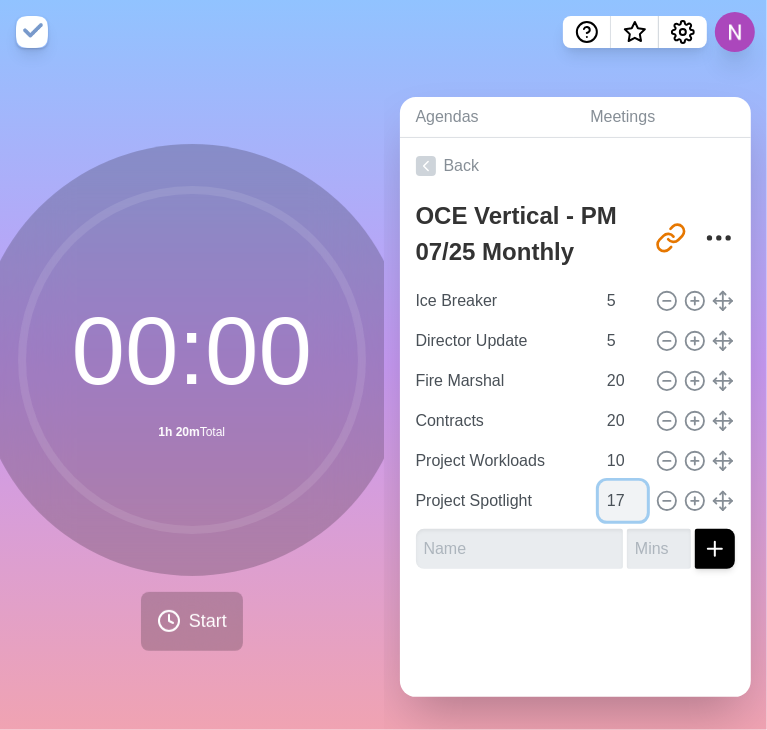 click on "17" at bounding box center [623, 501] 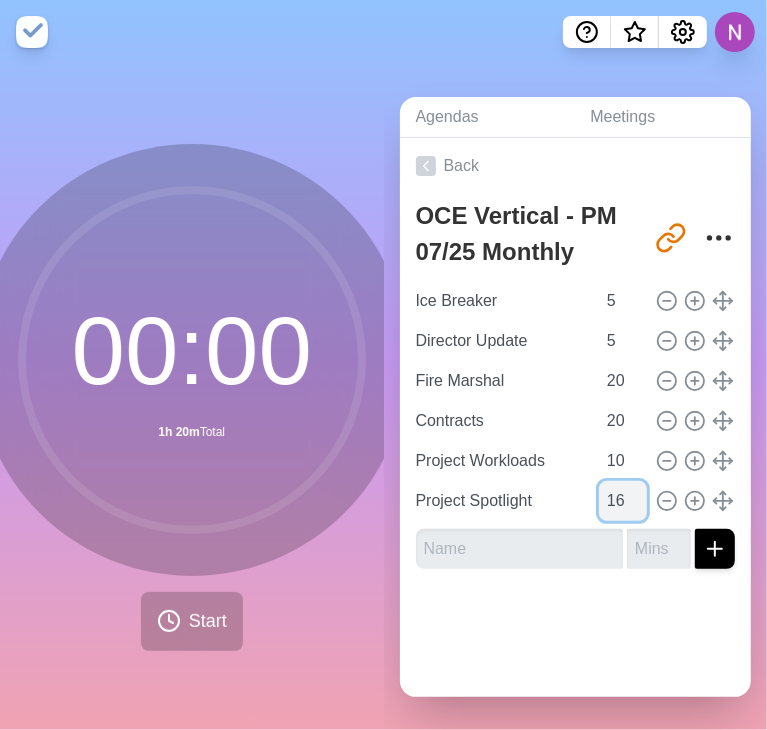 click on "16" at bounding box center [623, 501] 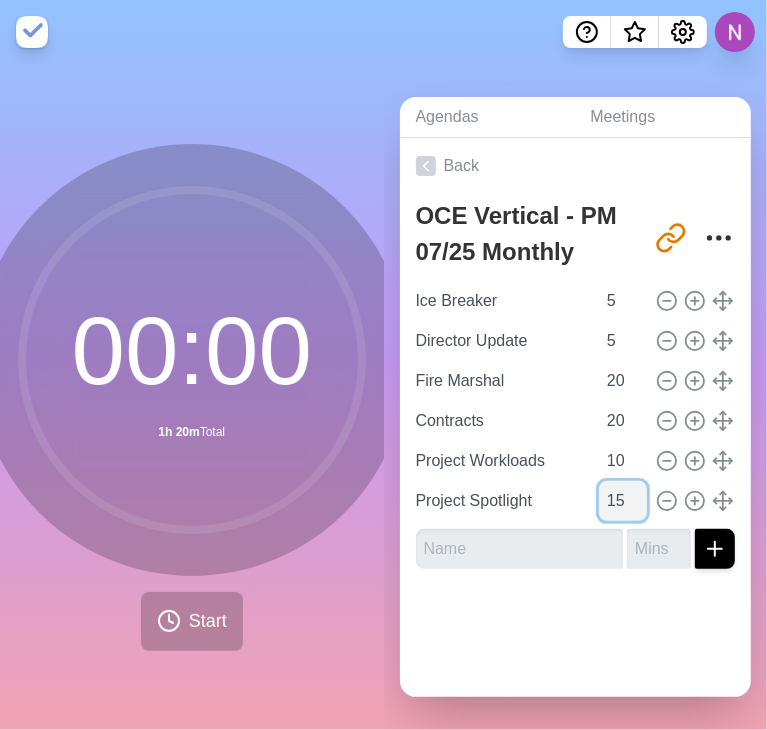 click on "15" at bounding box center (623, 501) 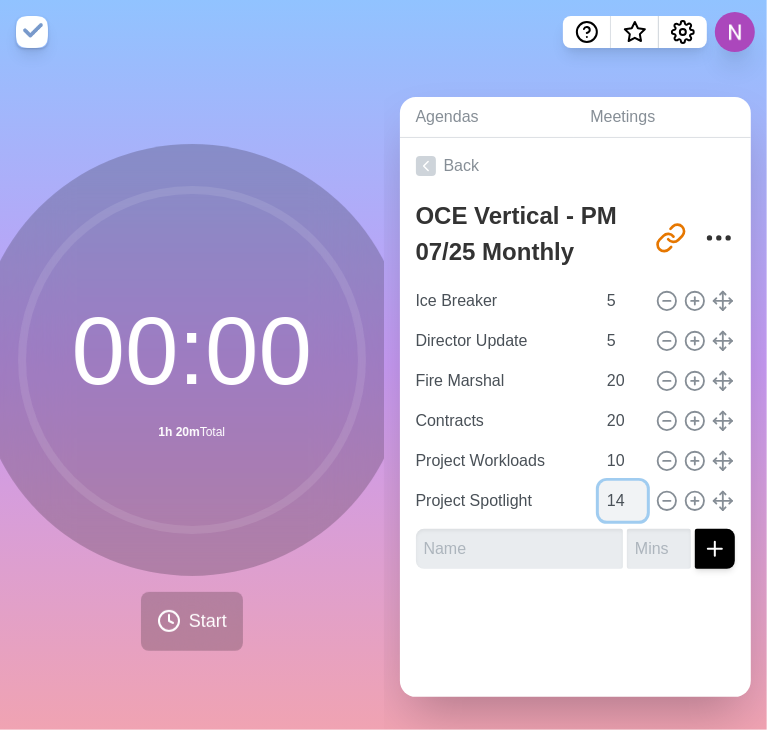 click on "14" at bounding box center (623, 501) 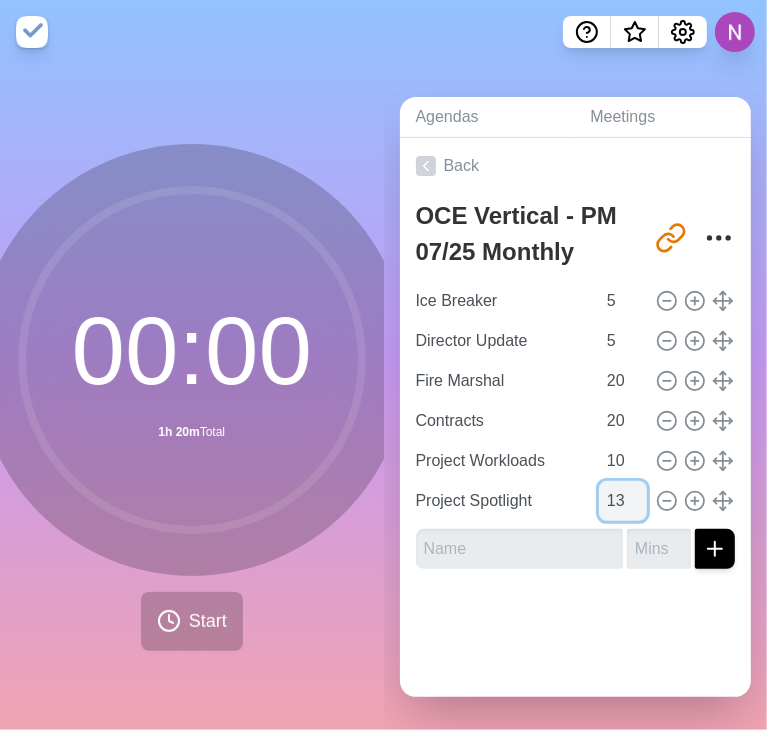 click on "13" at bounding box center (623, 501) 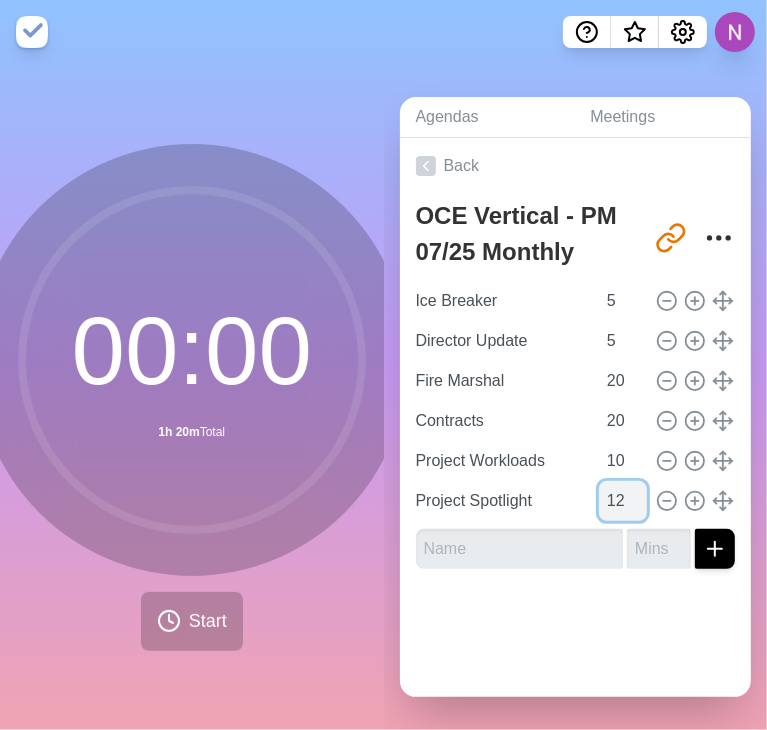 click on "12" at bounding box center (623, 501) 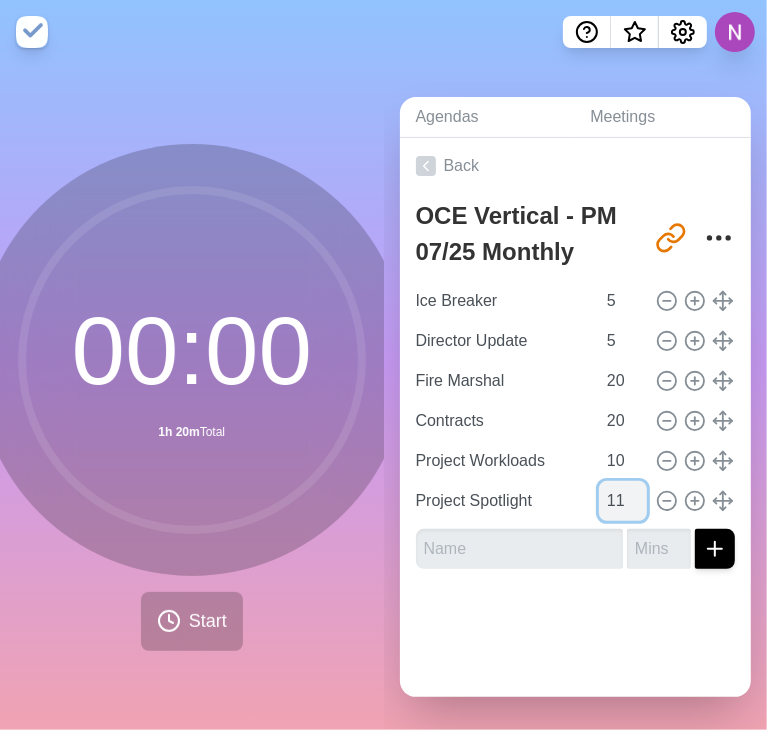 click on "11" at bounding box center [623, 501] 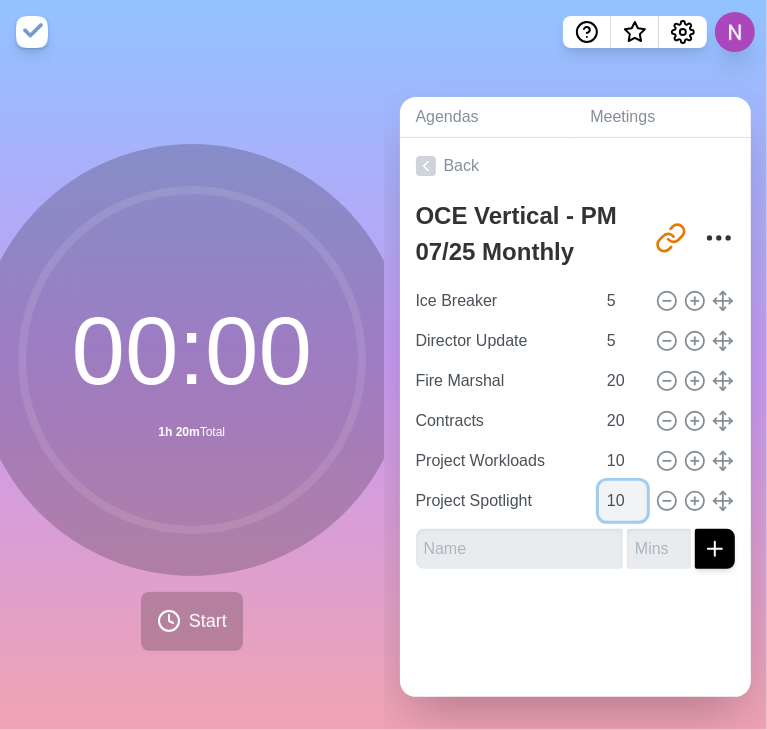 type on "10" 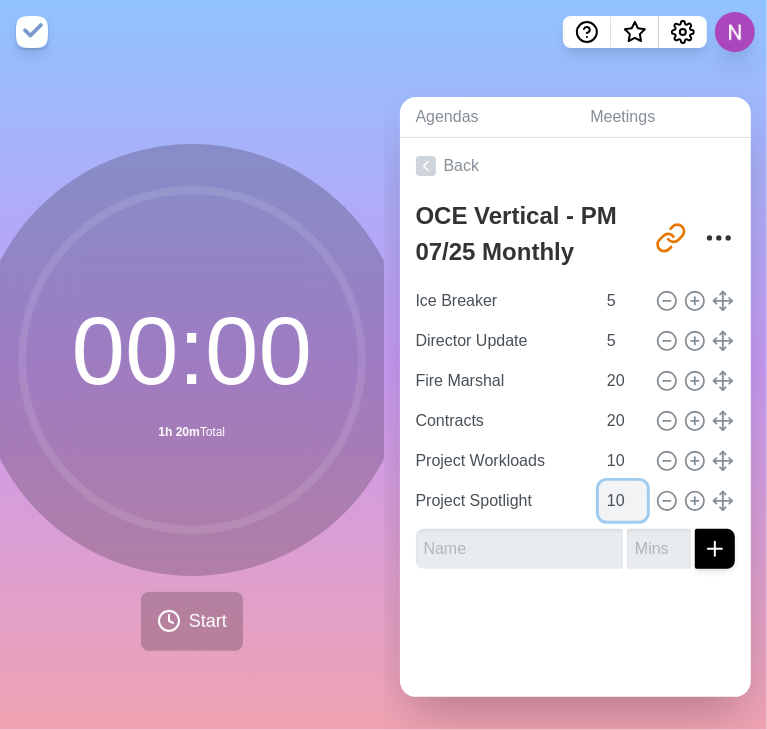 click on "10" at bounding box center (623, 501) 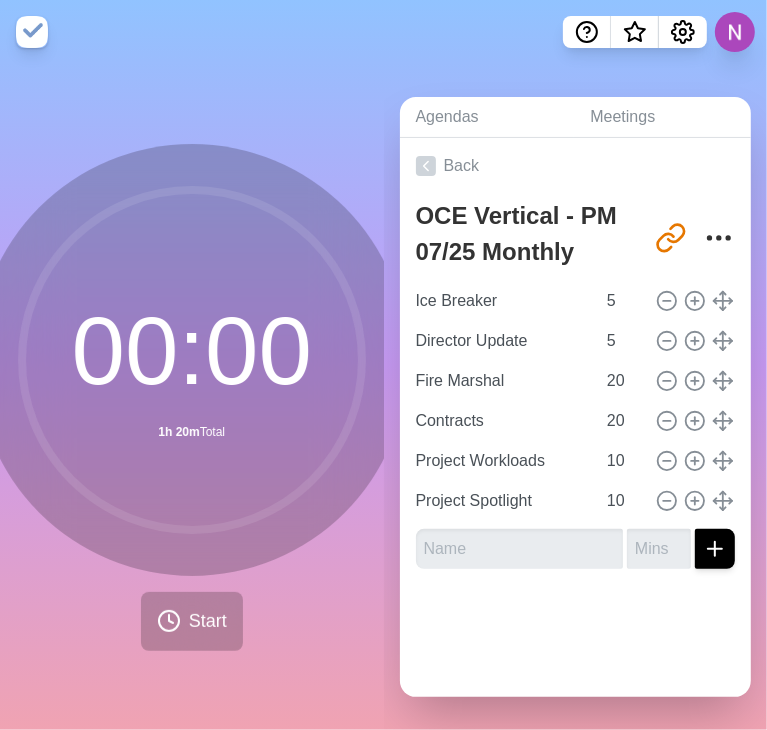 click 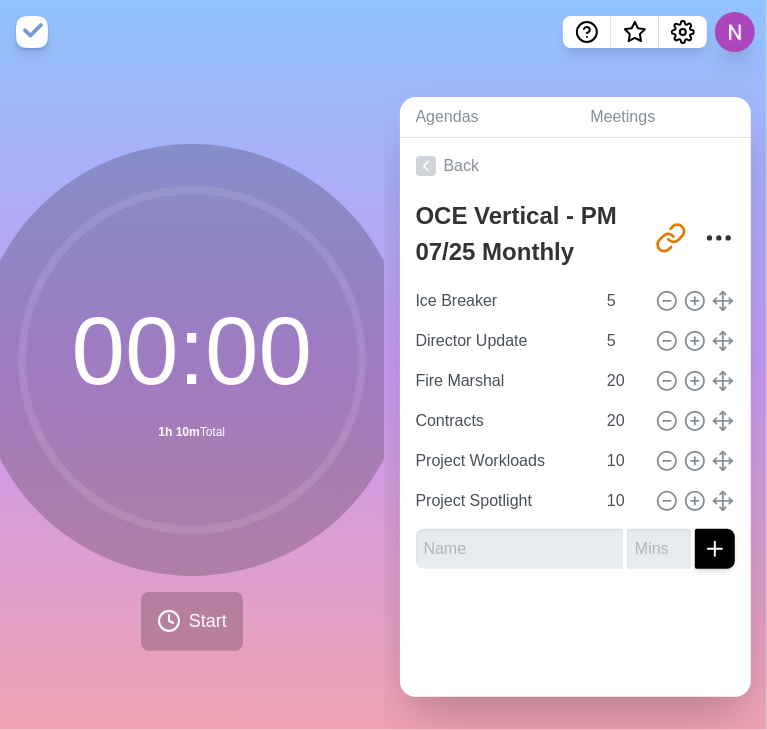 click 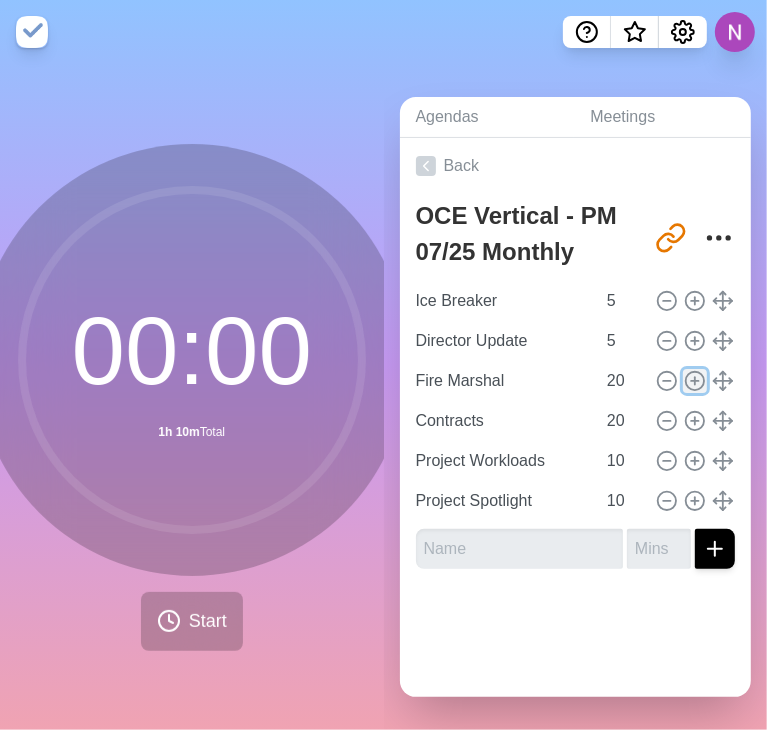 click 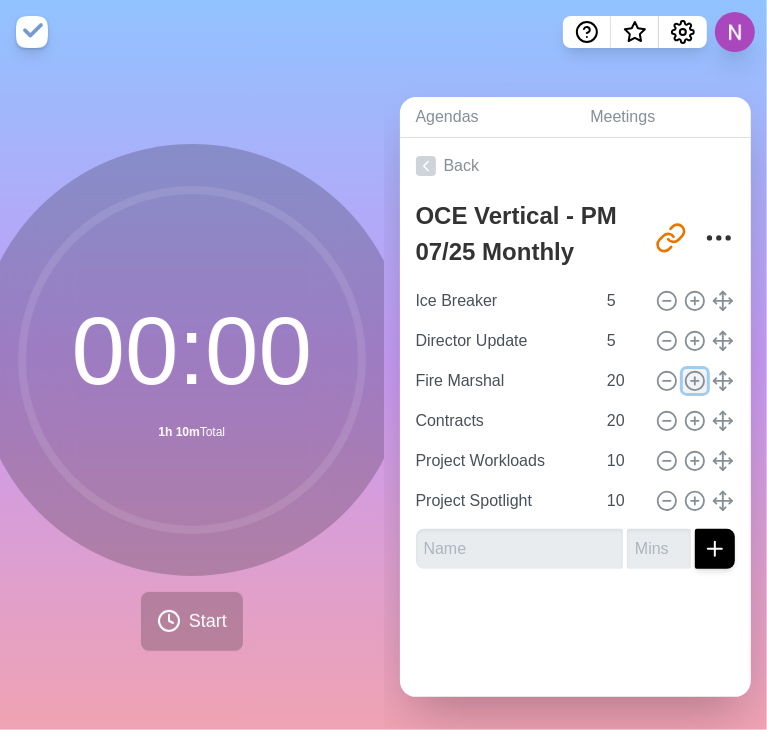type on "Contracts" 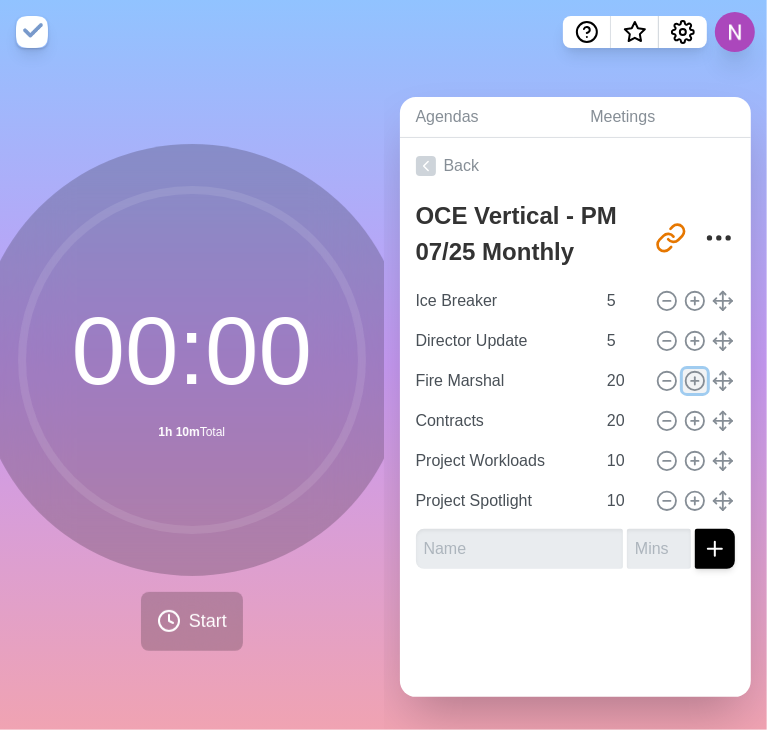 type on "20" 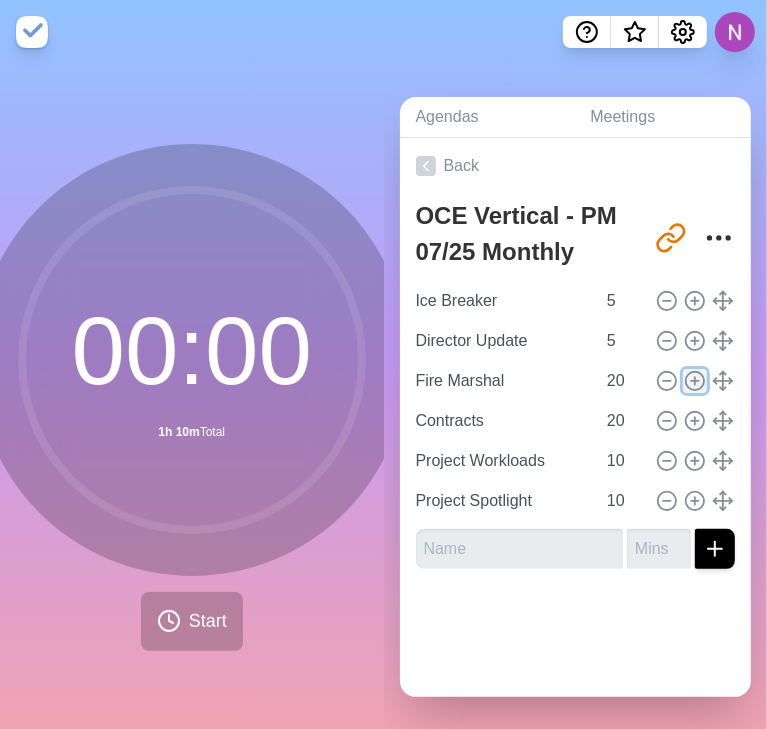 type on "Project Workloads" 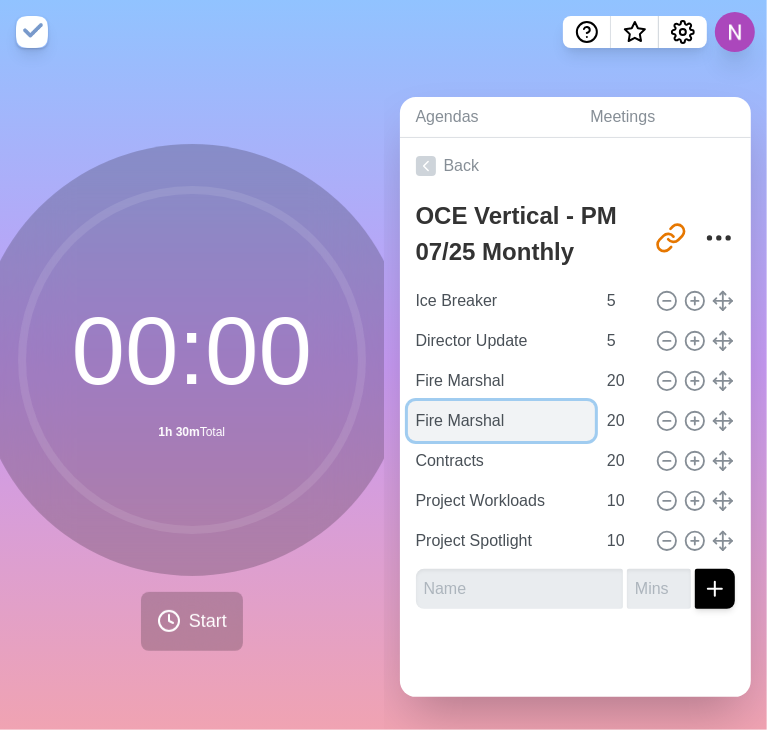 click on "Fire Marshal" at bounding box center (502, 421) 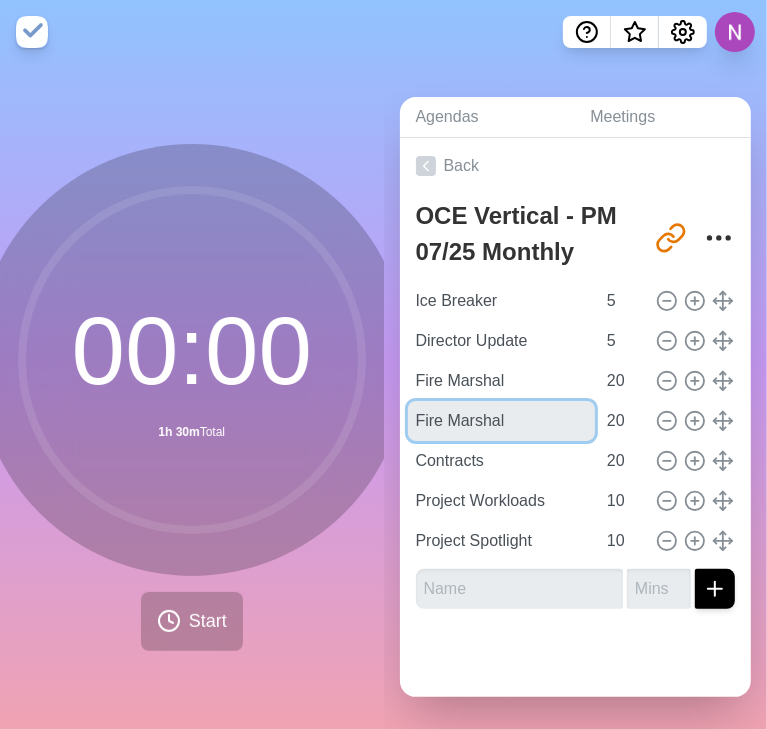 drag, startPoint x: 520, startPoint y: 411, endPoint x: 388, endPoint y: 390, distance: 133.66002 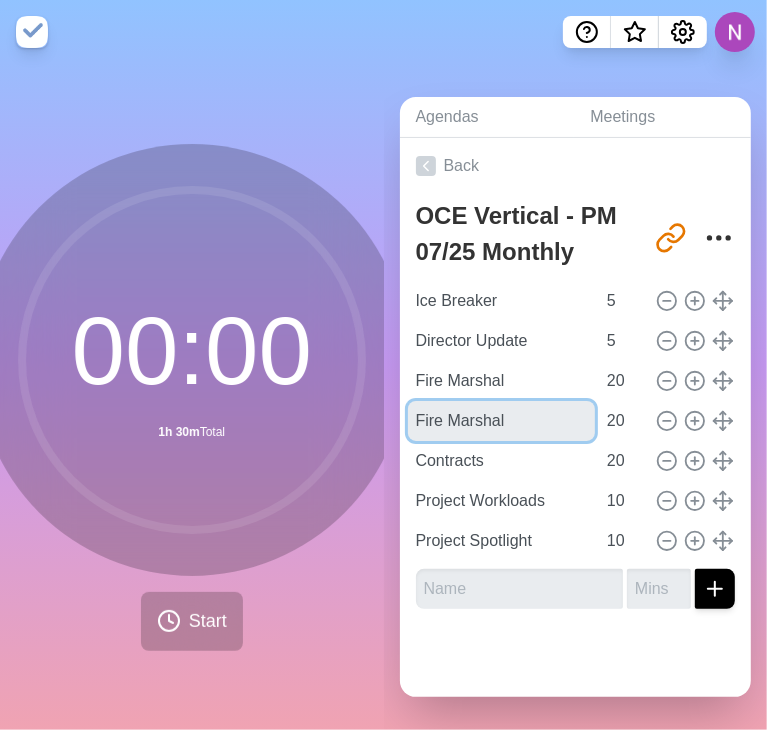 click on "Agendas   Meetings
Back     OCE Vertical - PM 07/25 Monthly Meeting   [URL][DOMAIN_NAME]           Ice Breaker   5       Director Update   5       Fire Marshal   20       Fire Marshal   20       Contracts   20       Project Workloads   10       Project Spotlight   10" at bounding box center (576, 397) 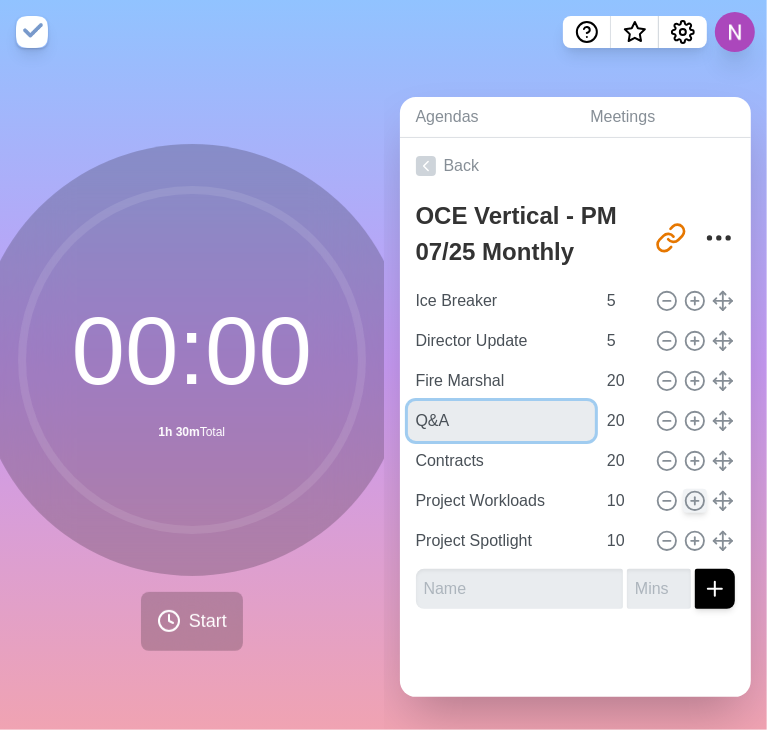type on "Q&A" 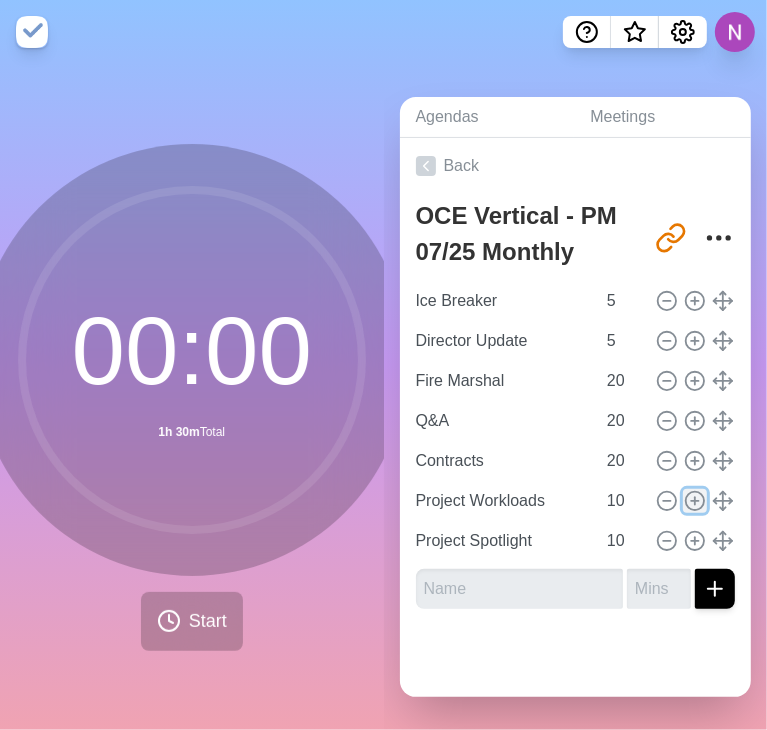 click 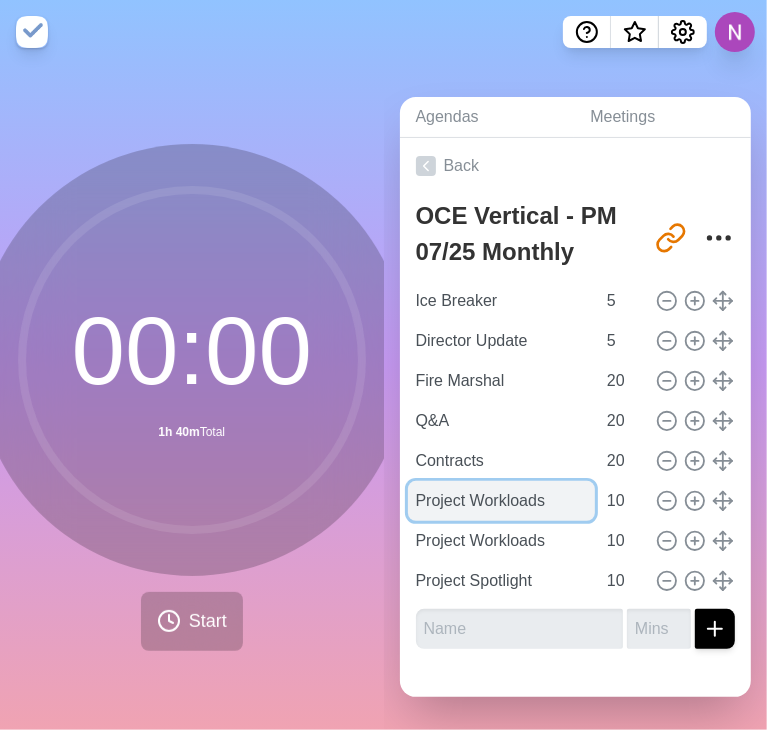 click on "Project Workloads" at bounding box center [502, 501] 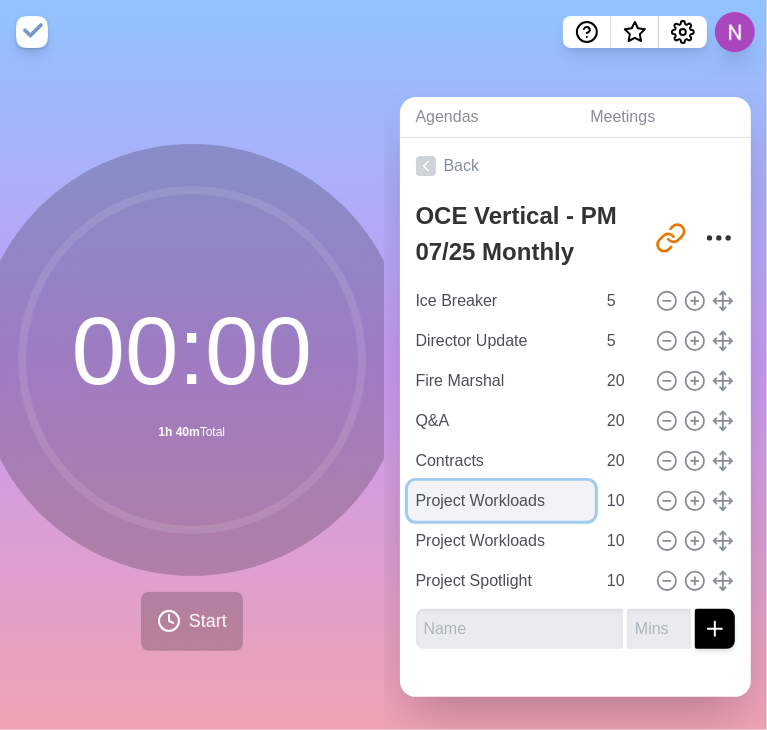 click on "Project Workloads" at bounding box center (502, 501) 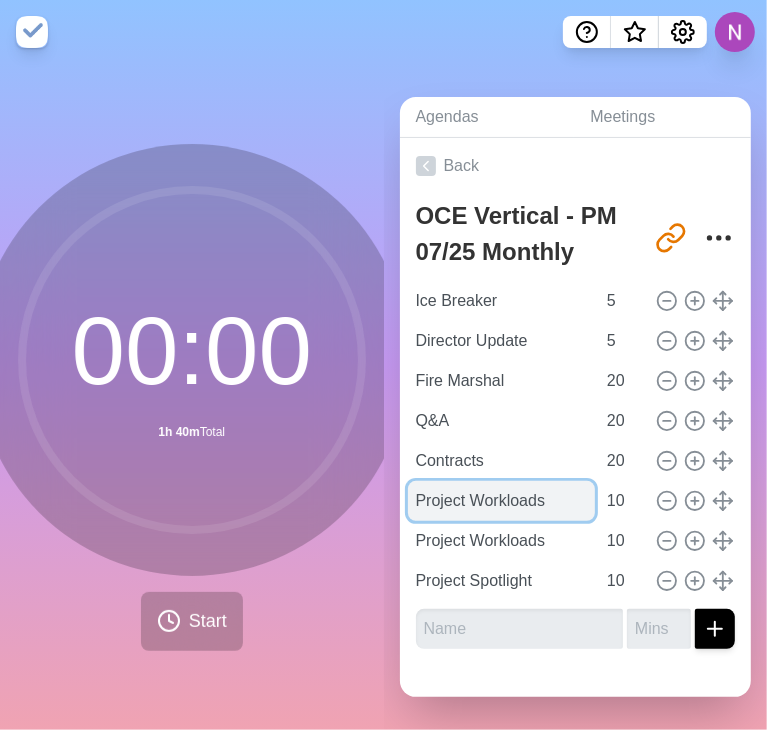 click on "Project Workloads" at bounding box center [502, 501] 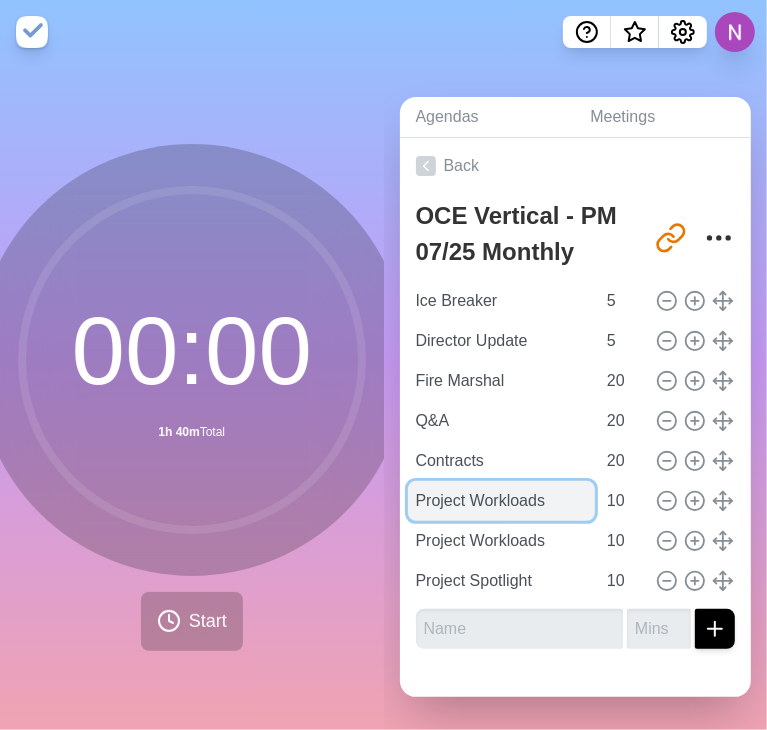 click on "Project Workloads" at bounding box center (502, 501) 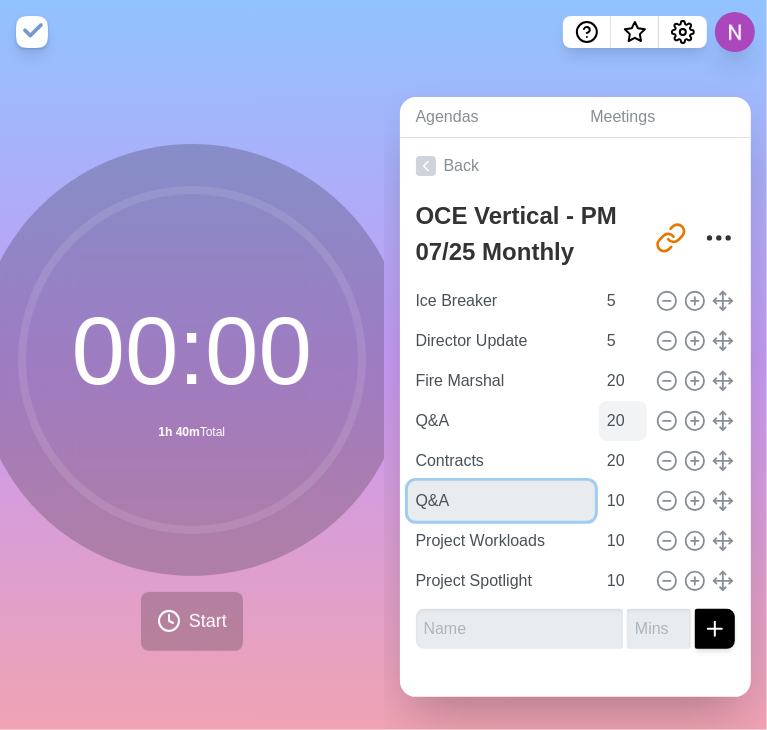 type on "Q&A" 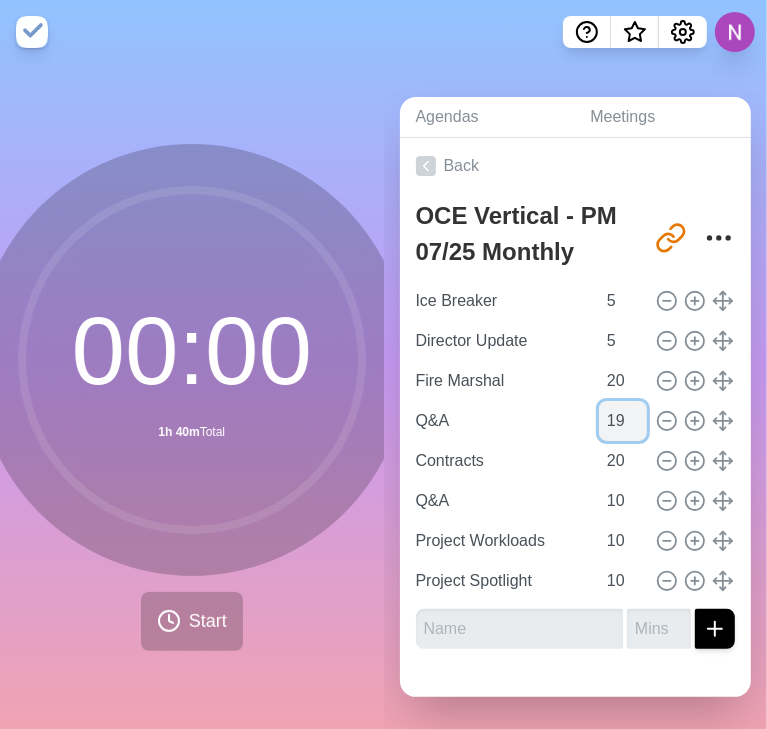 click on "19" at bounding box center [623, 421] 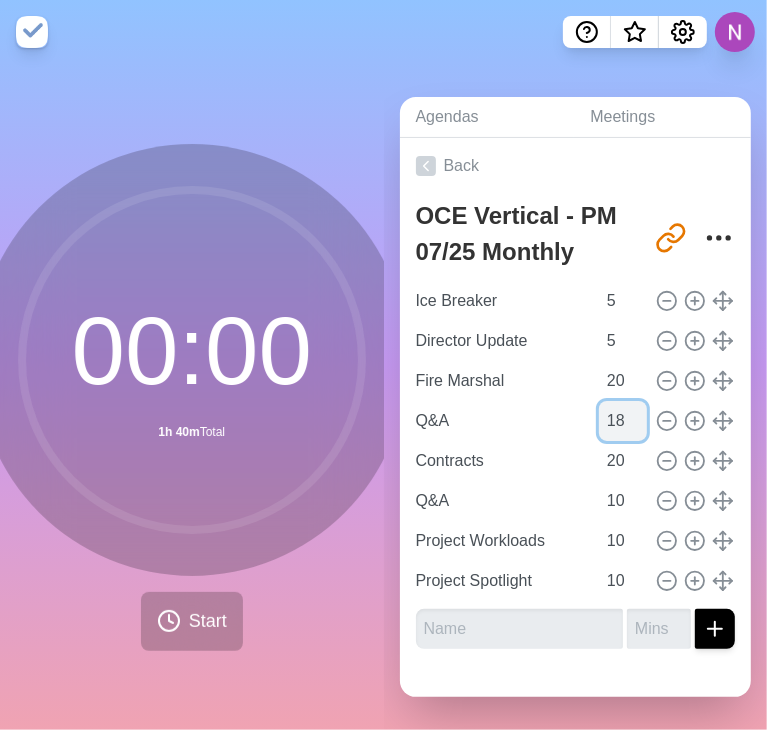 click on "18" at bounding box center (623, 421) 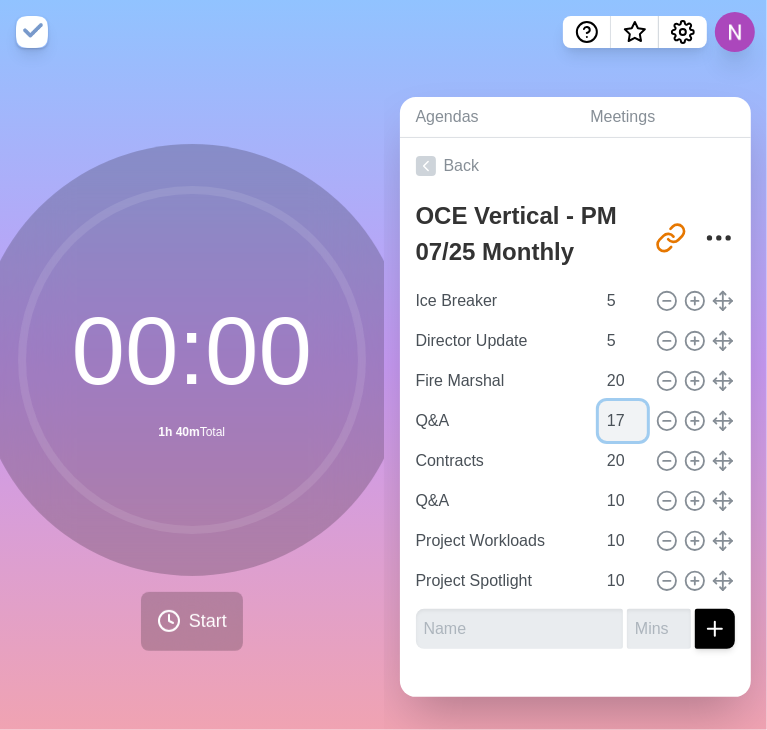 click on "17" at bounding box center [623, 421] 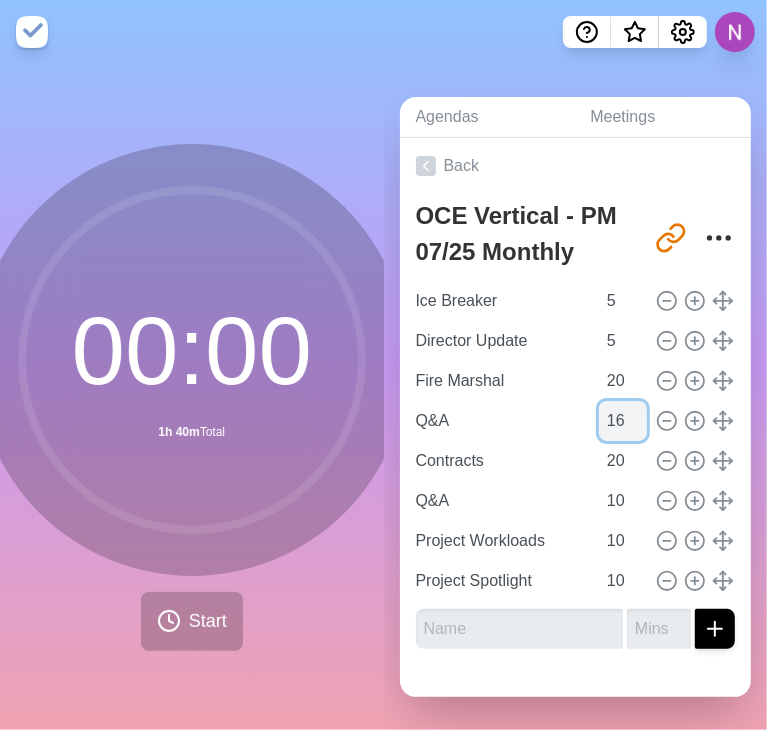 click on "16" at bounding box center (623, 421) 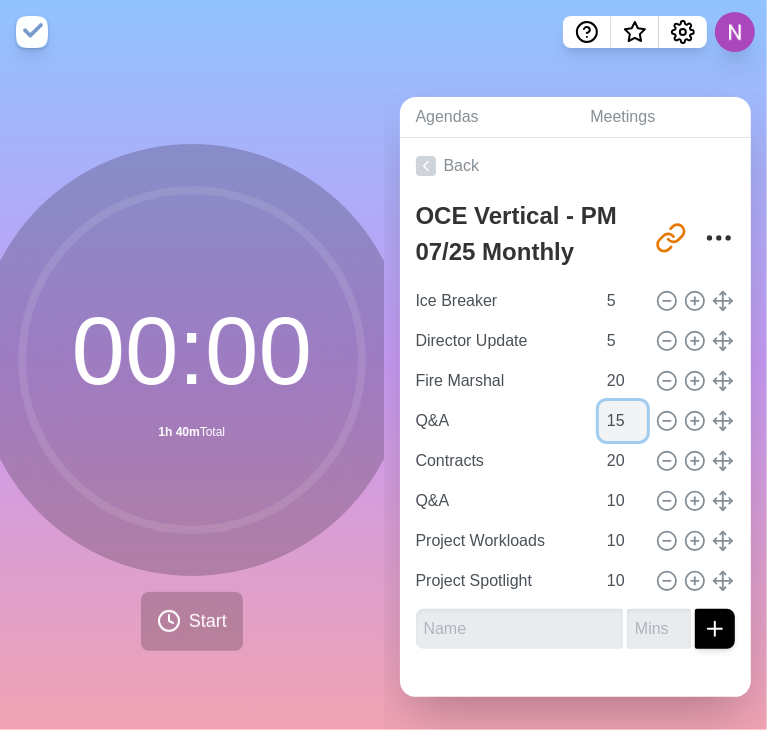 click on "15" at bounding box center (623, 421) 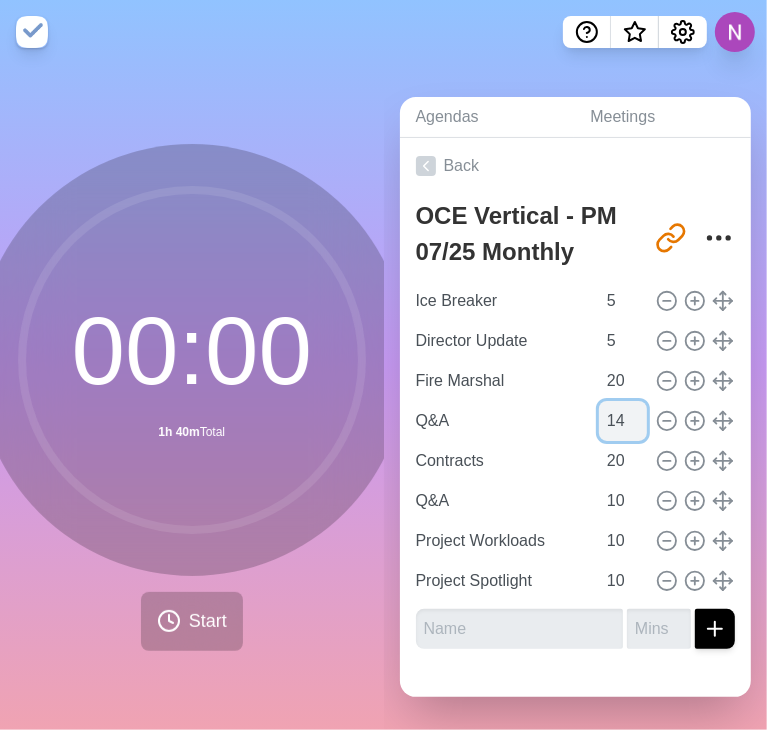 click on "14" at bounding box center [623, 421] 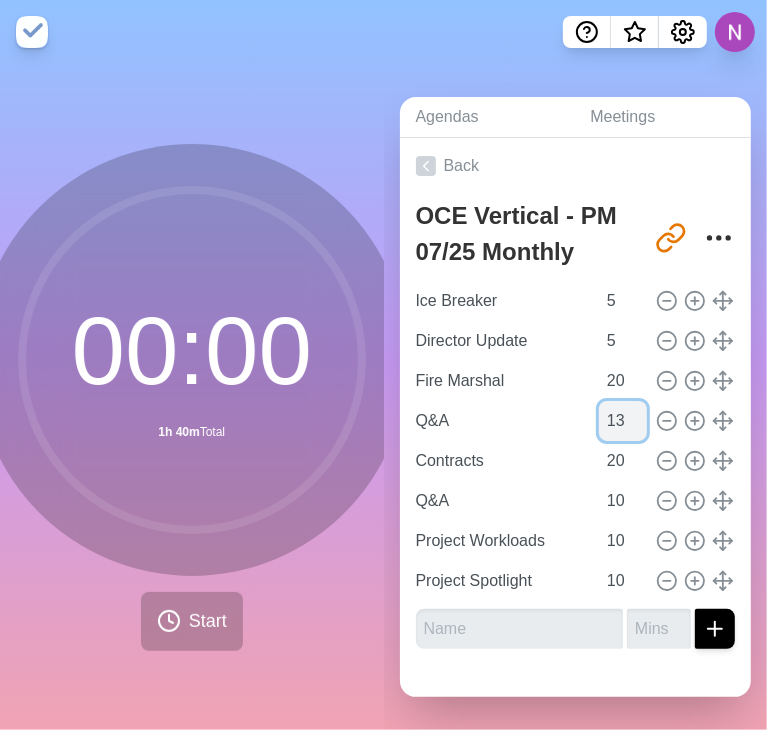 click on "13" at bounding box center (623, 421) 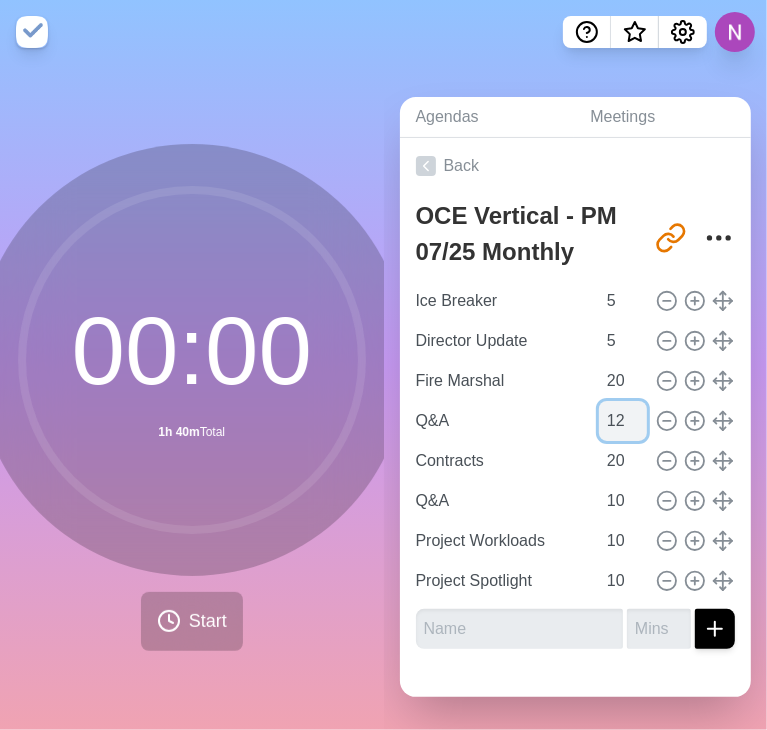 click on "12" at bounding box center [623, 421] 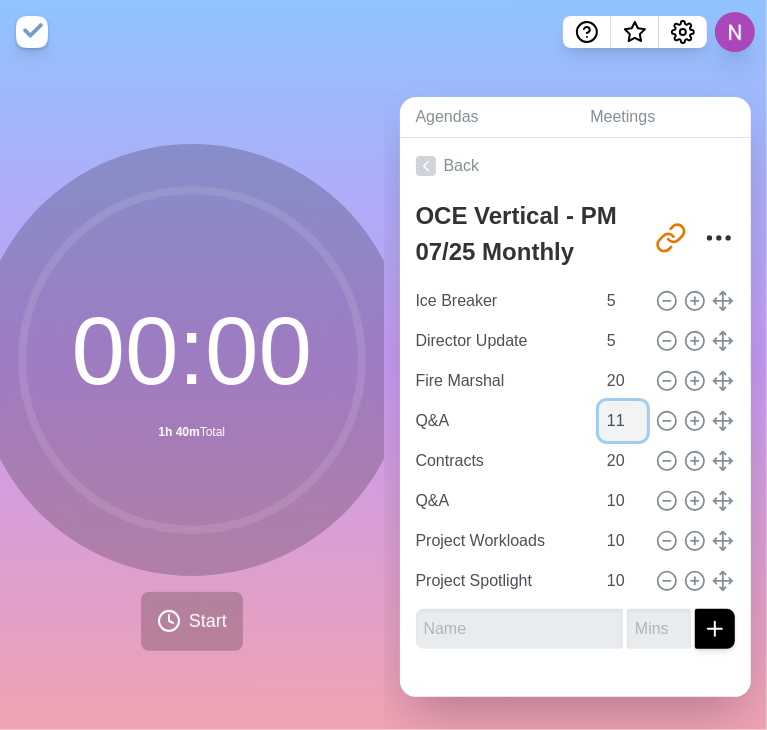 click on "11" at bounding box center (623, 421) 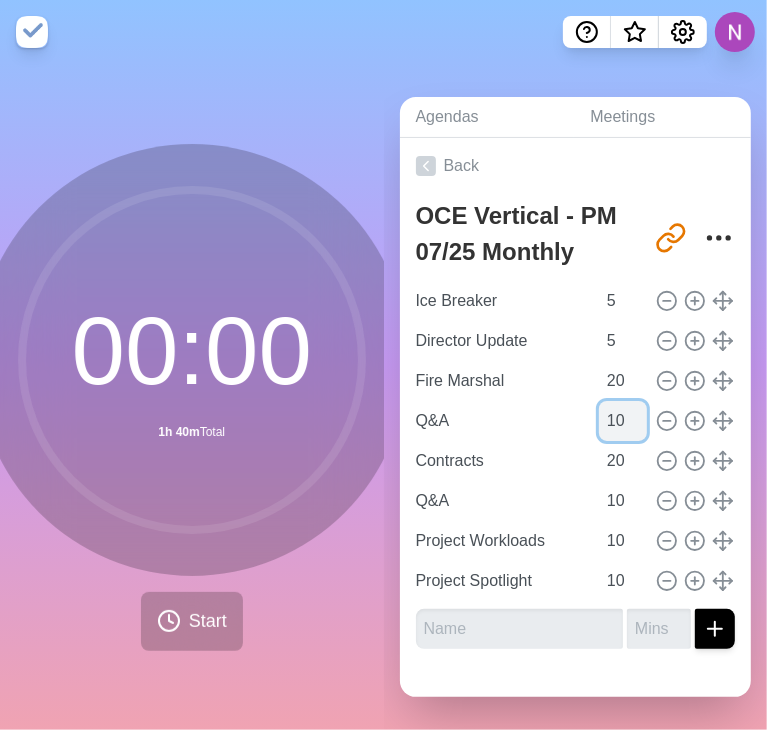 type on "10" 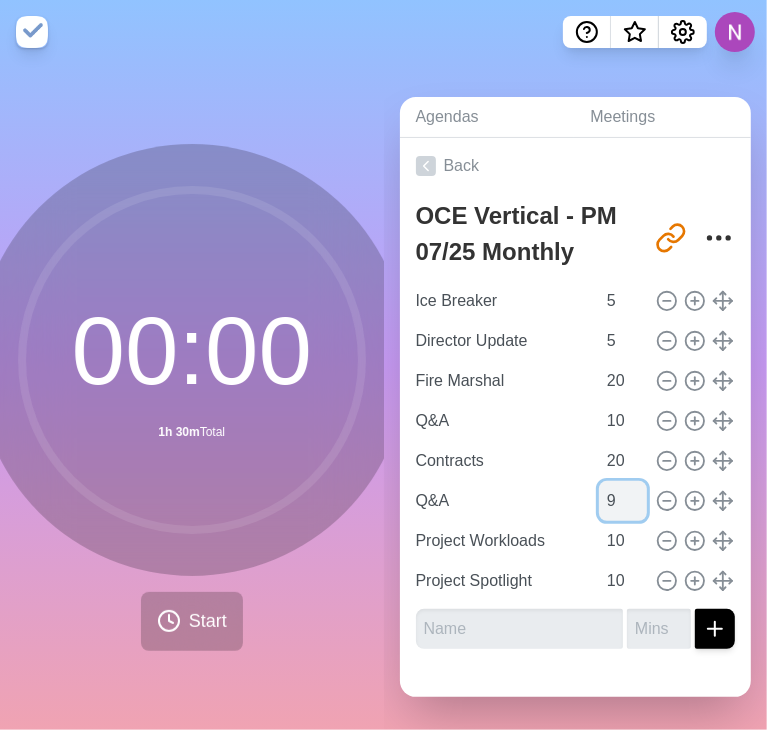 click on "9" at bounding box center [623, 501] 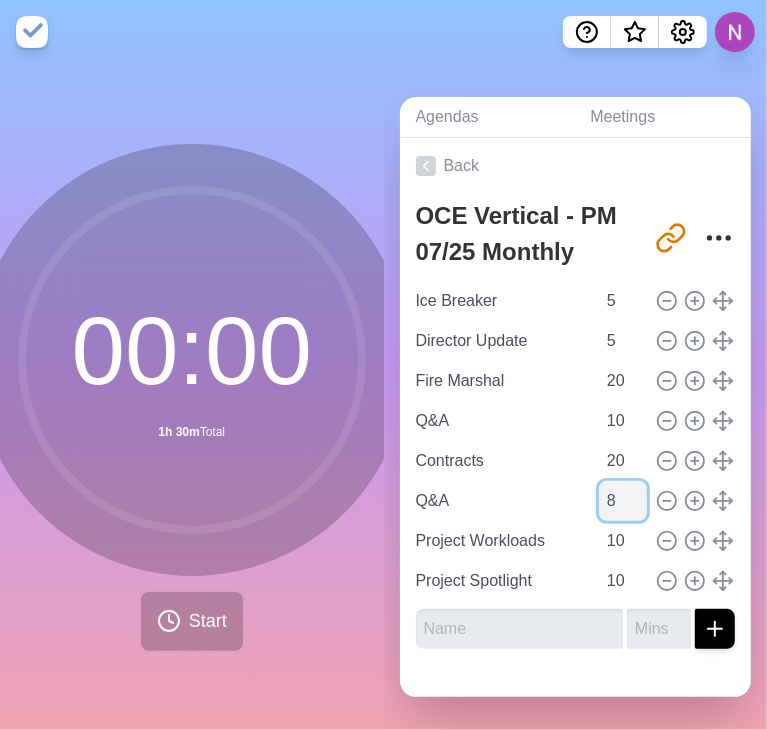 click on "8" at bounding box center (623, 501) 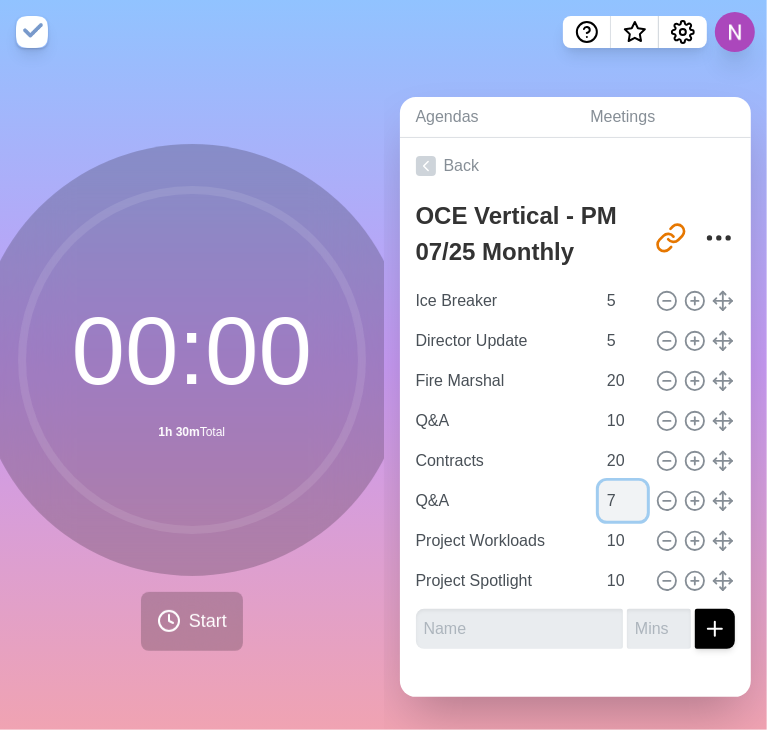 click on "7" at bounding box center (623, 501) 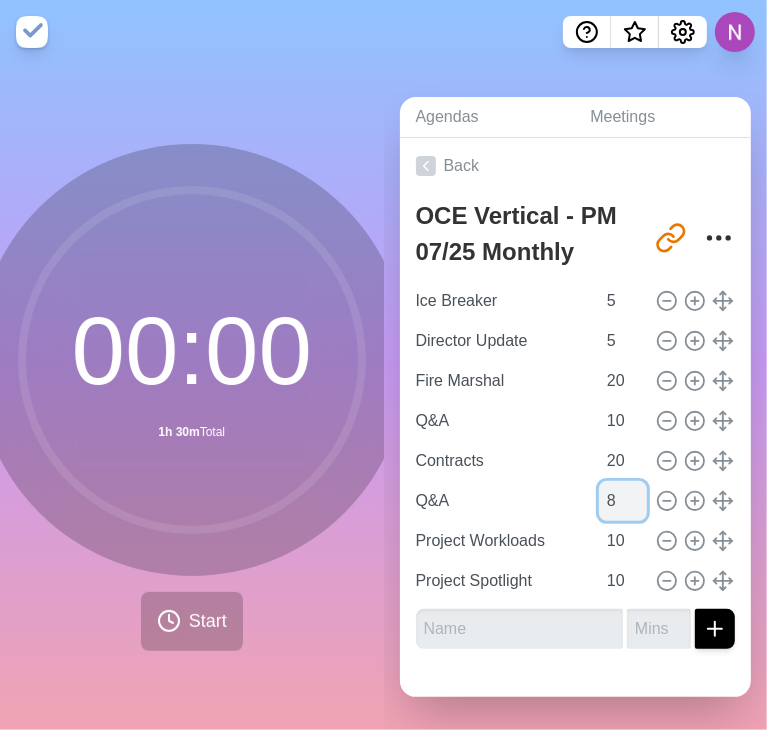 click on "8" at bounding box center (623, 501) 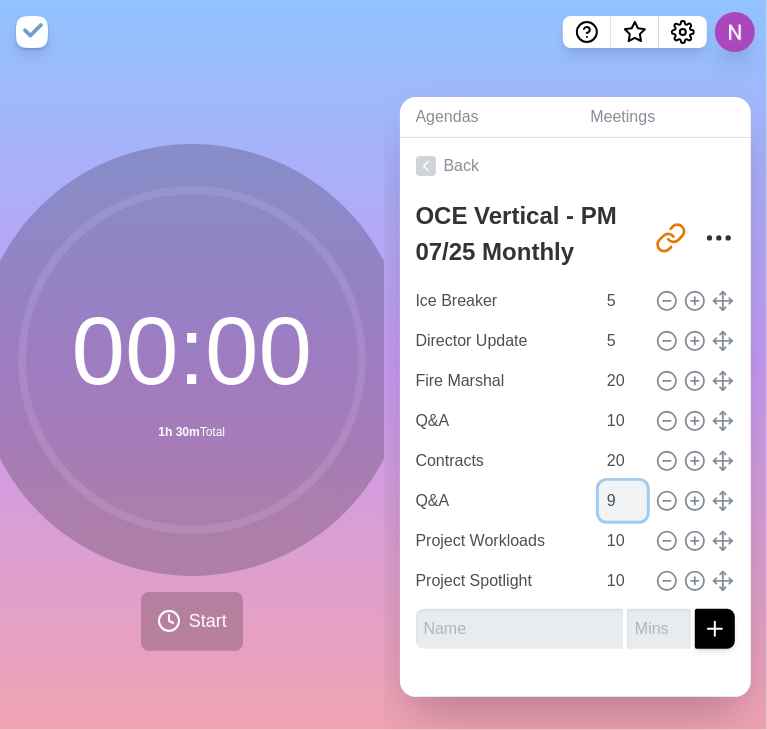 click on "9" at bounding box center [623, 501] 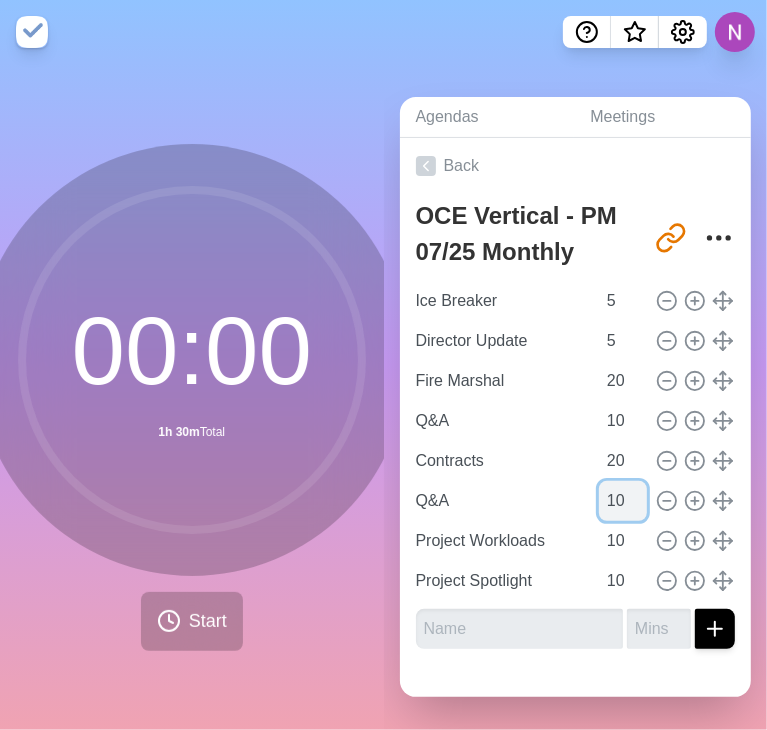 type on "10" 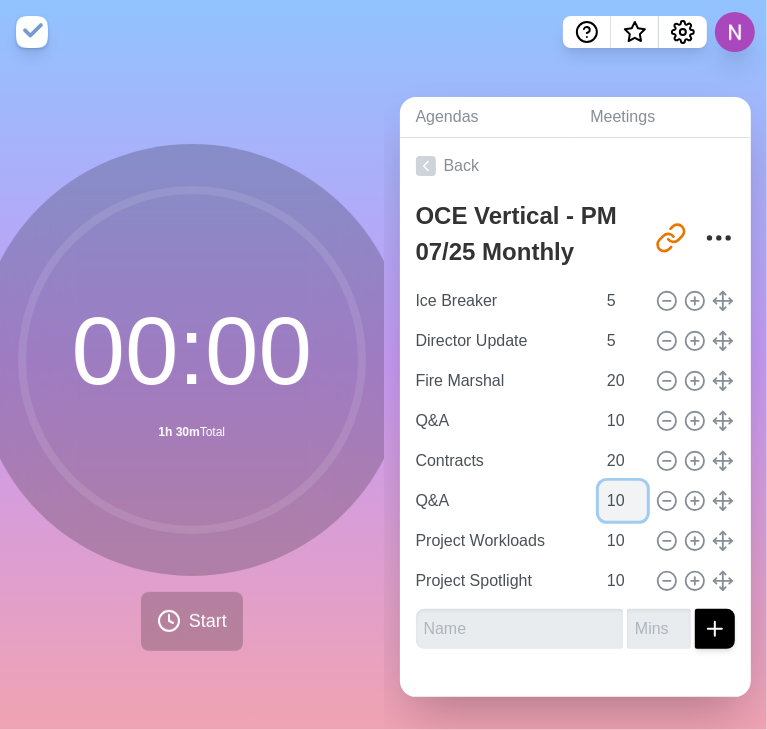 click on "10" at bounding box center [623, 501] 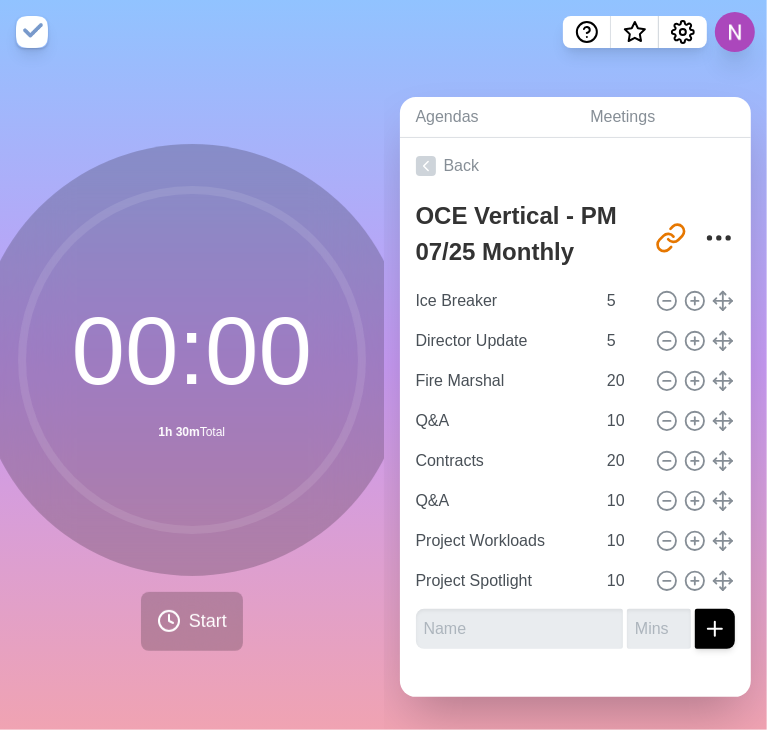 click 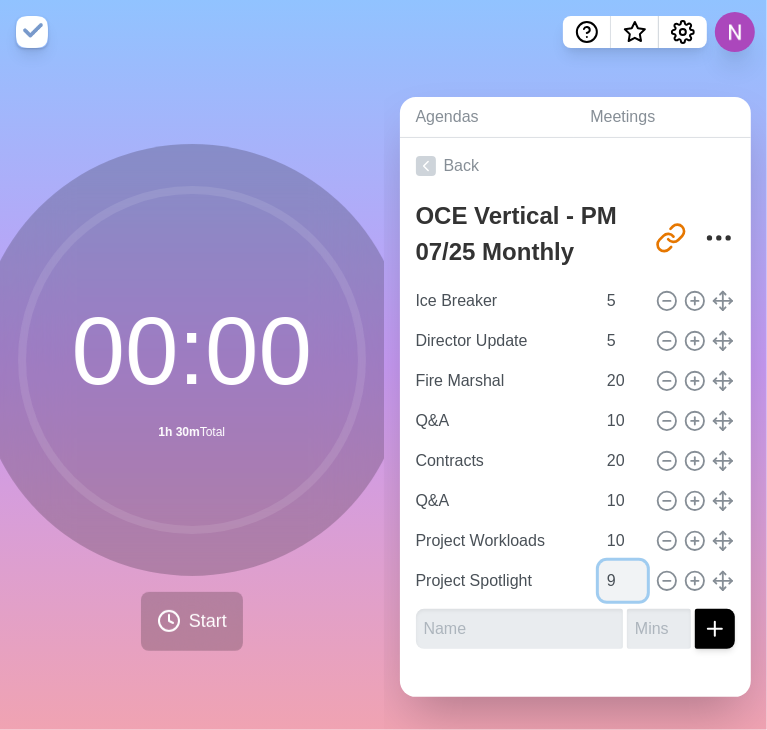 click on "9" at bounding box center [623, 581] 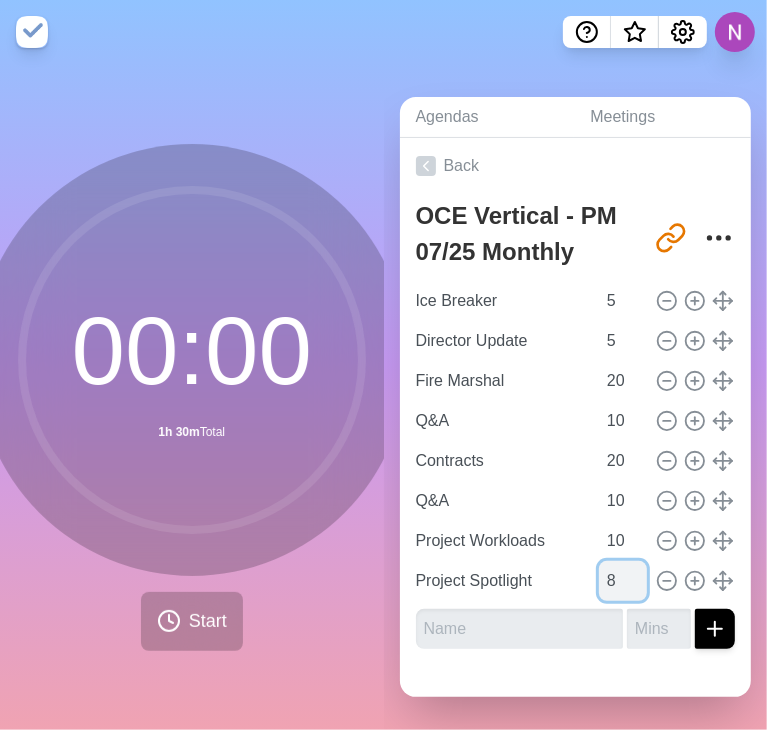 click on "8" at bounding box center [623, 581] 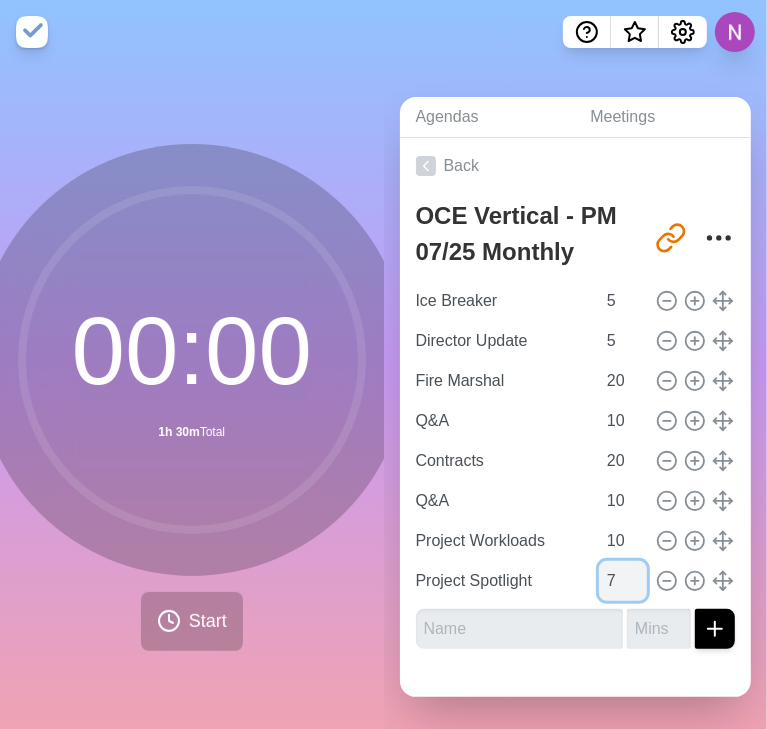 click on "7" at bounding box center (623, 581) 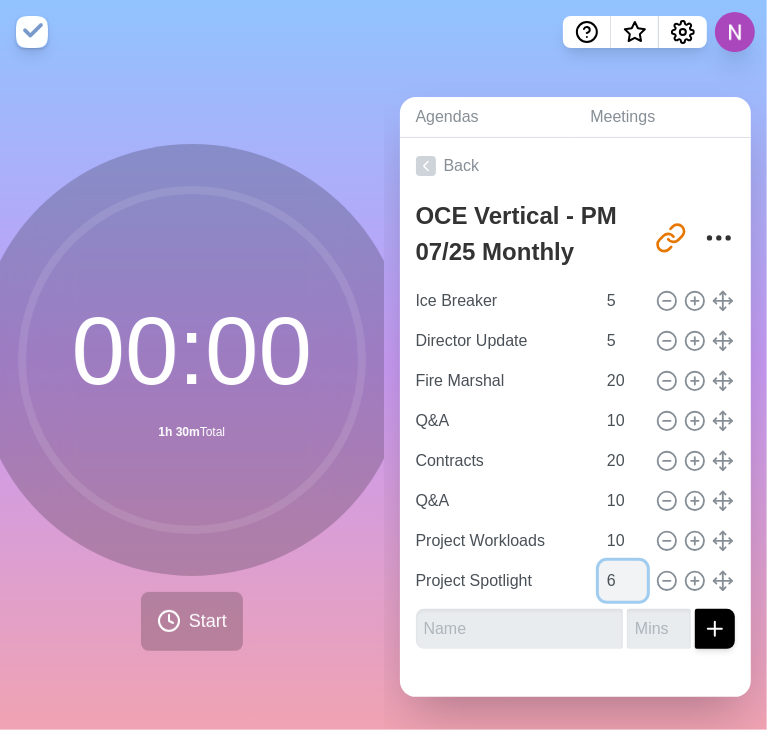 click on "6" at bounding box center [623, 581] 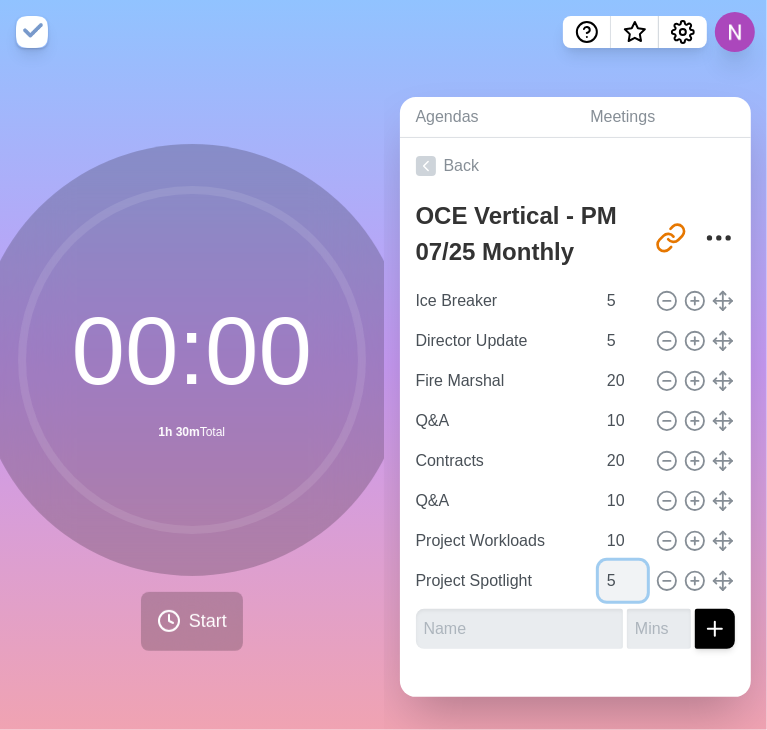 type on "5" 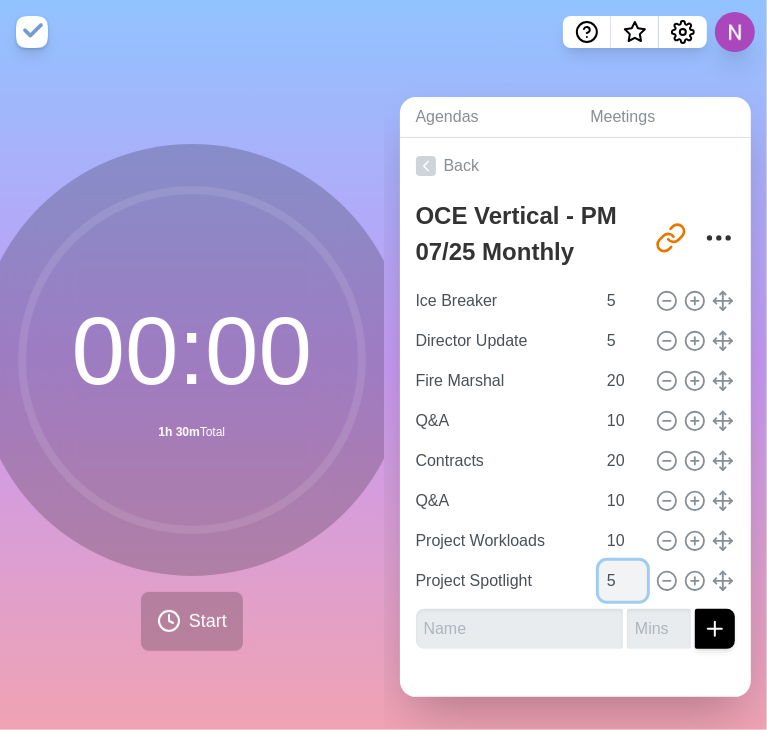 click on "5" at bounding box center [623, 581] 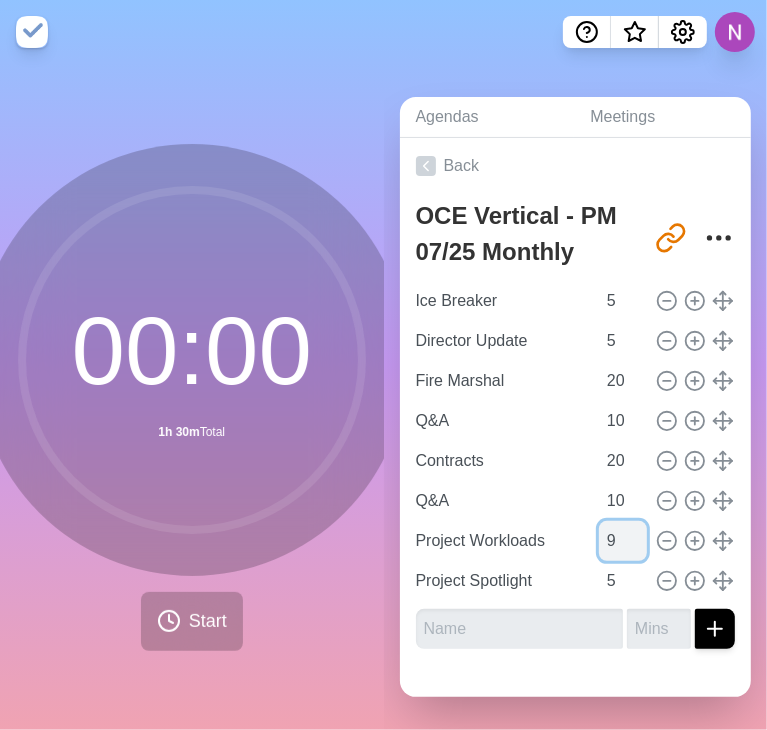 click on "9" at bounding box center [623, 541] 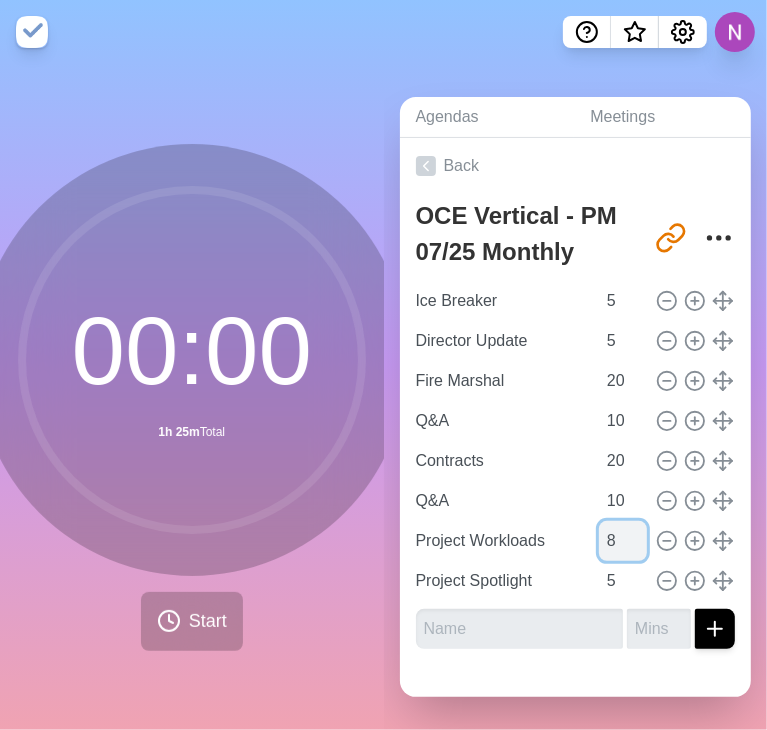 click on "8" at bounding box center (623, 541) 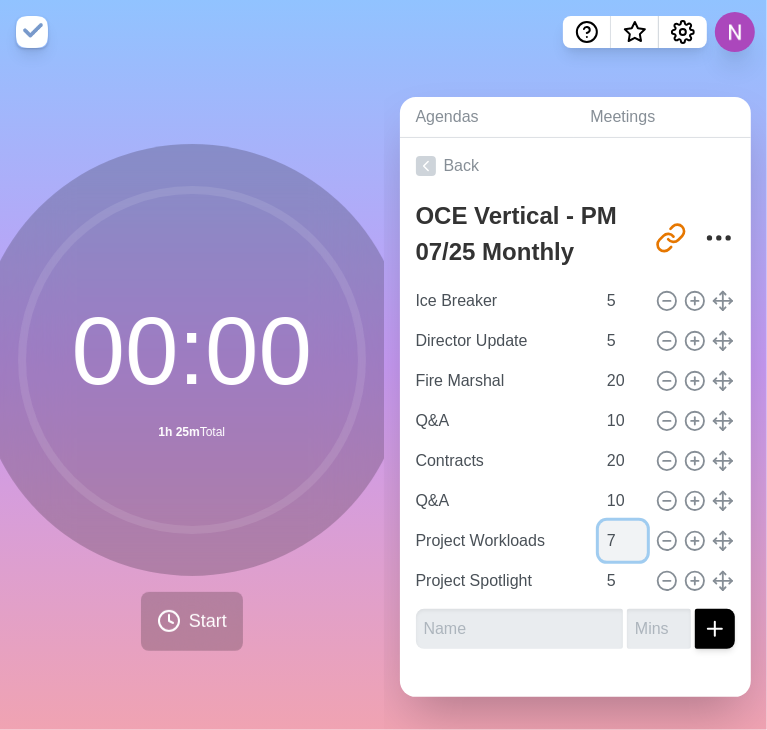 click on "7" at bounding box center (623, 541) 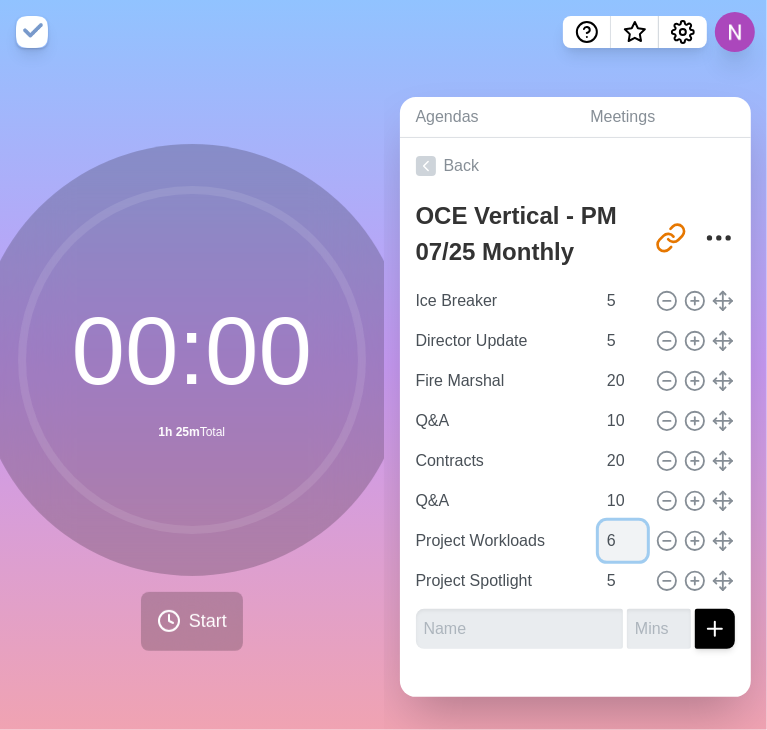 click on "6" at bounding box center (623, 541) 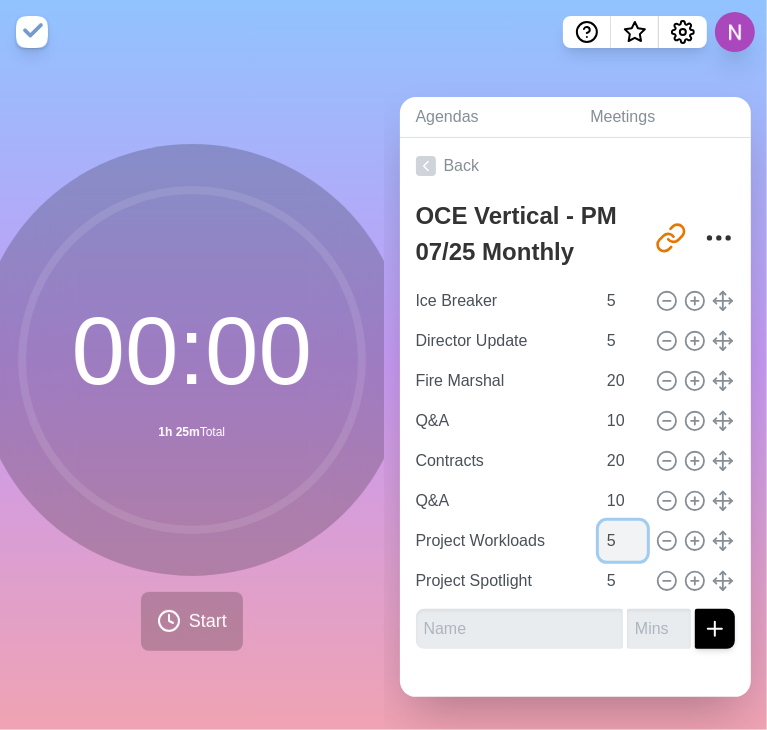 type on "5" 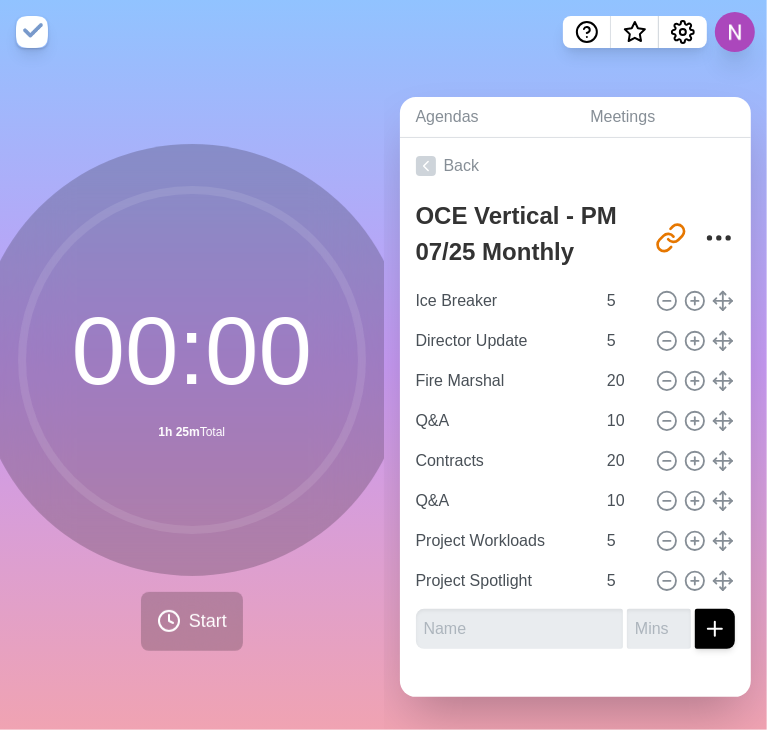 click 